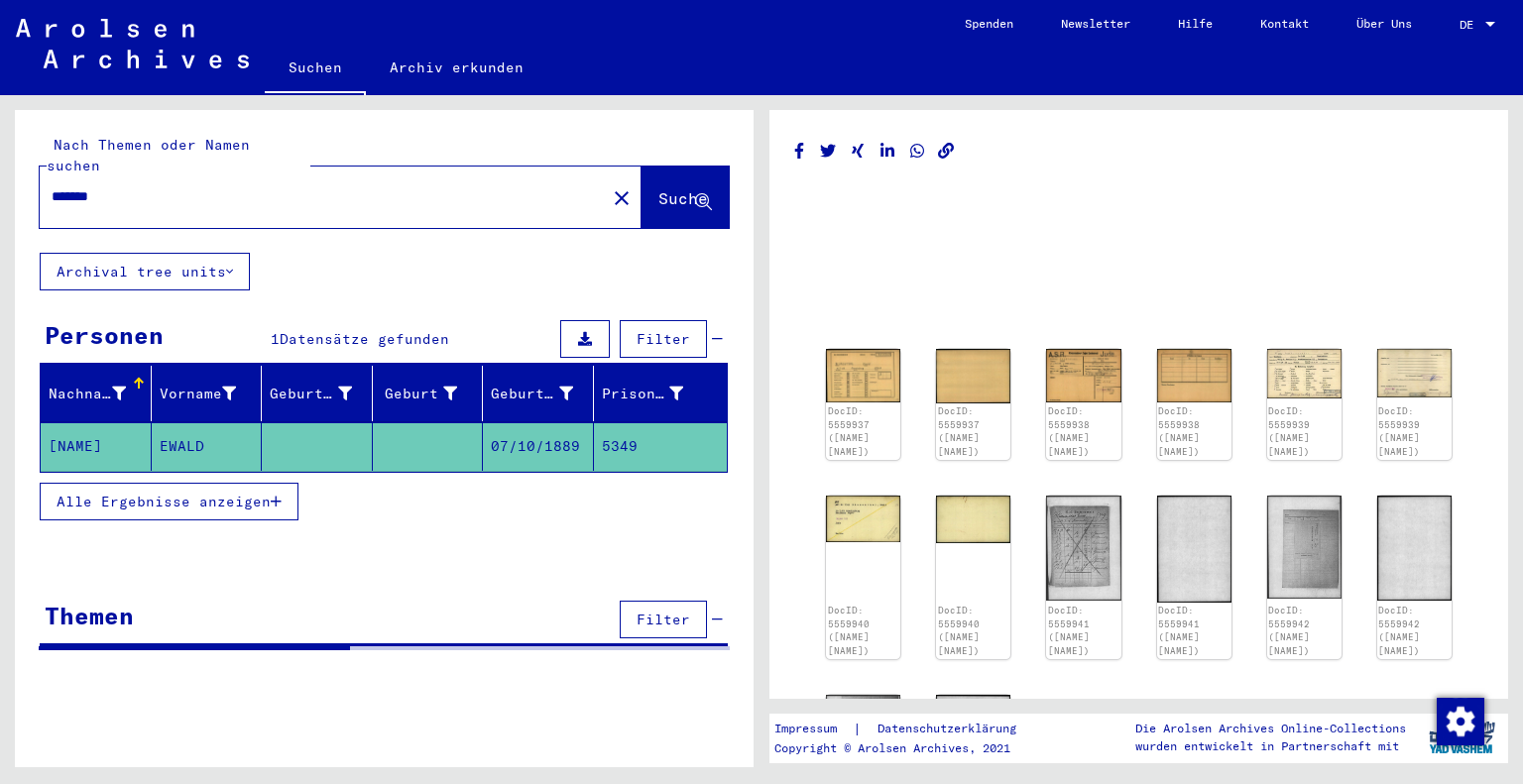 scroll, scrollTop: 0, scrollLeft: 0, axis: both 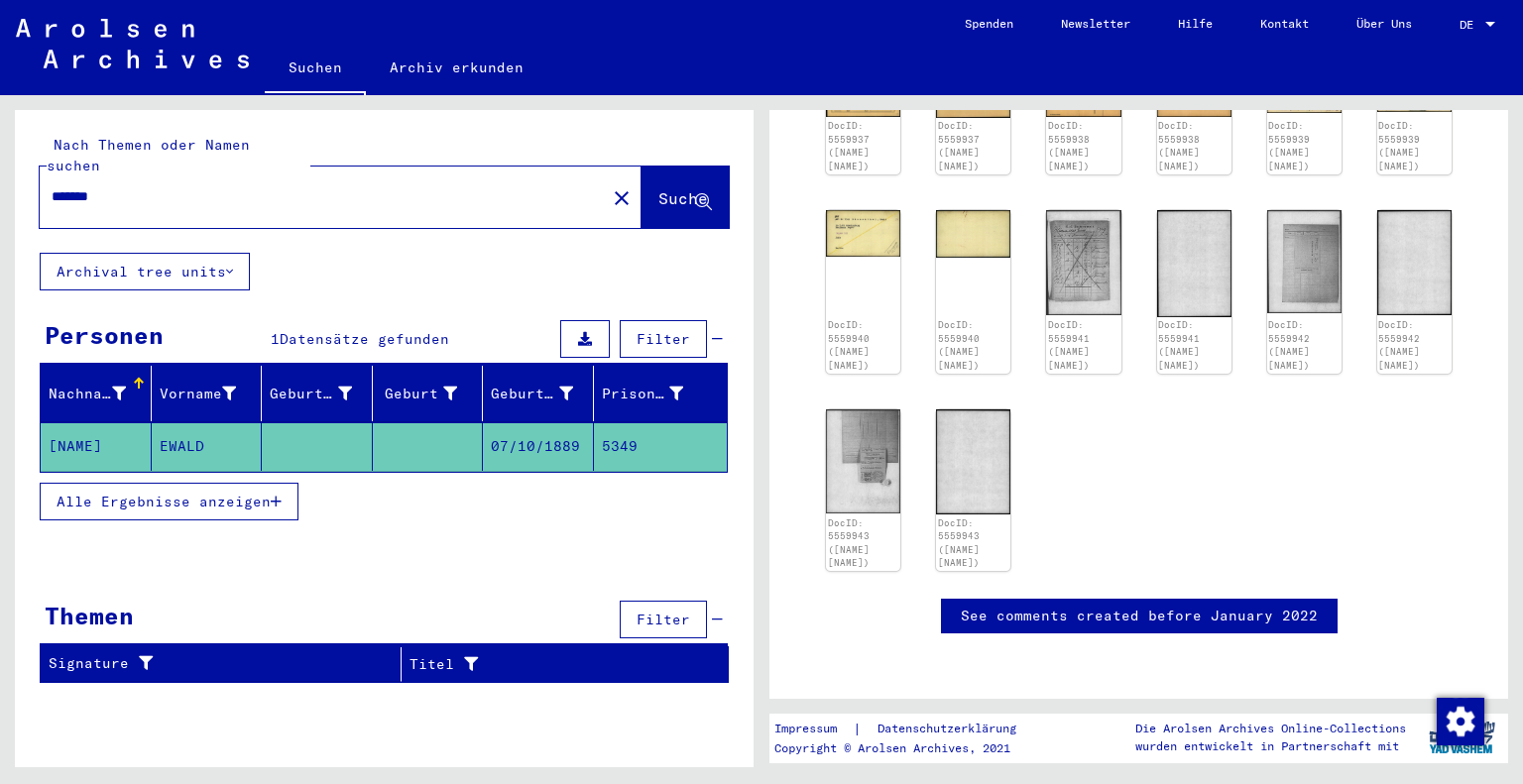 drag, startPoint x: 120, startPoint y: 183, endPoint x: 24, endPoint y: 176, distance: 96.25487 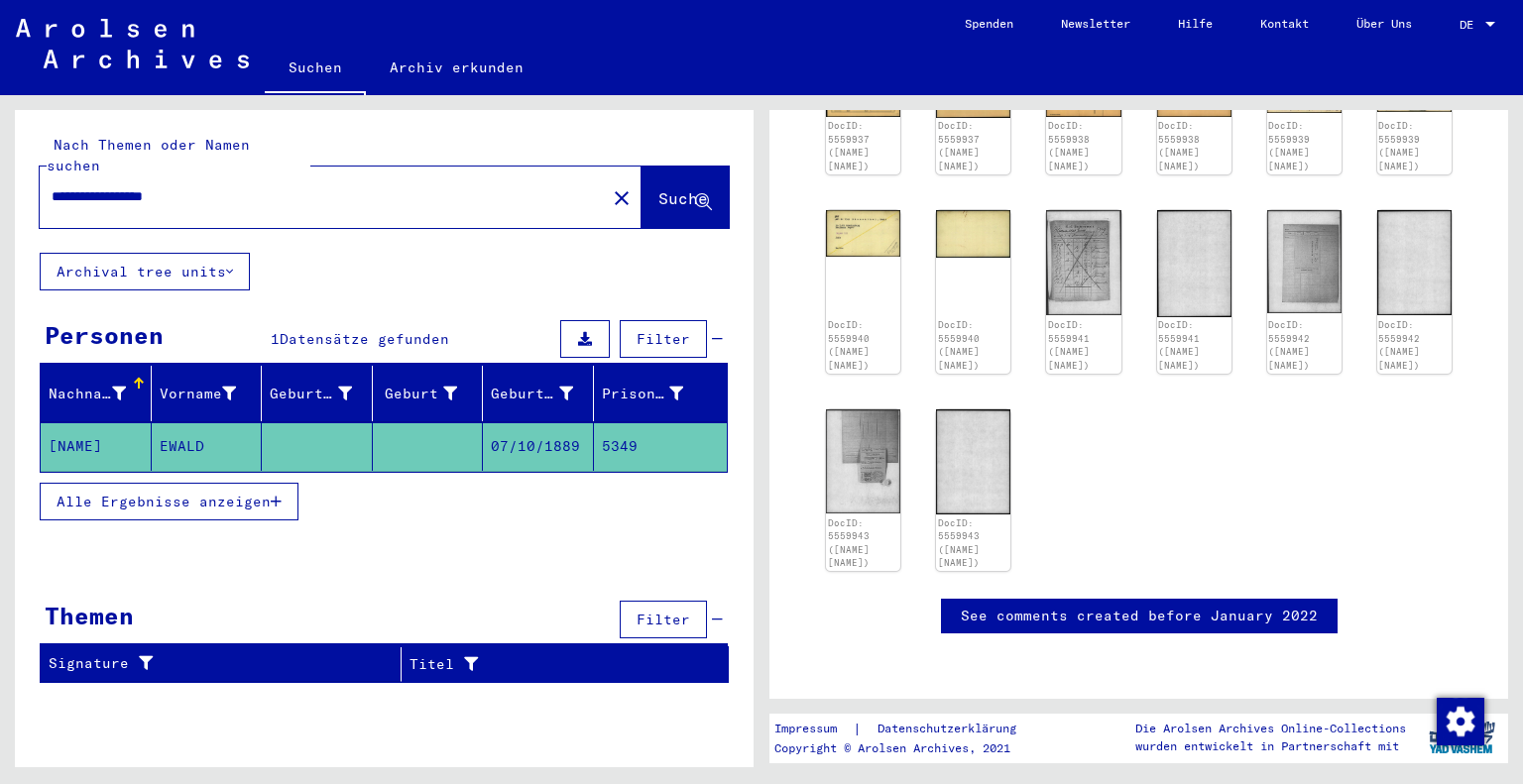 scroll, scrollTop: 0, scrollLeft: 0, axis: both 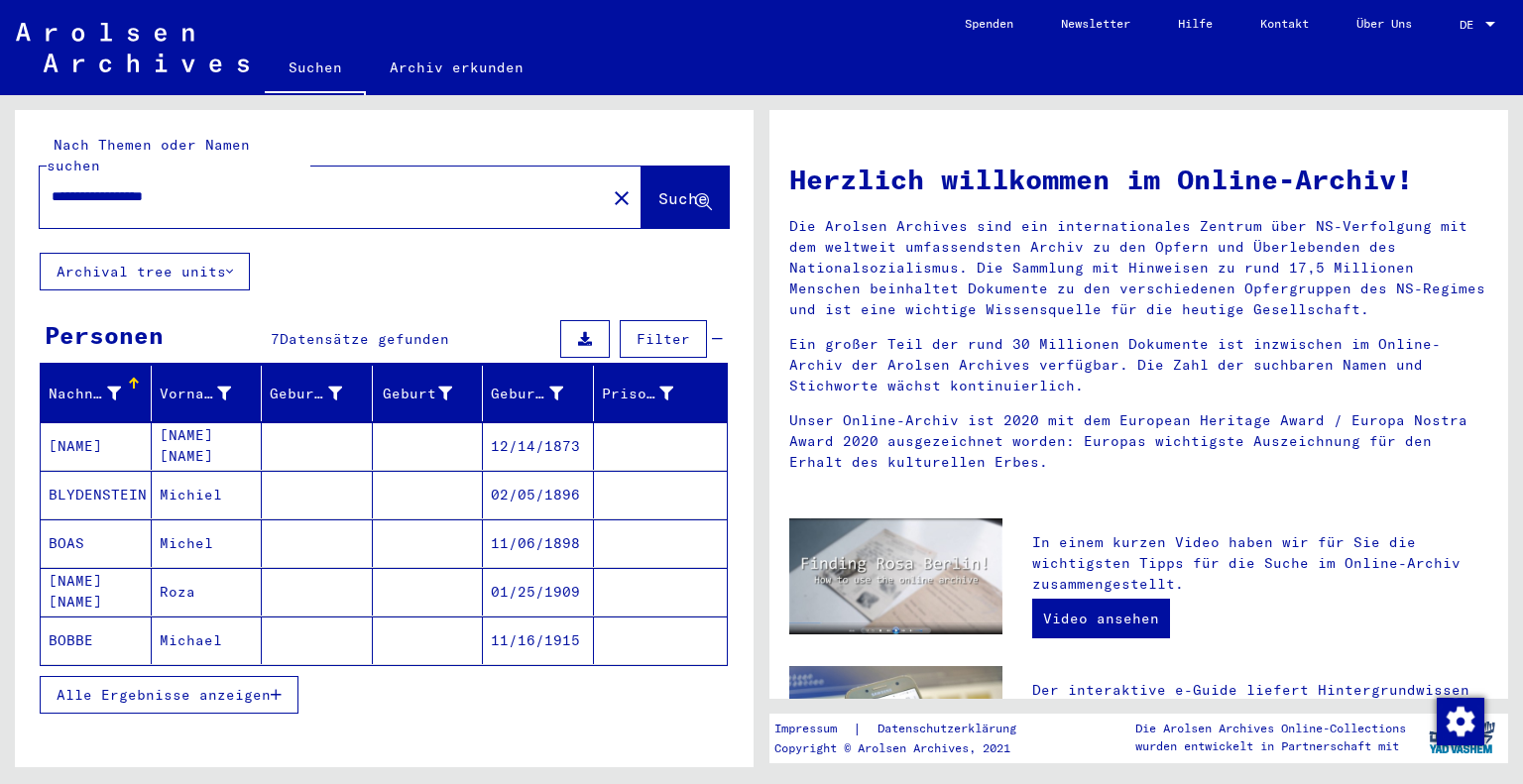 click at bounding box center [317, 495] 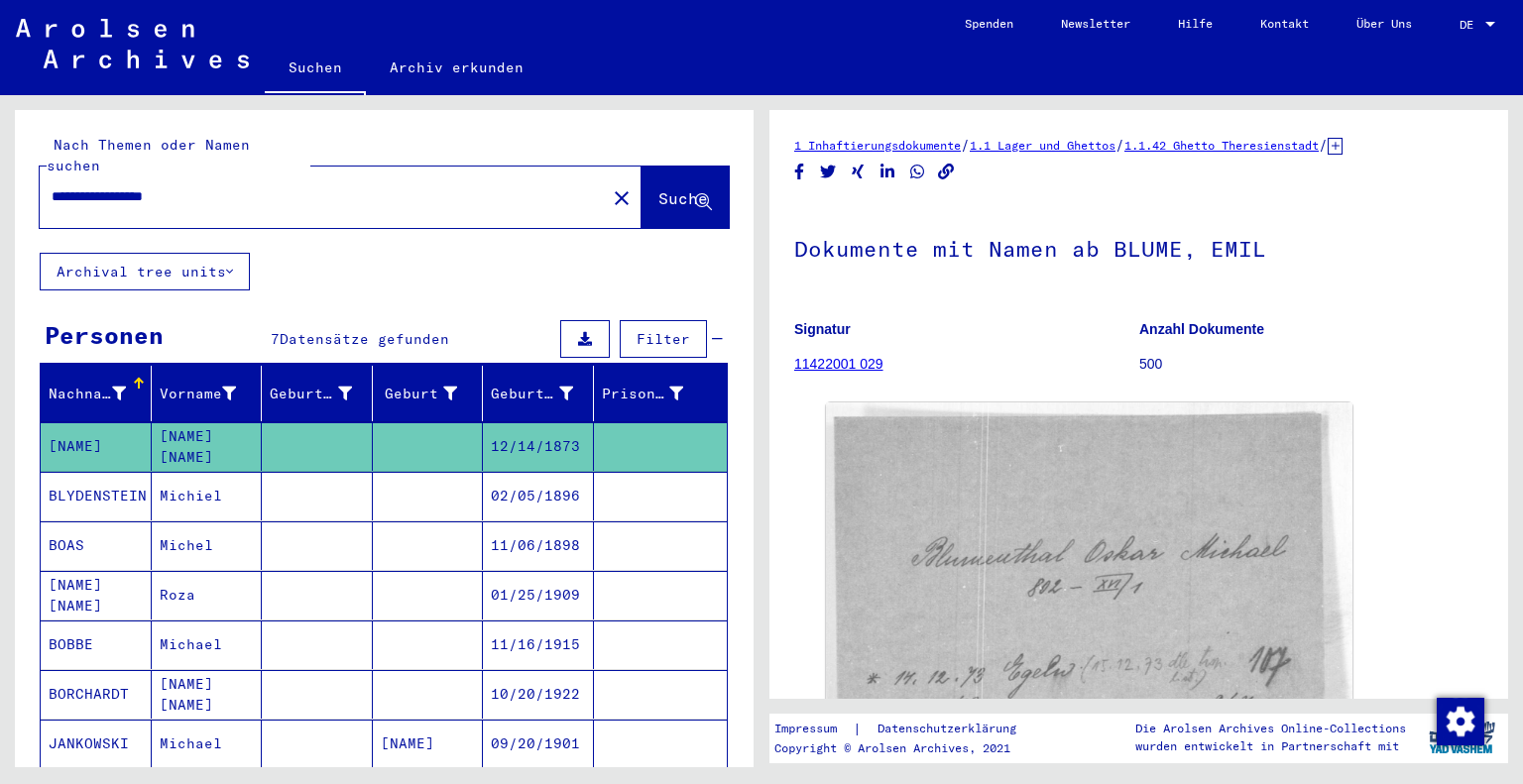 scroll, scrollTop: 0, scrollLeft: 0, axis: both 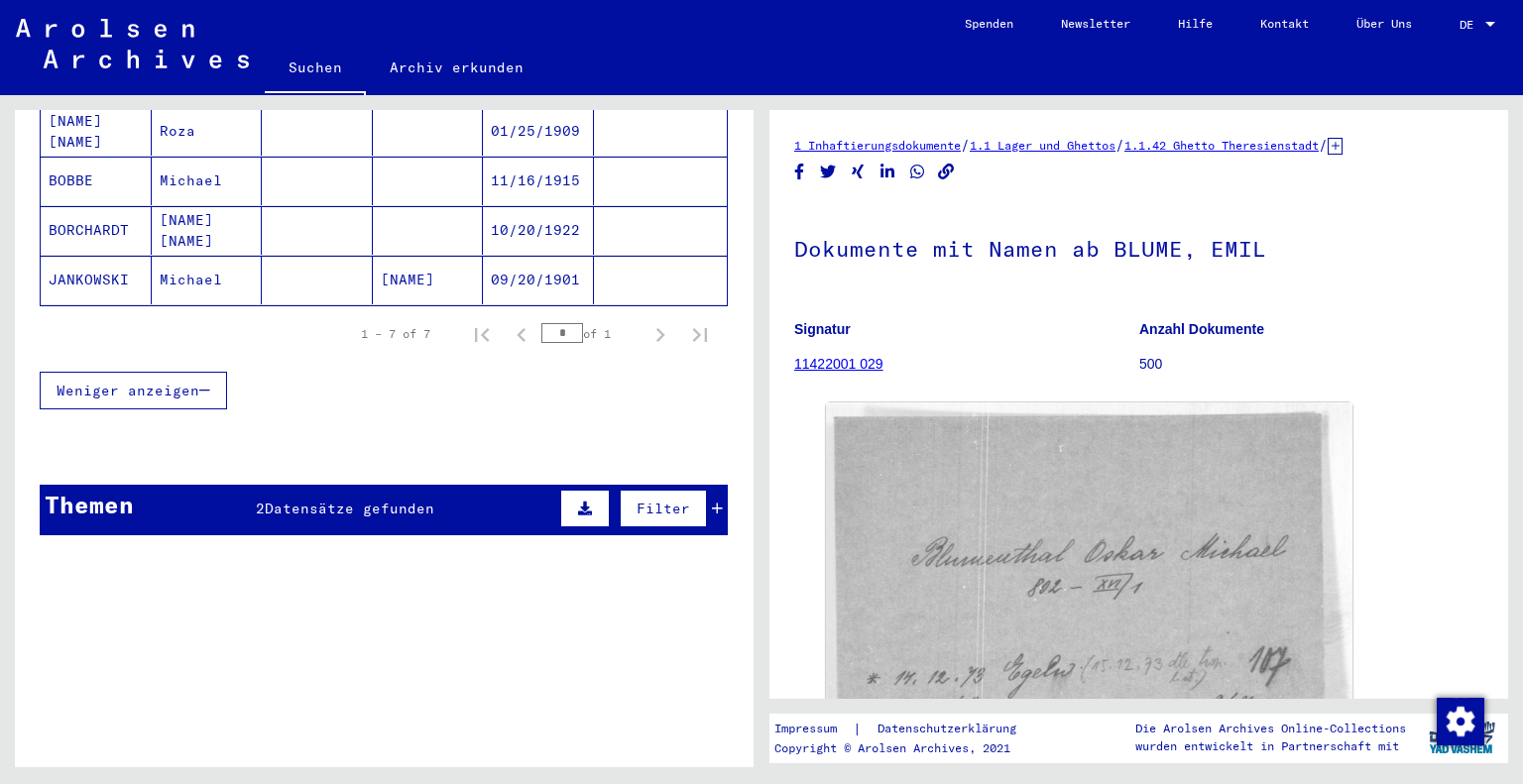 click on "Themen 2  Datensätze gefunden  Filter" at bounding box center (384, 509) 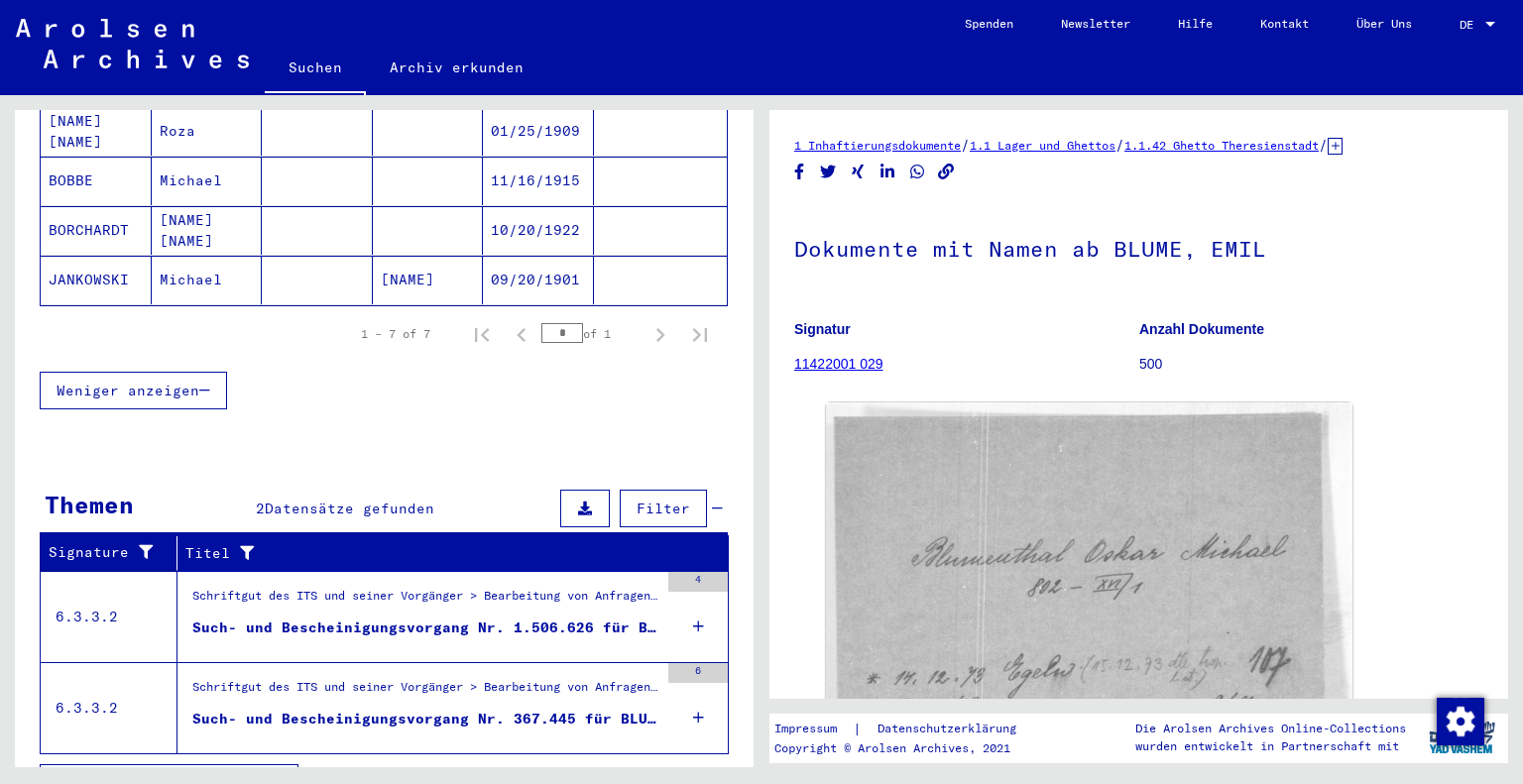 click on "Such- und Bescheinigungsvorgang Nr. 1.506.626 für BLUMENTHAL, MICHAEL geboren 27.01.1943" at bounding box center (425, 627) 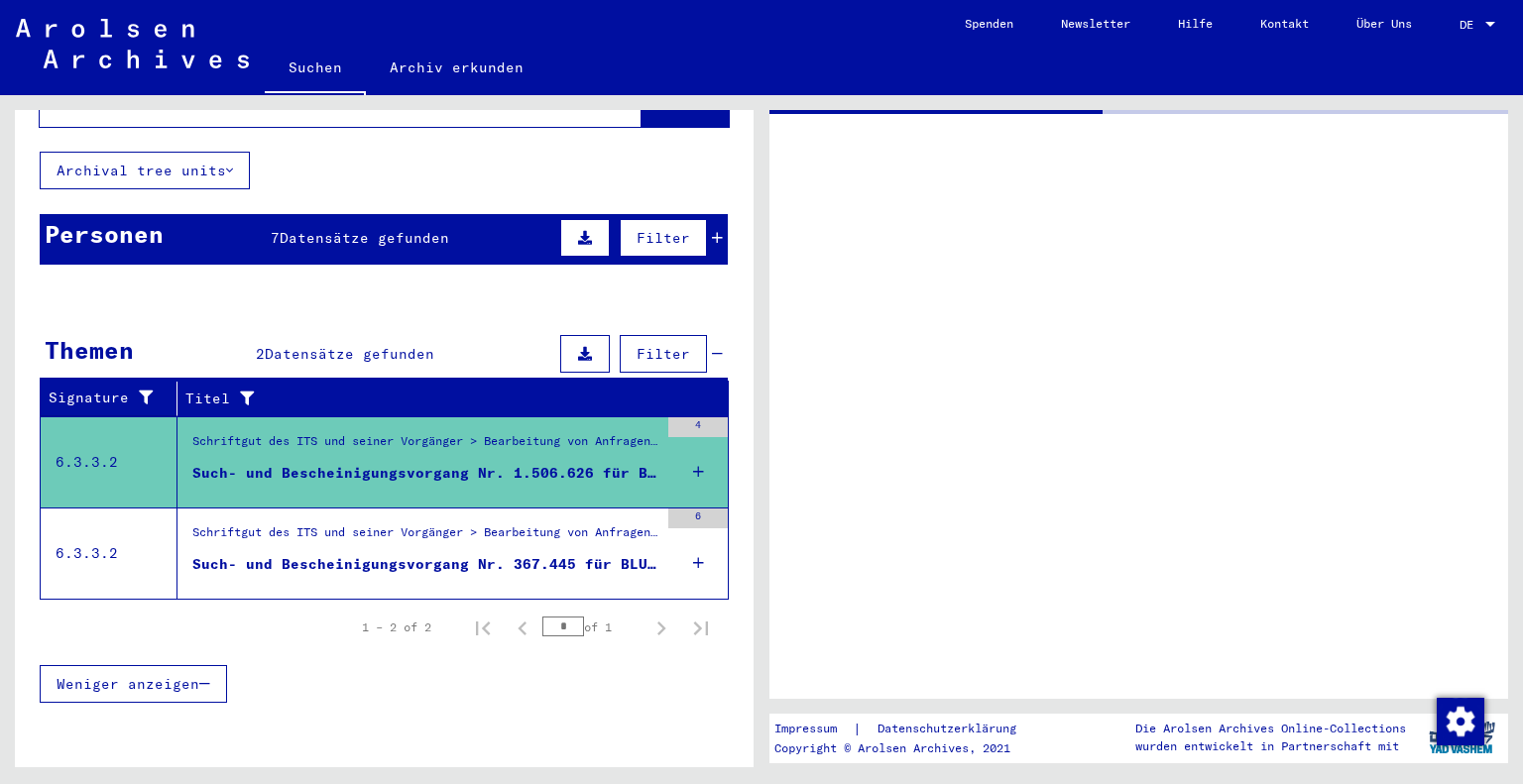 scroll, scrollTop: 74, scrollLeft: 0, axis: vertical 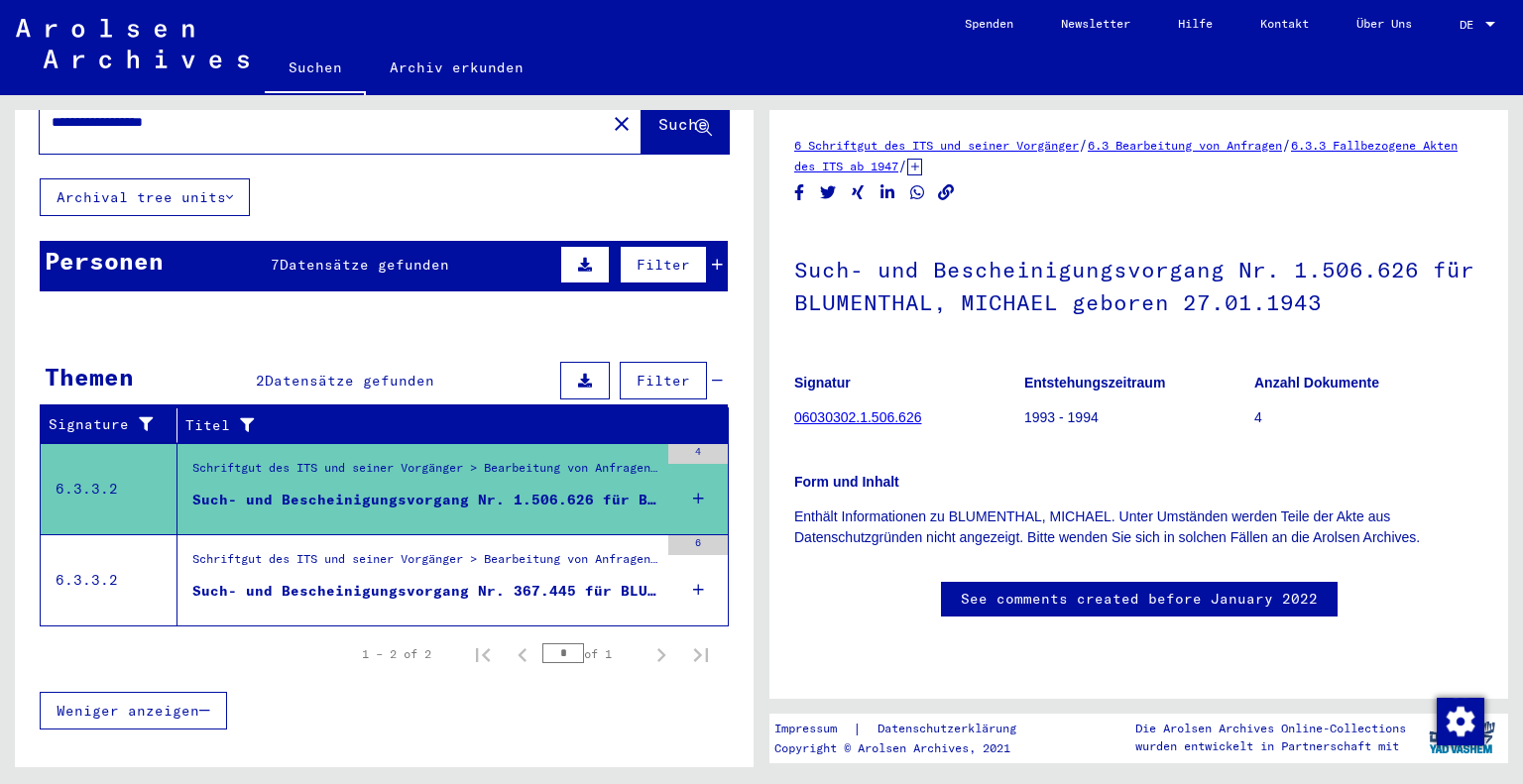 click on "Such- und Bescheinigungsvorgang Nr. 367.445 für BLUMENTHAL, MICHAEL" at bounding box center (425, 596) 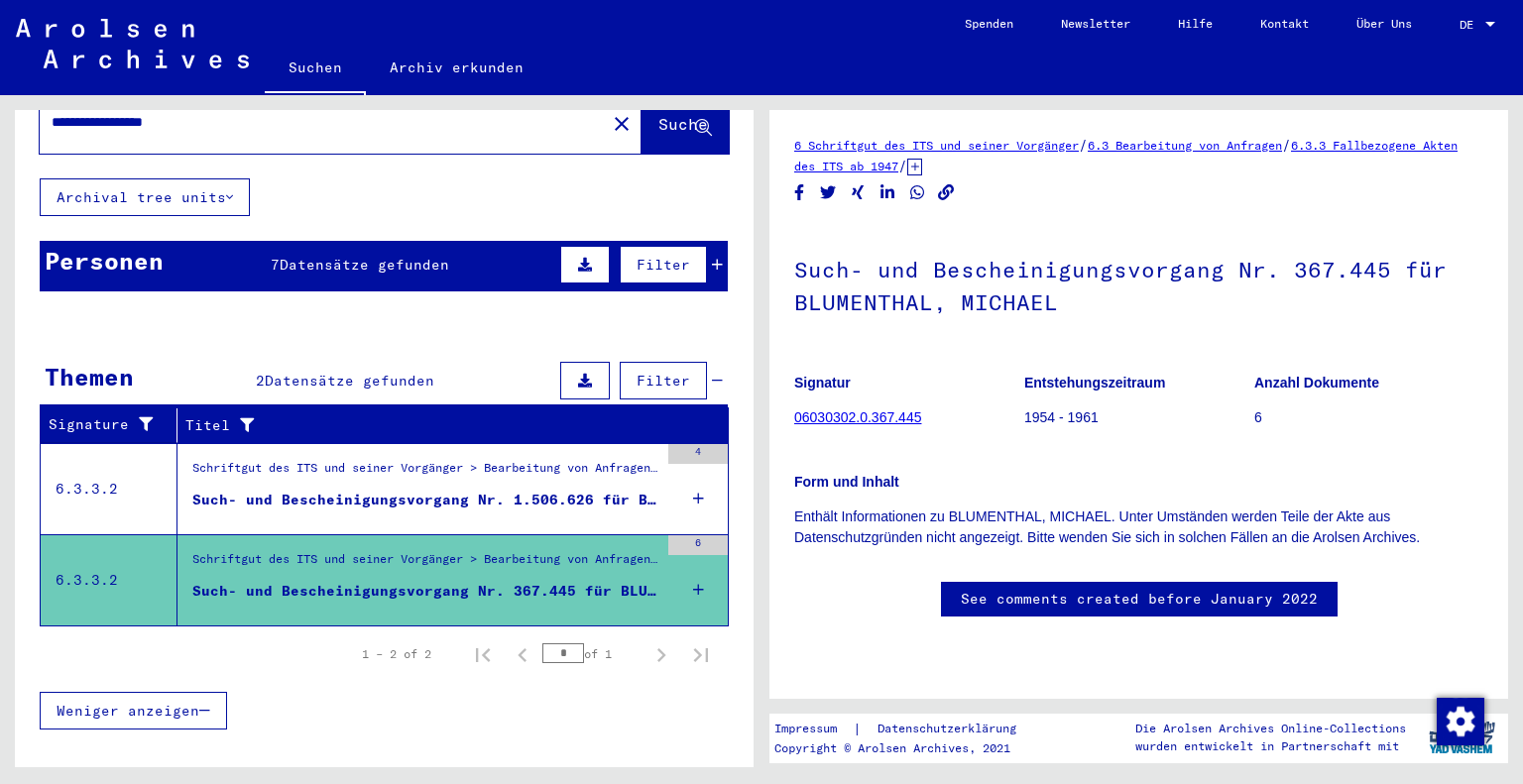scroll, scrollTop: 0, scrollLeft: 0, axis: both 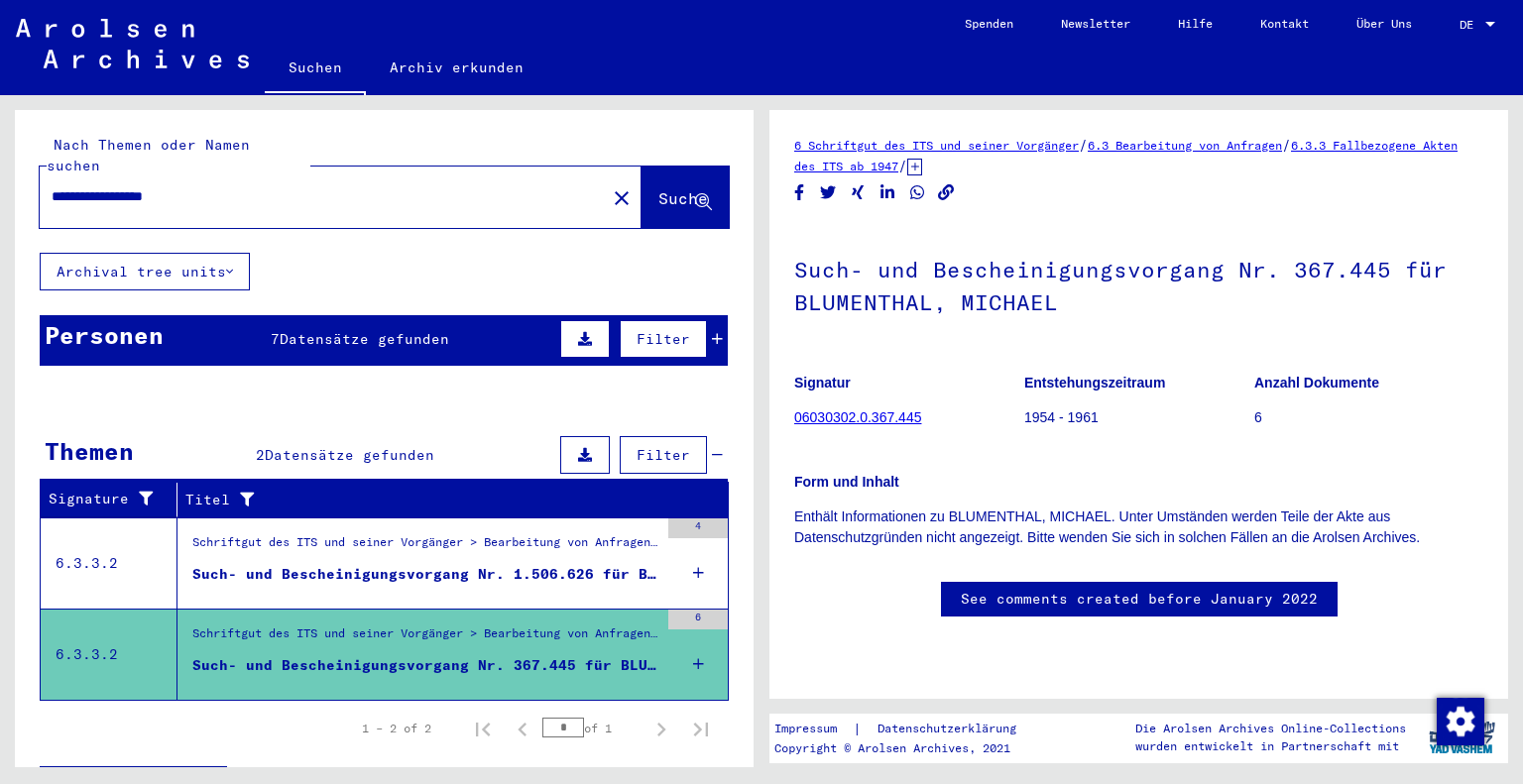 click on "**********" at bounding box center [322, 196] 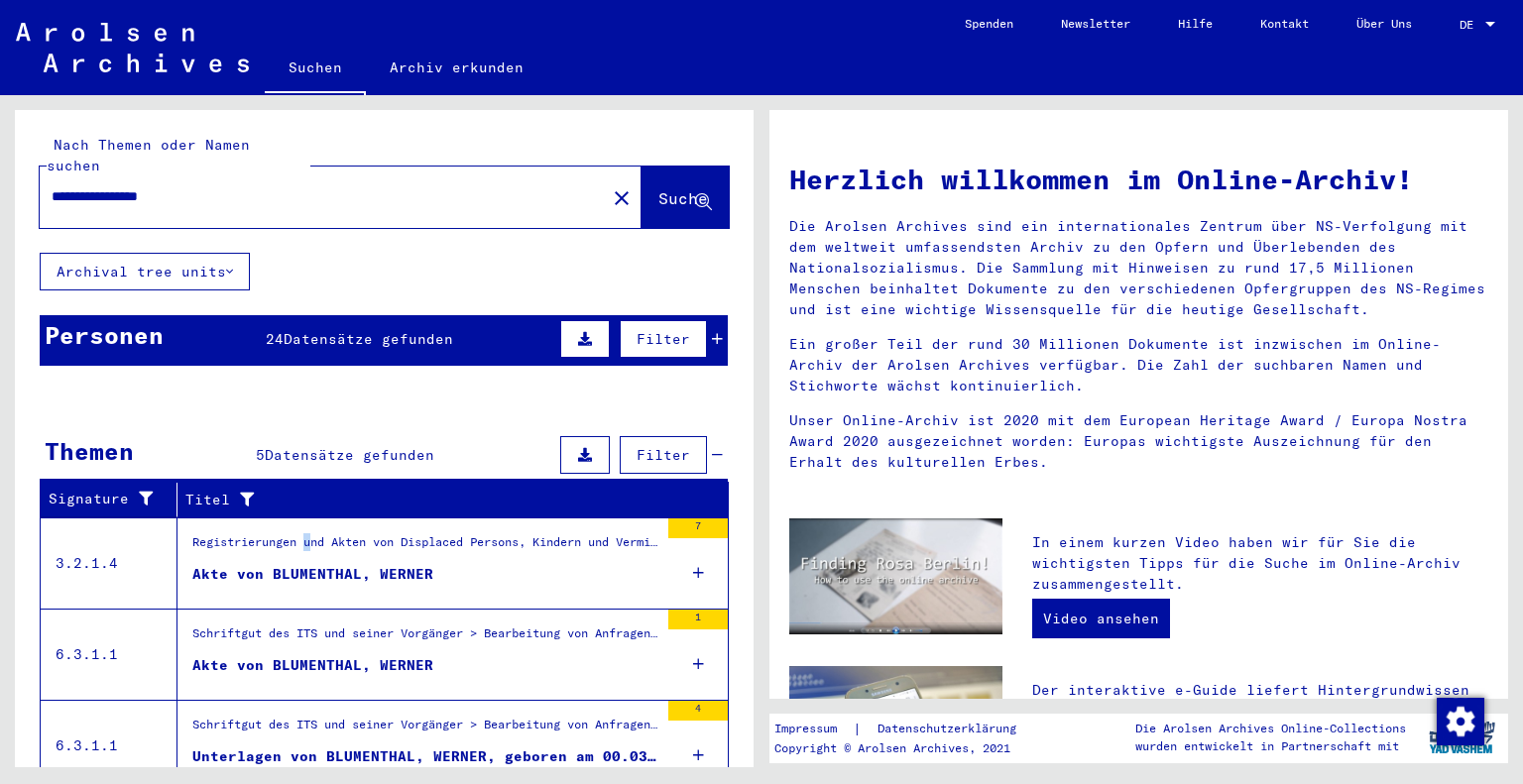 click on "Registrierungen und Akten von Displaced Persons, Kindern und Vermissten > Unterstützungsprogramme unterschiedlicher Organisationen > IRO „Care and Maintenance“ Programm > CM/1 Akten aus der Schweiz > CM/1 Formulare und Begleitdokumente von DP´s in der Schweiz, sowie      Schriftwechsel von IRO-Dienststellen in Deutschland, Österreich und dem      Nahen Osten mit dem IRO-Hauptquartier in Genf   Weitere Informationen zu den Dokumenten gibt es im e-Guide der Arolsen      Archives: https://eguide.arolsen-archives.org/ > Akten mit Namen ab BLEDY" at bounding box center [425, 565] 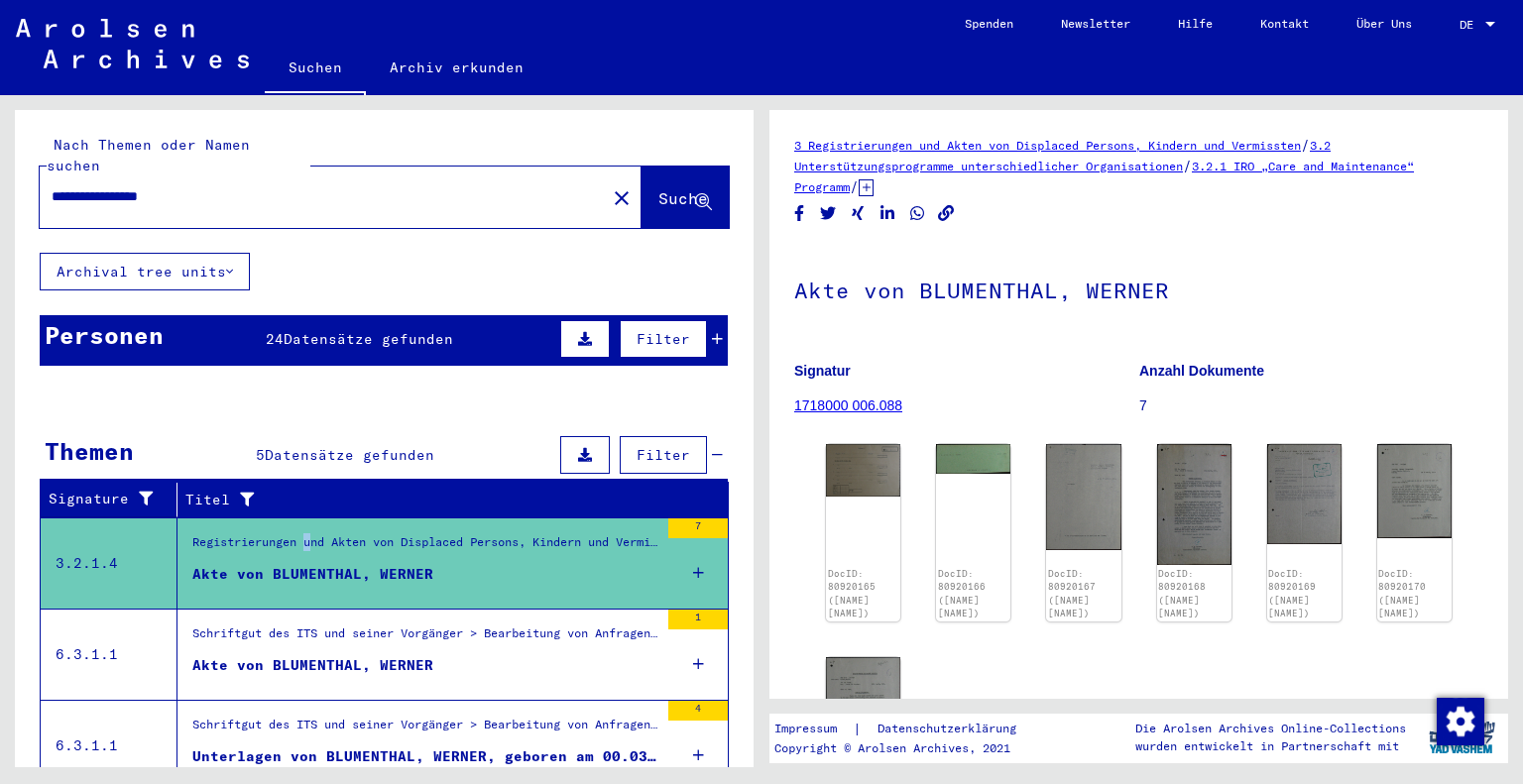 scroll, scrollTop: 0, scrollLeft: 0, axis: both 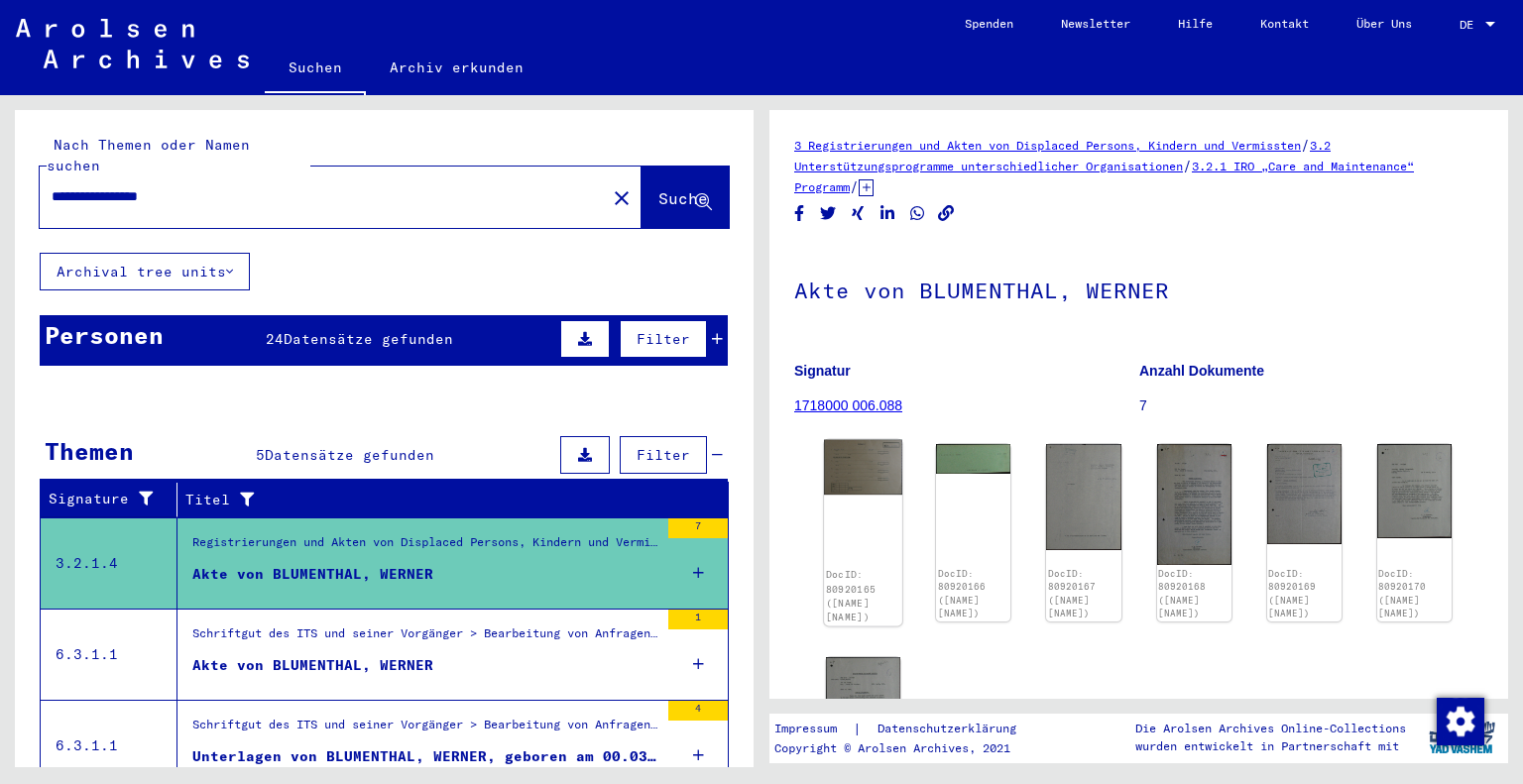 click on "DocID: 80920165 ([NAME] [NAME])" 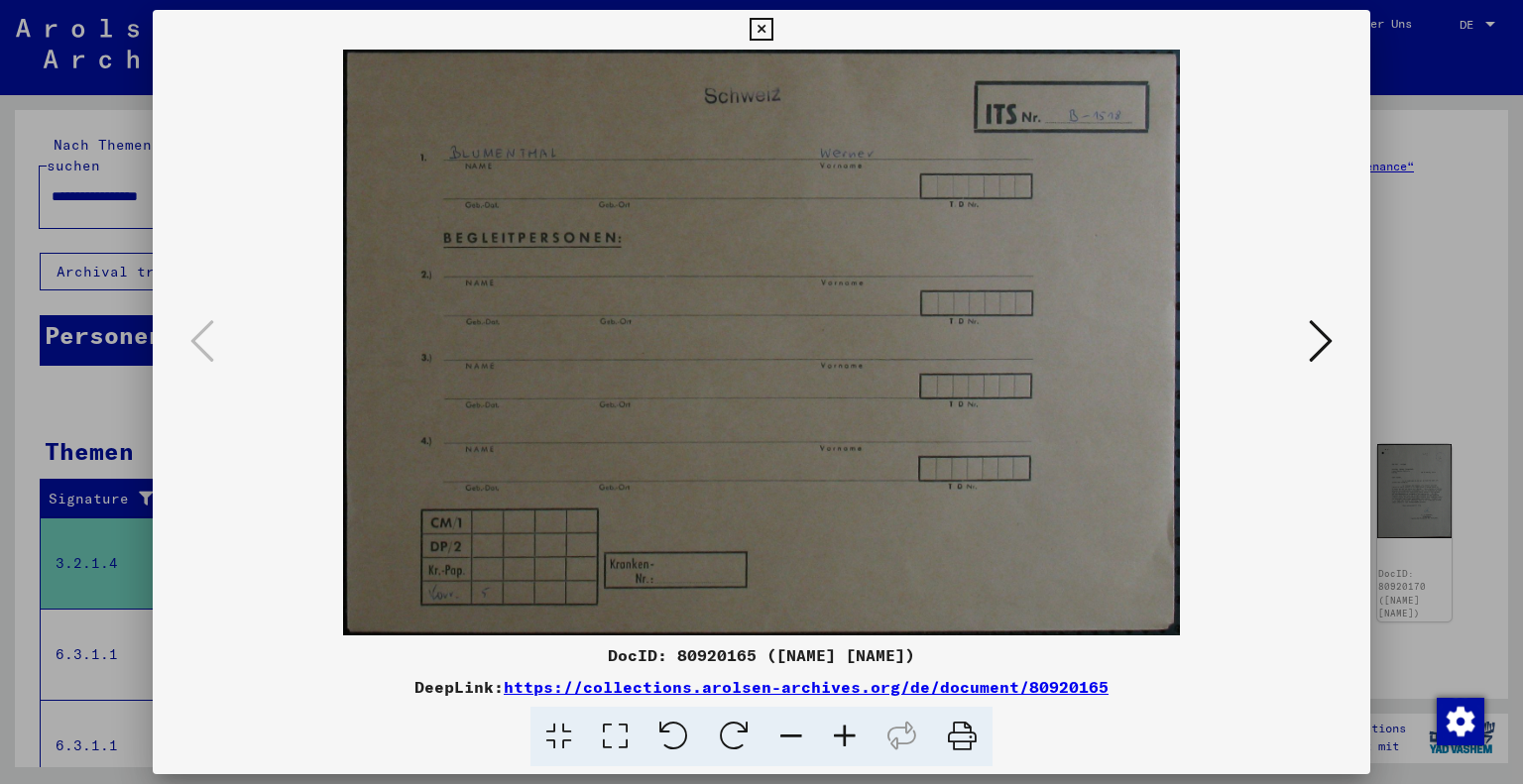click at bounding box center [762, 342] 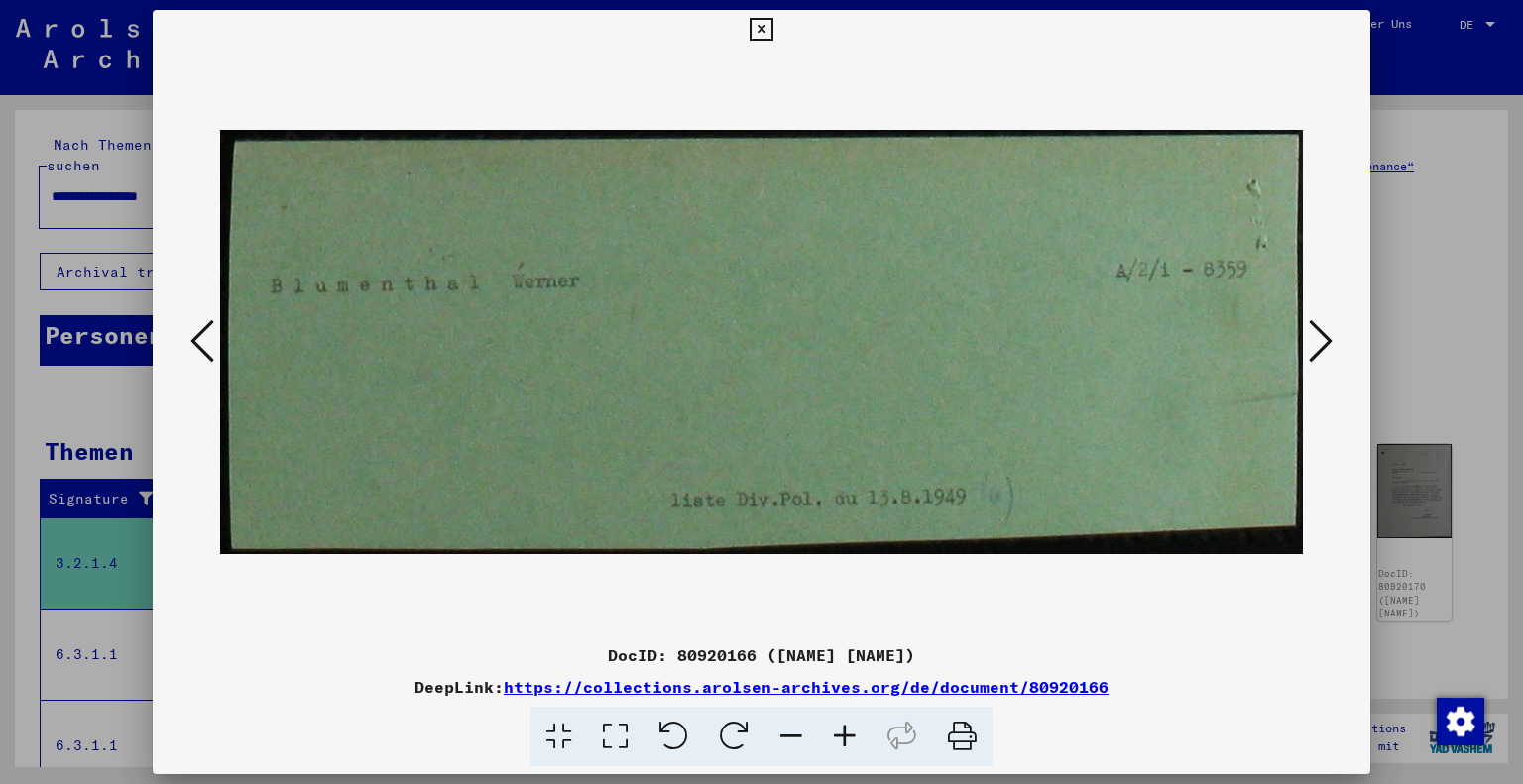 click at bounding box center (1321, 341) 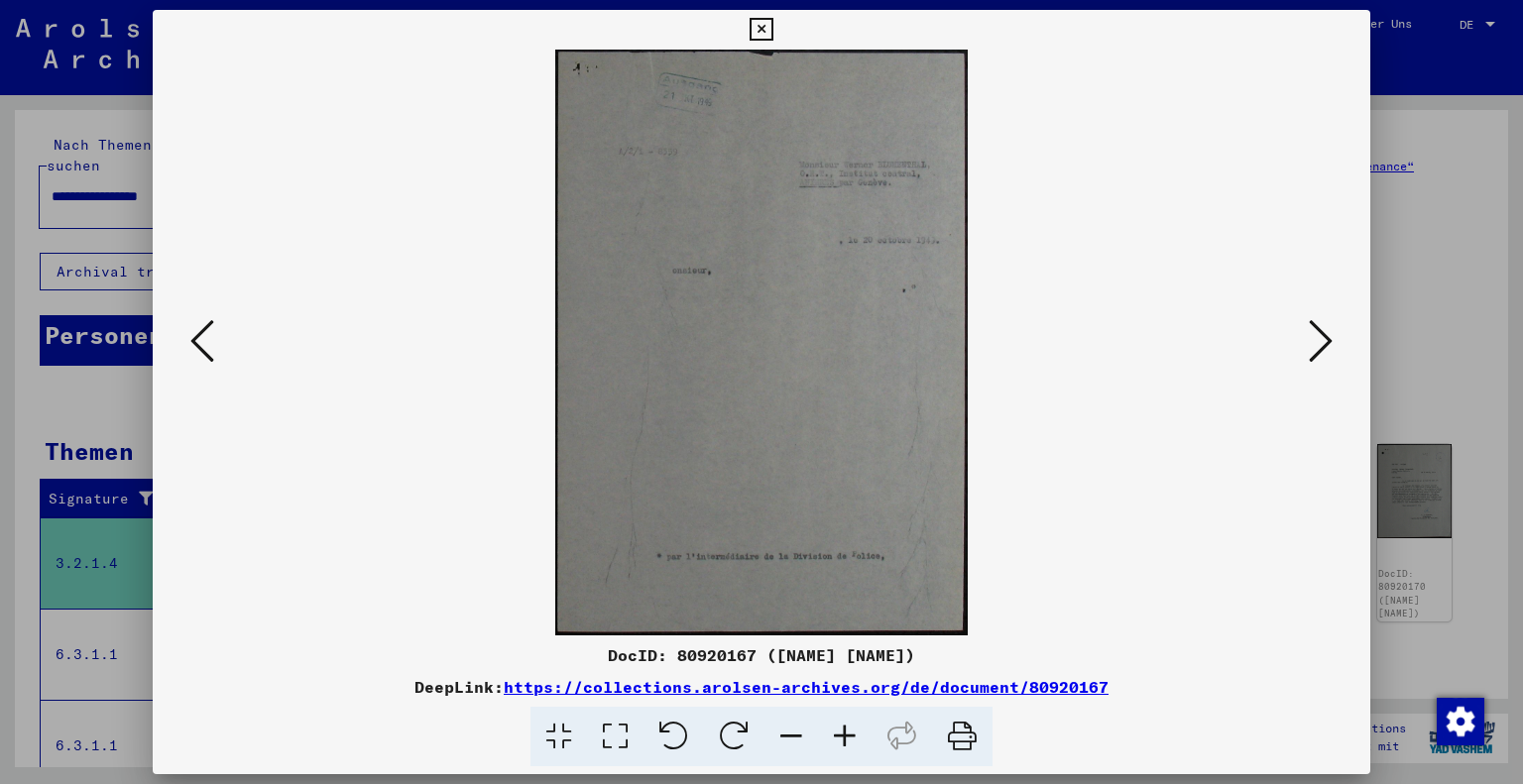 click at bounding box center [845, 736] 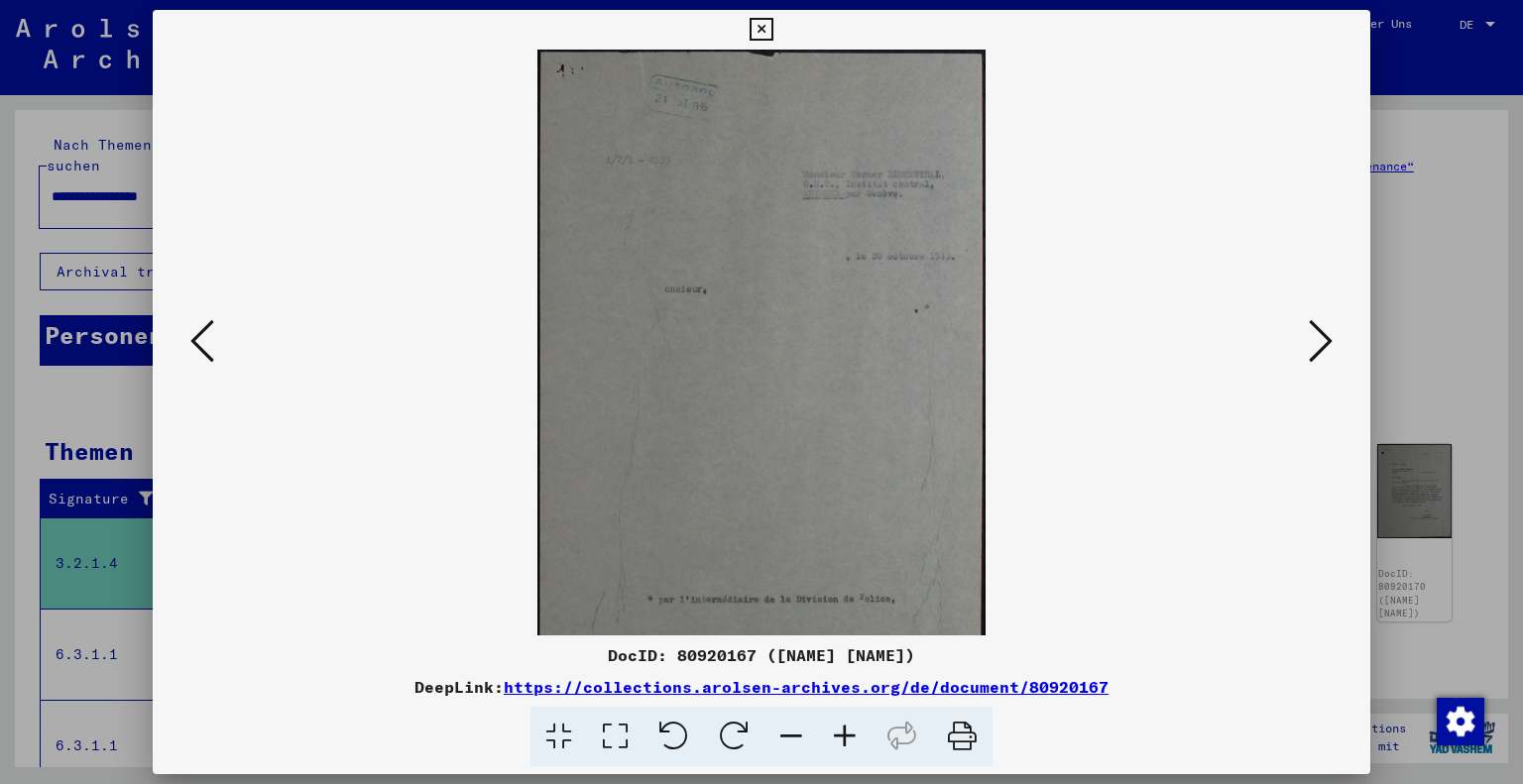 click at bounding box center (845, 736) 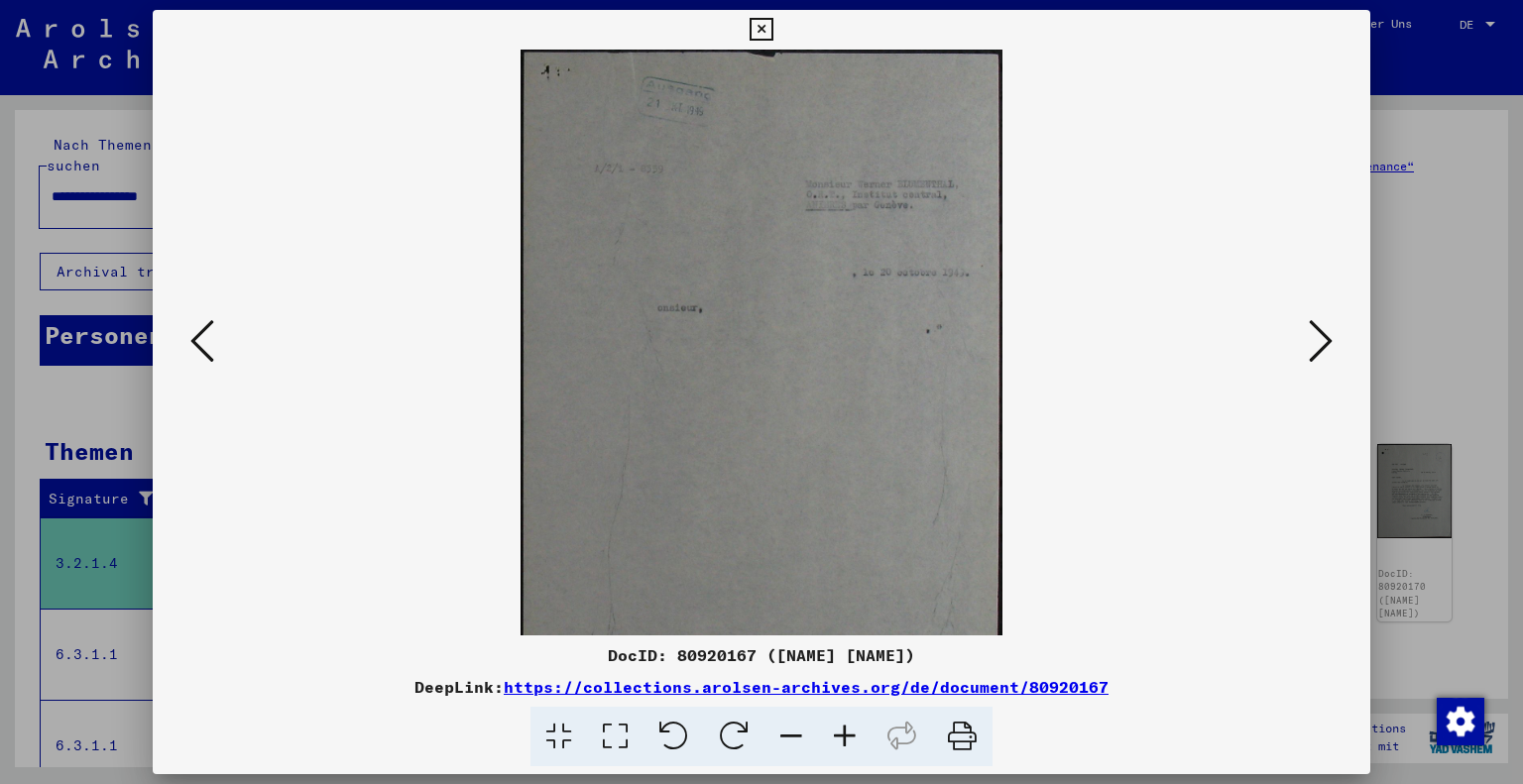 click at bounding box center (845, 736) 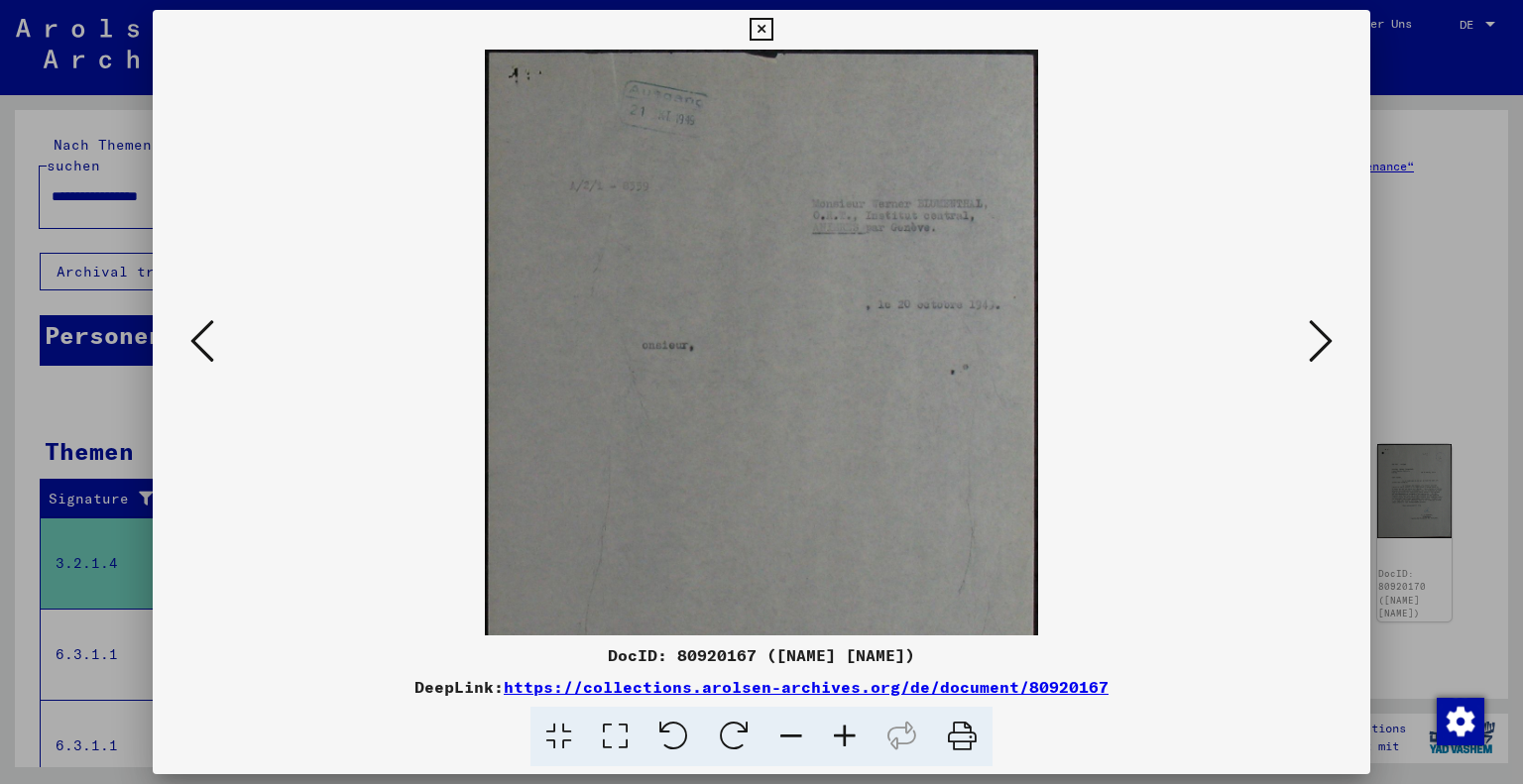 click at bounding box center [845, 736] 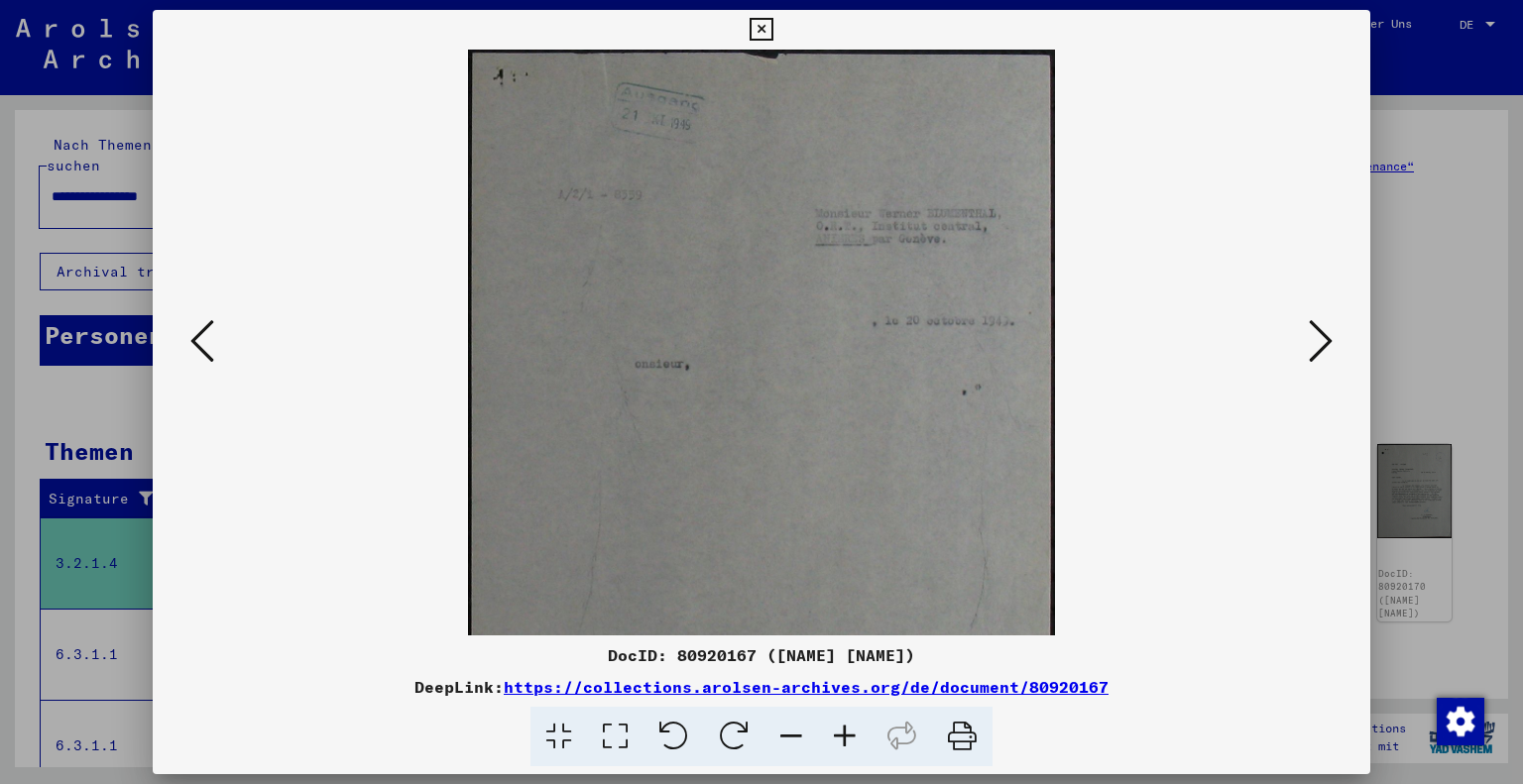 click at bounding box center [845, 736] 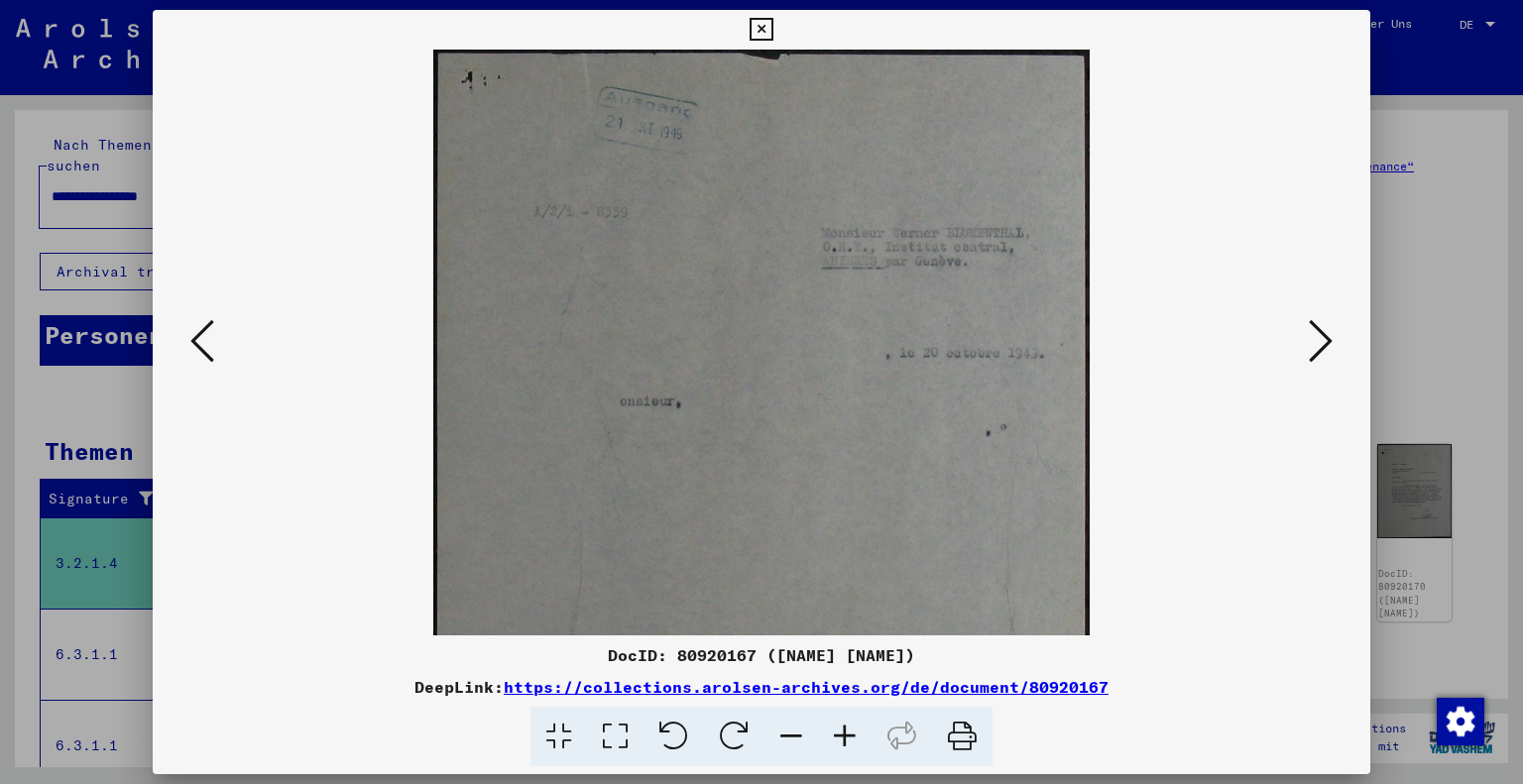 click at bounding box center (845, 736) 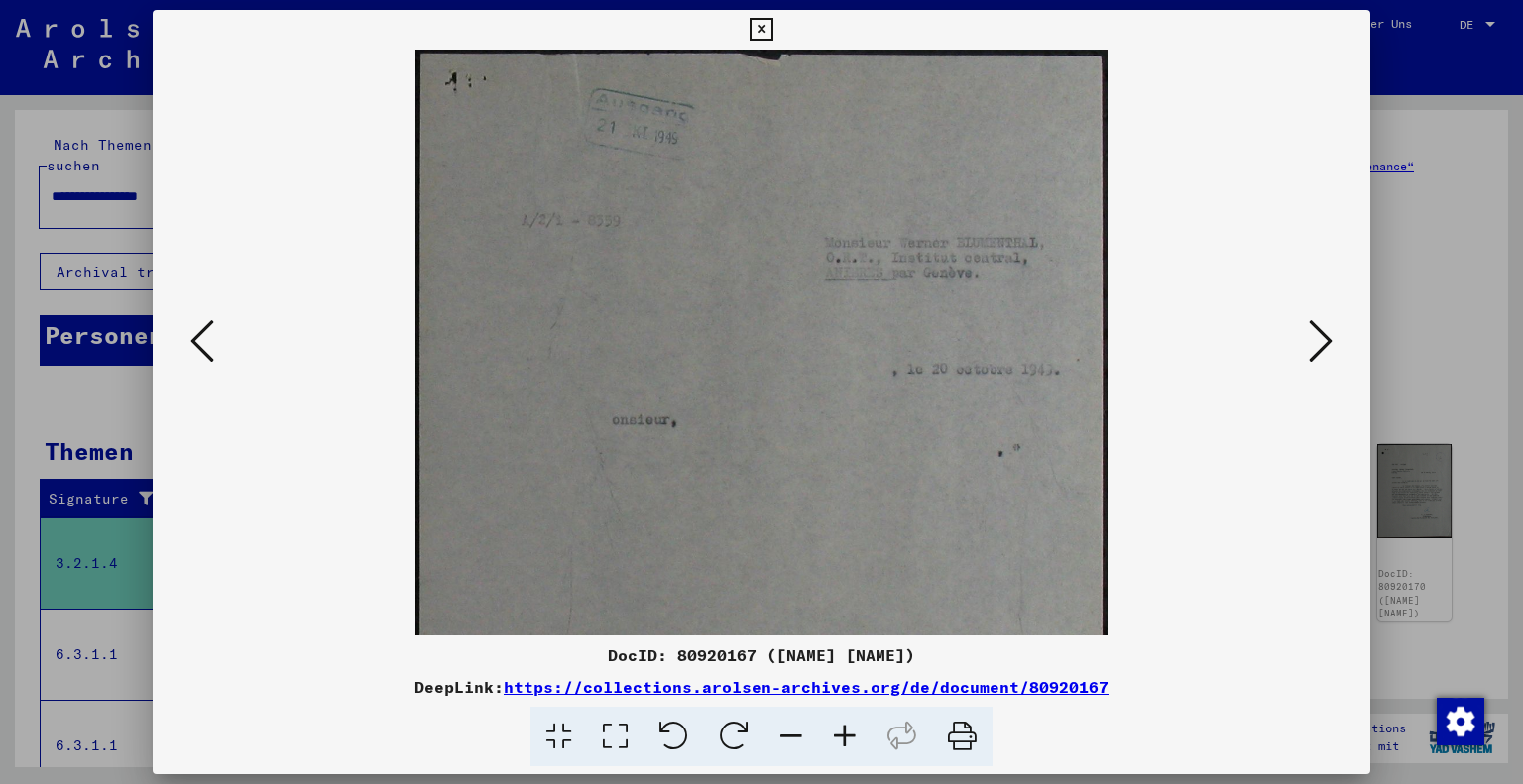 click at bounding box center (845, 736) 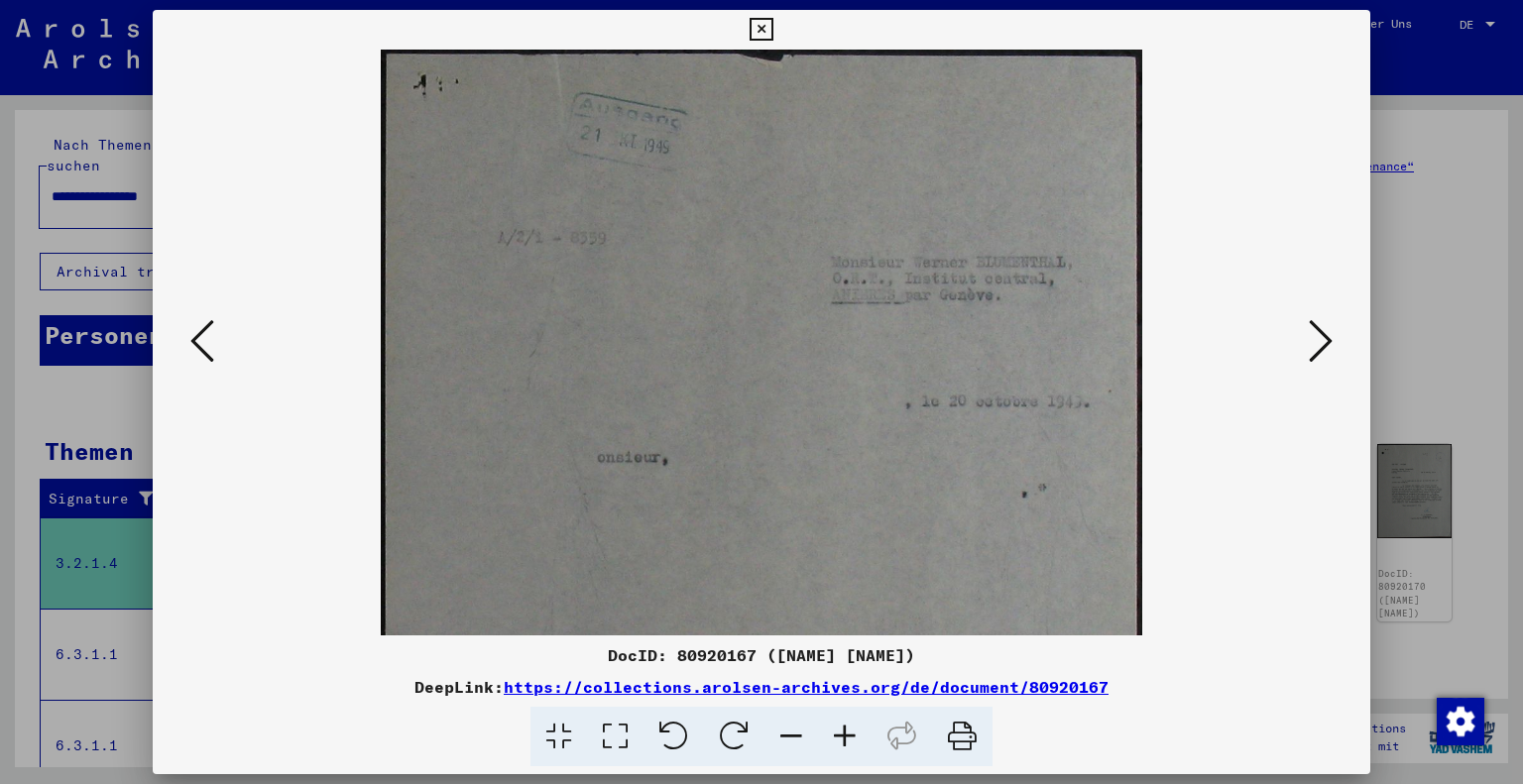 click at bounding box center [845, 736] 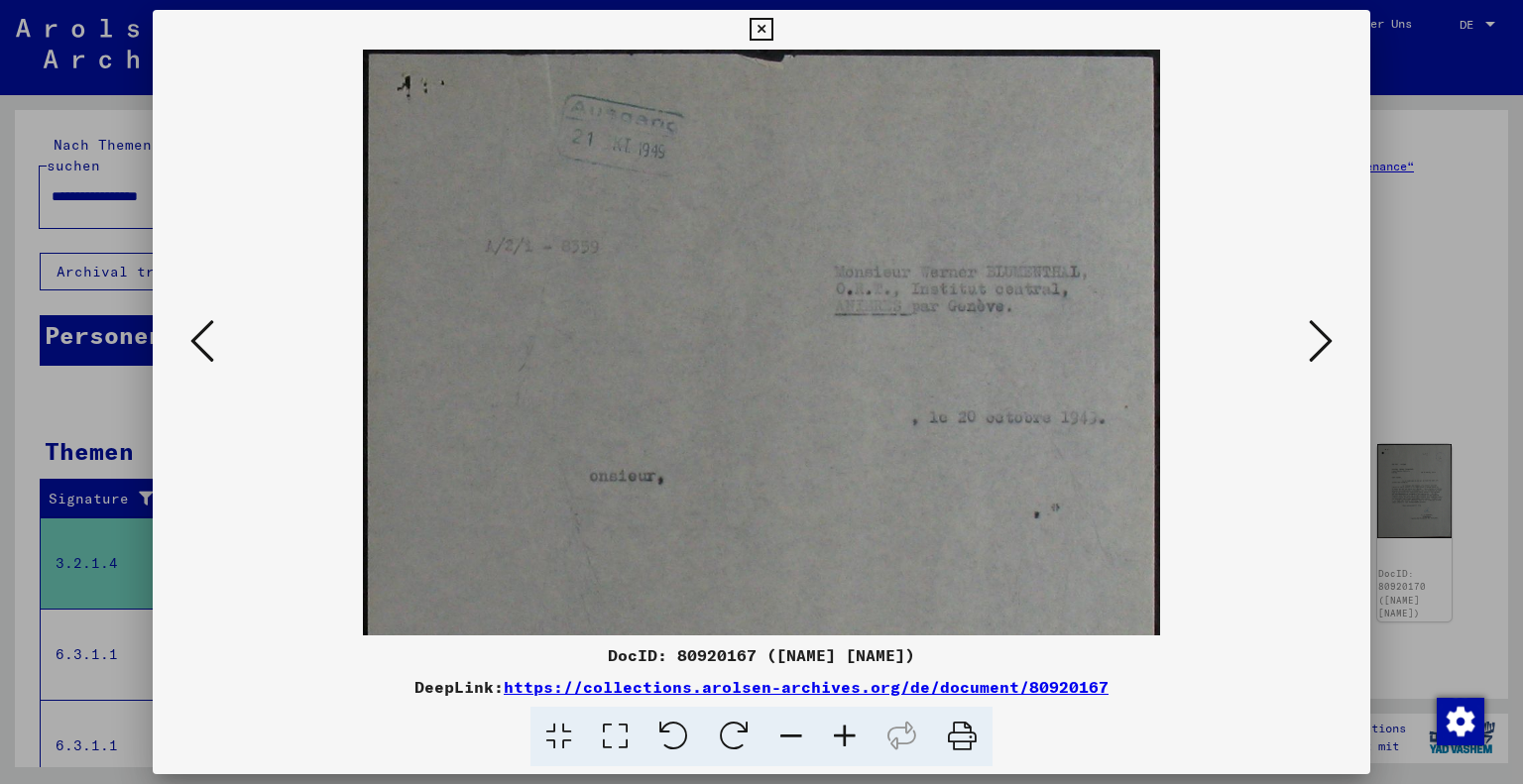 click at bounding box center (845, 736) 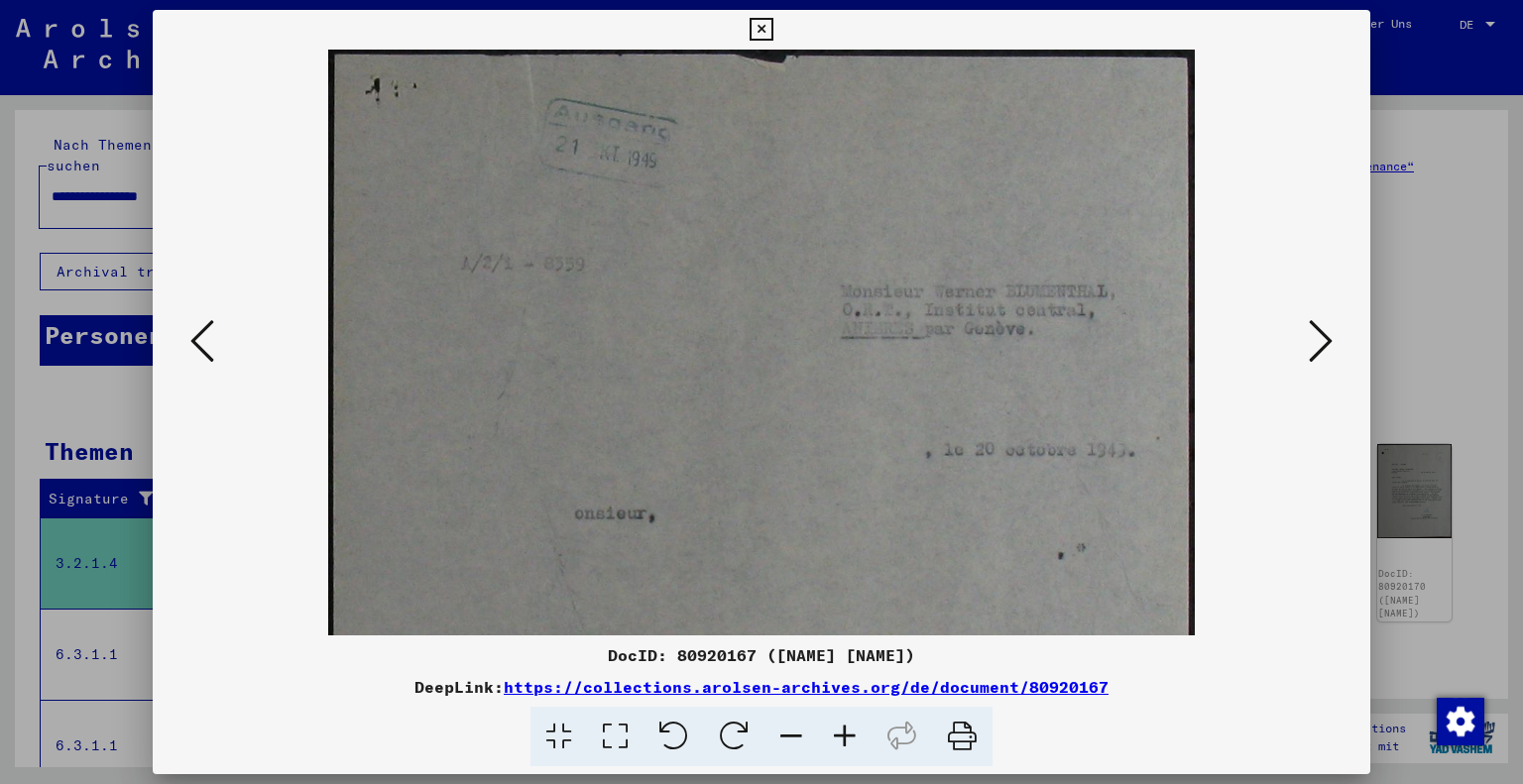 click at bounding box center (845, 736) 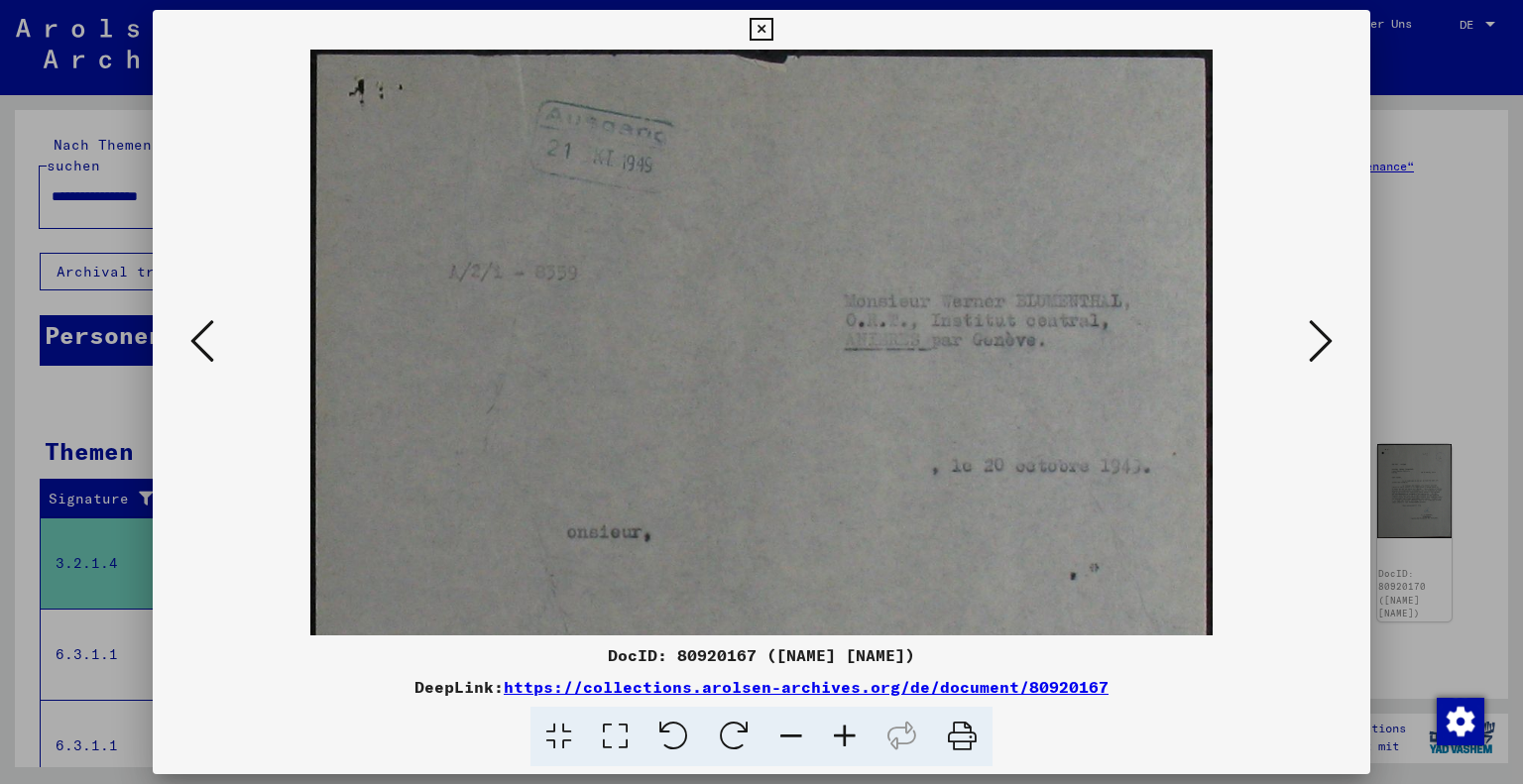 click at bounding box center [845, 736] 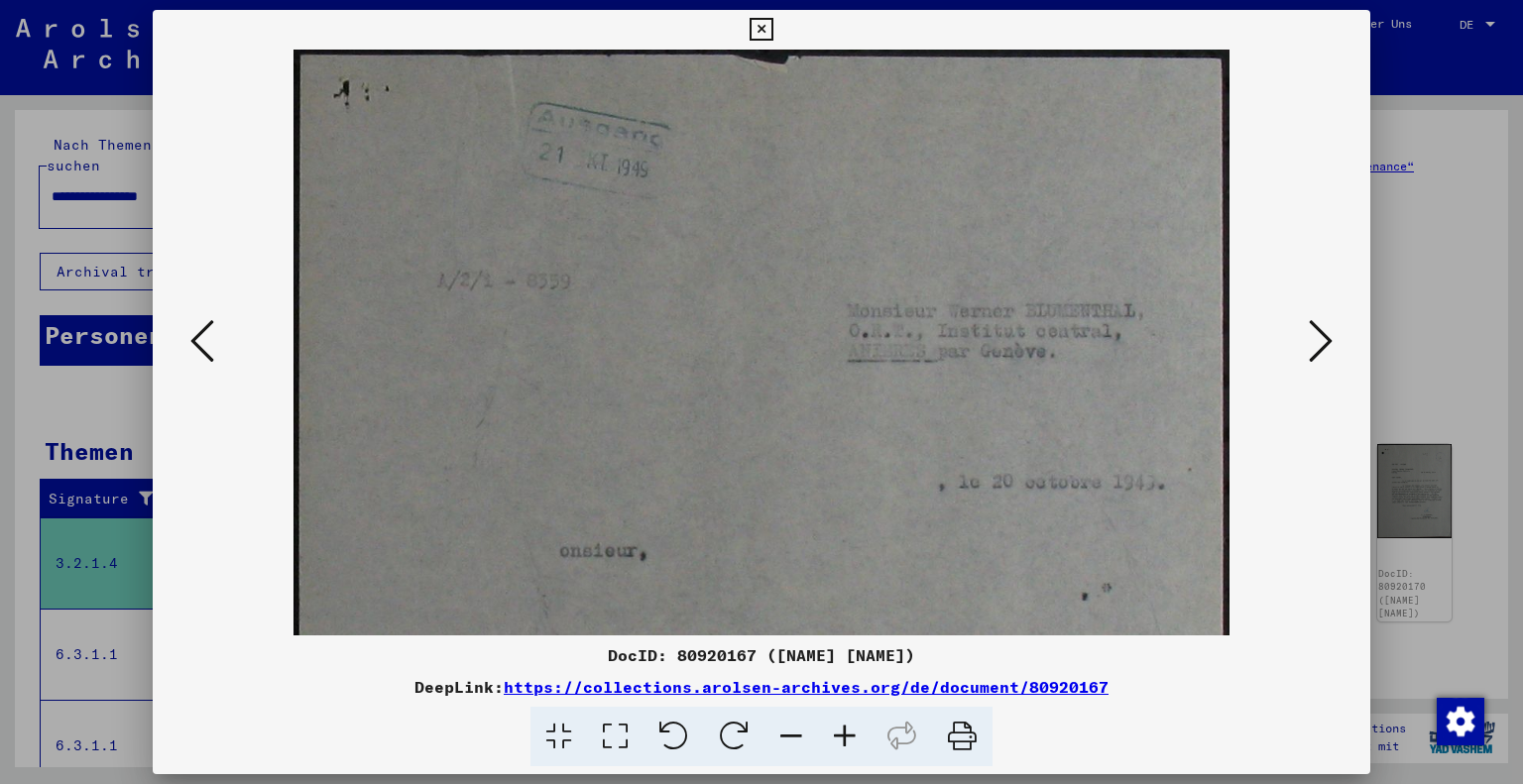 click at bounding box center [845, 736] 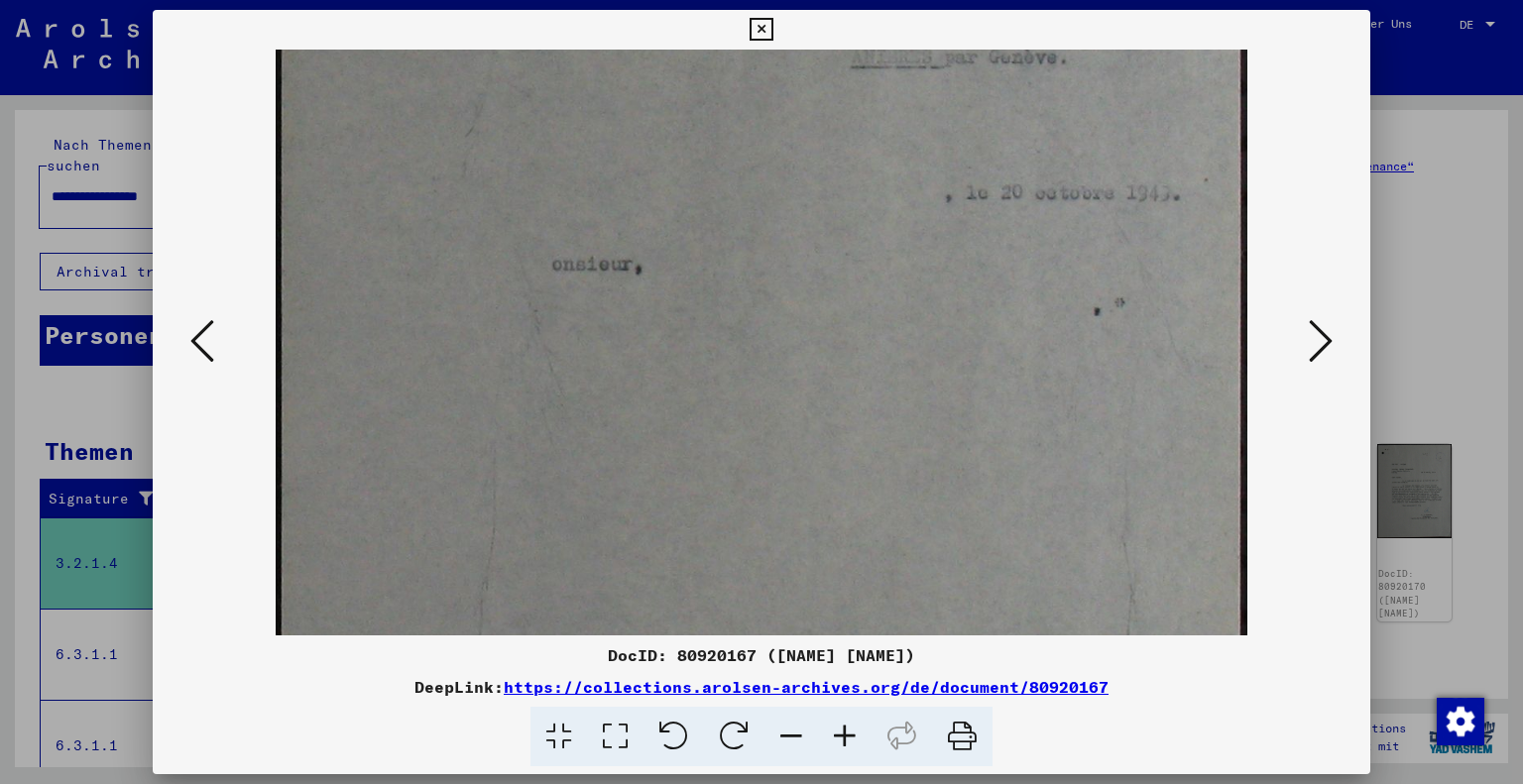 drag, startPoint x: 960, startPoint y: 456, endPoint x: 971, endPoint y: 127, distance: 329.1838 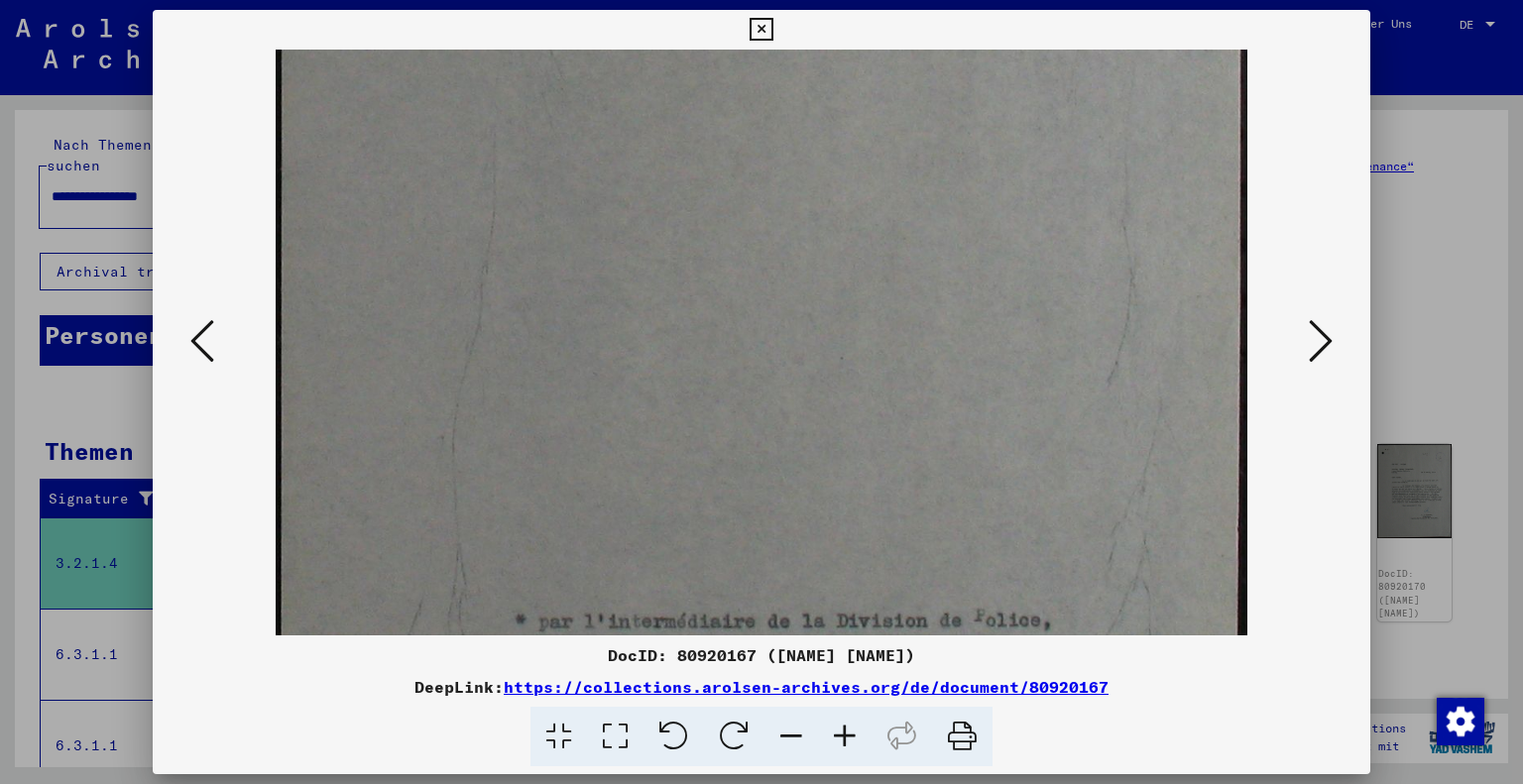 scroll, scrollTop: 777, scrollLeft: 0, axis: vertical 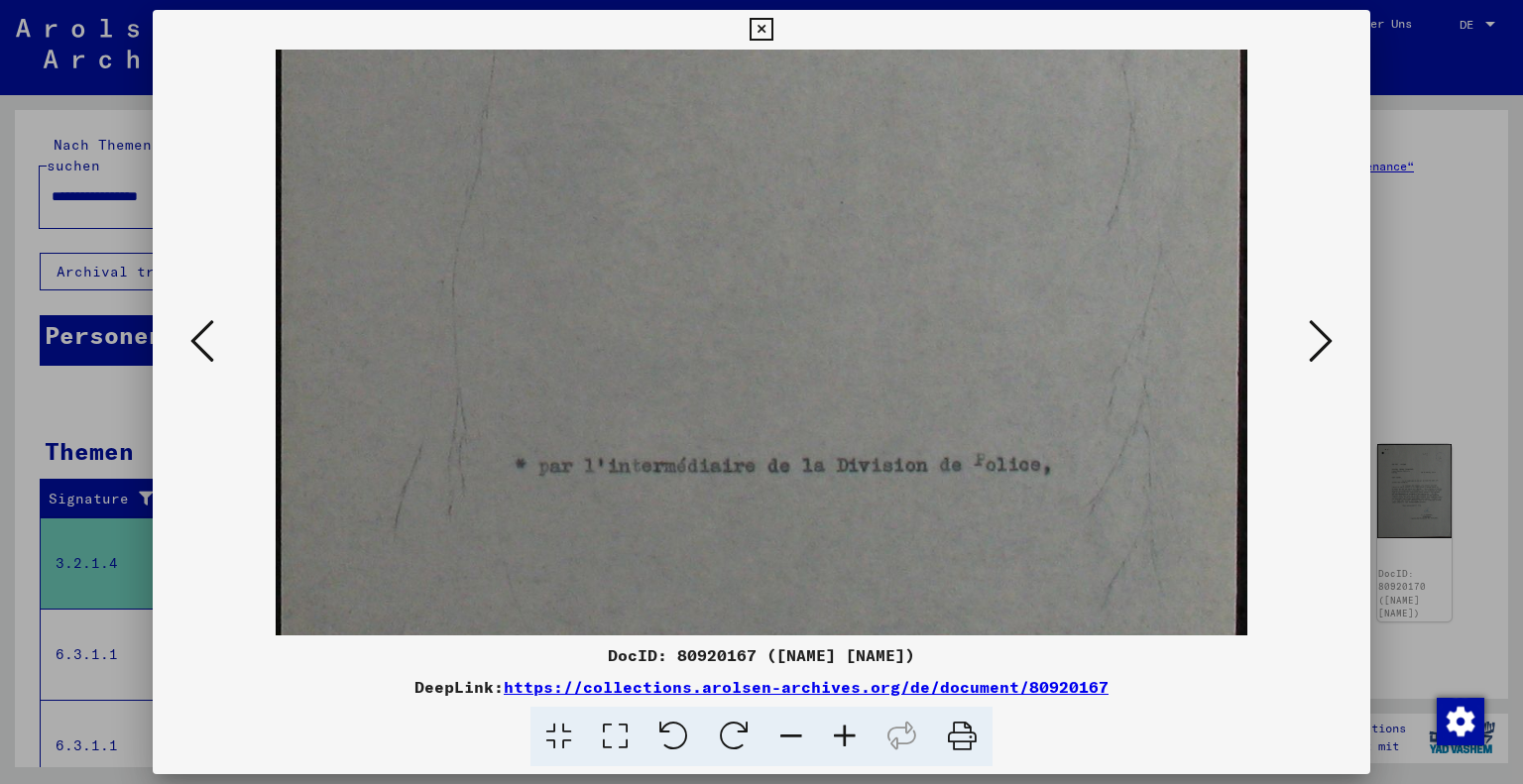 drag, startPoint x: 992, startPoint y: 461, endPoint x: 1015, endPoint y: 15, distance: 446.59266 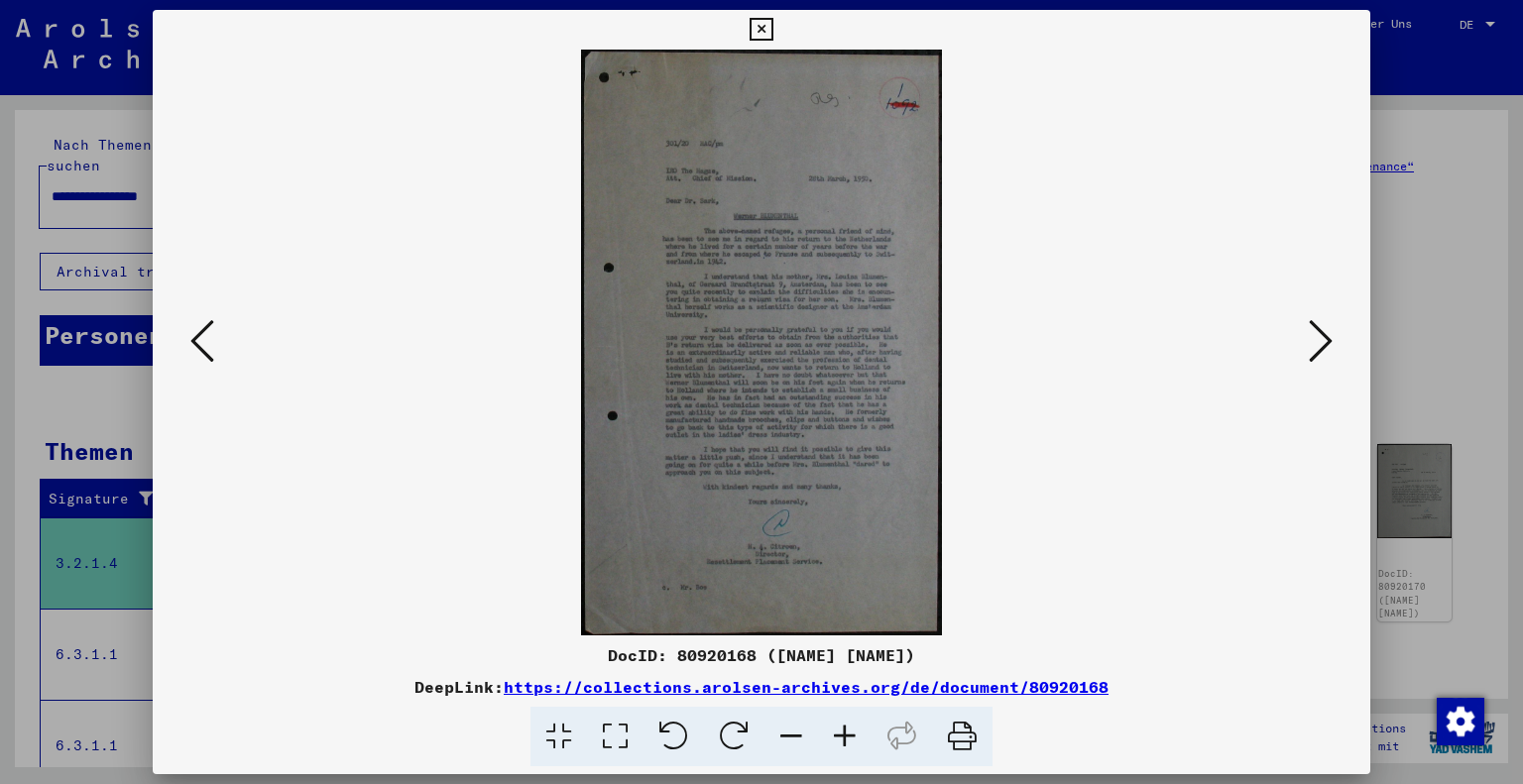 scroll, scrollTop: 0, scrollLeft: 0, axis: both 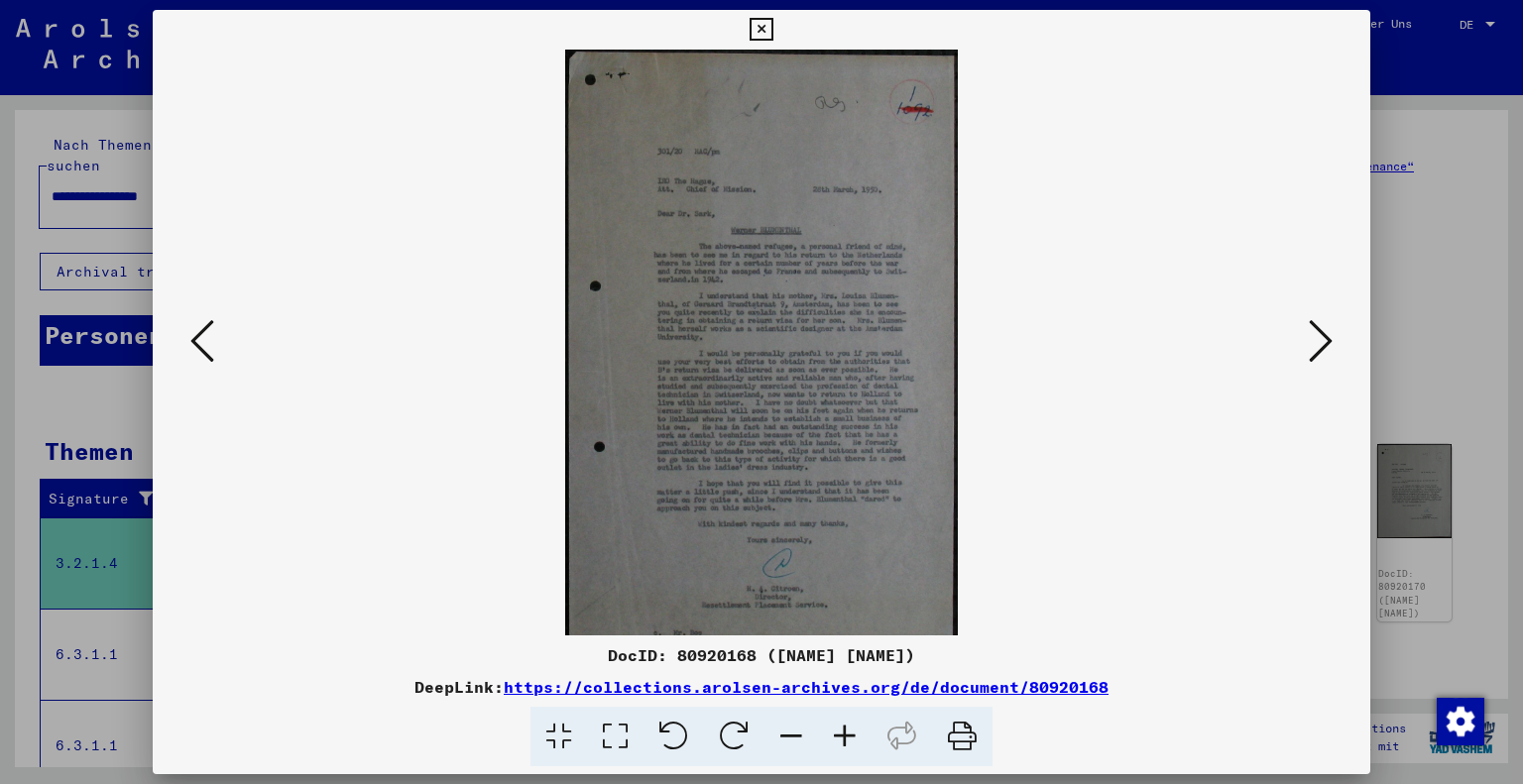 click at bounding box center (845, 736) 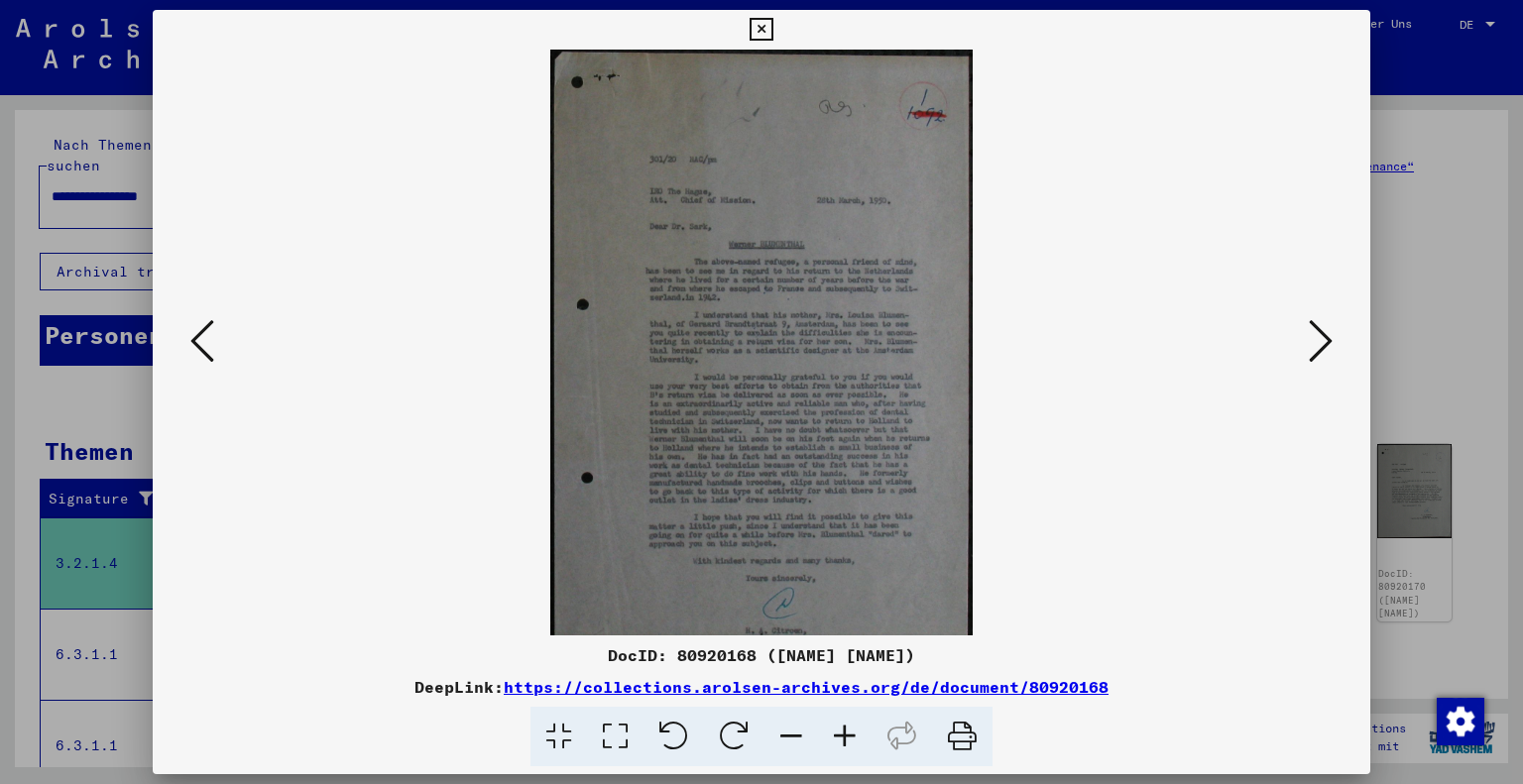 click at bounding box center [845, 736] 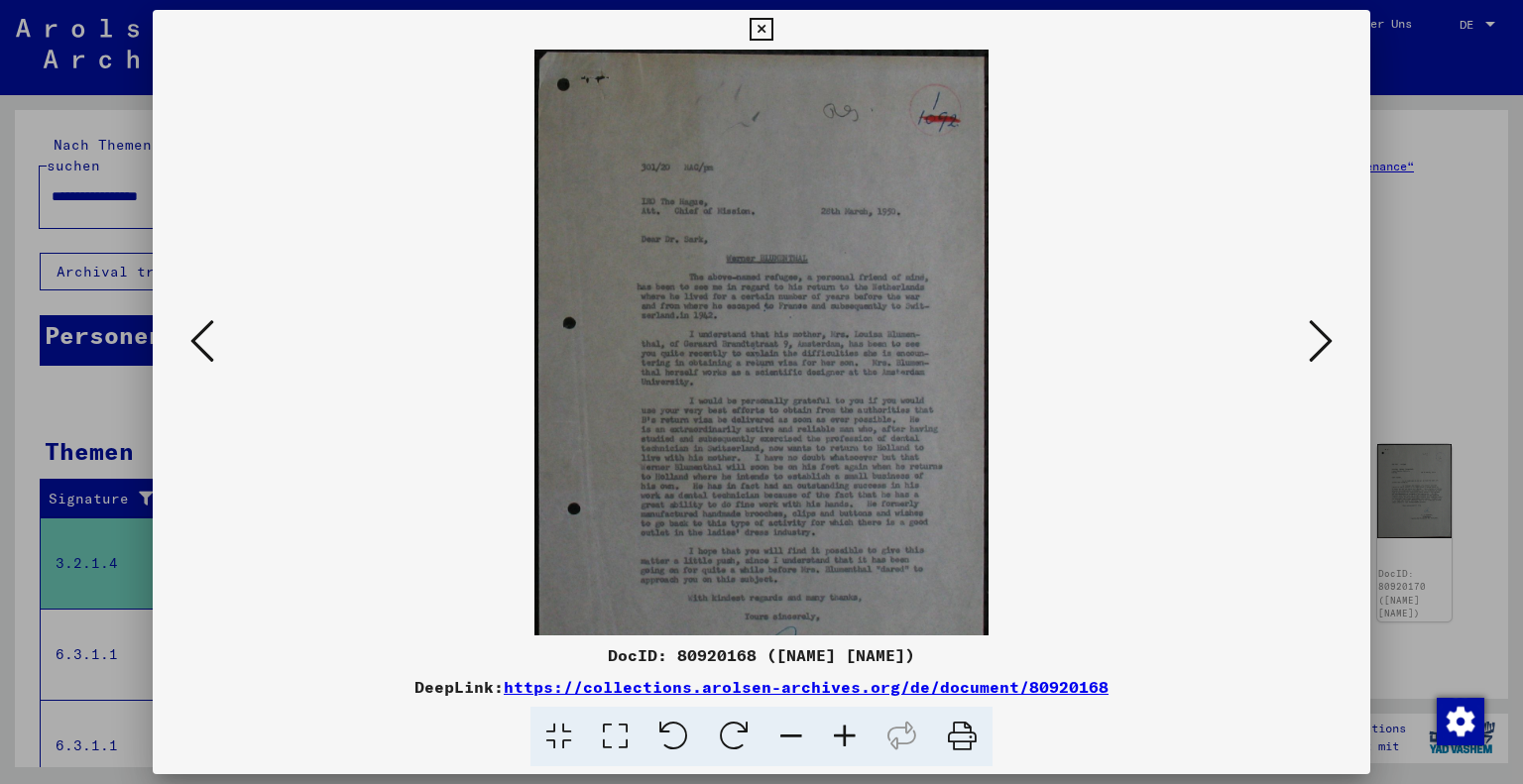 click at bounding box center (845, 736) 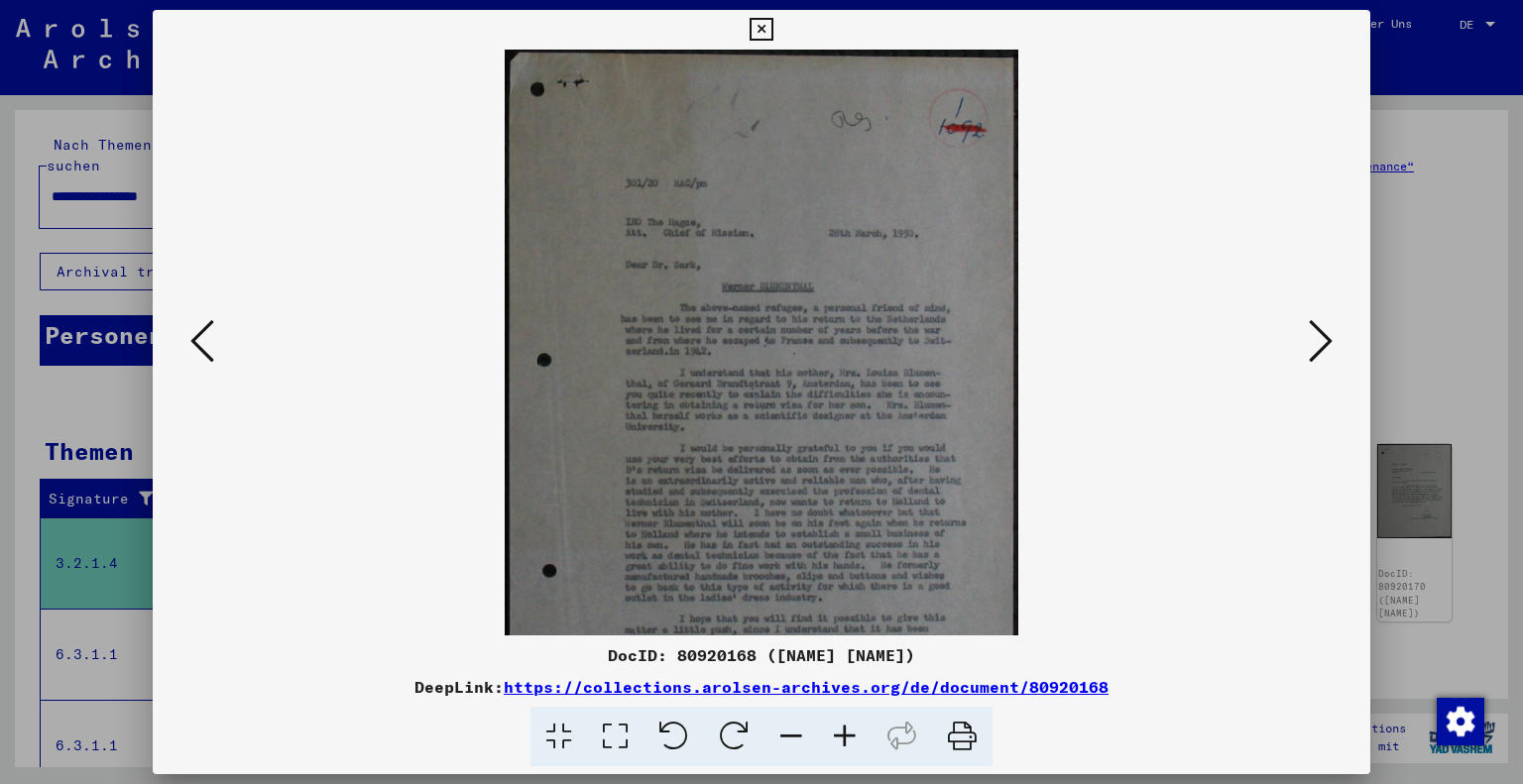 click at bounding box center [845, 736] 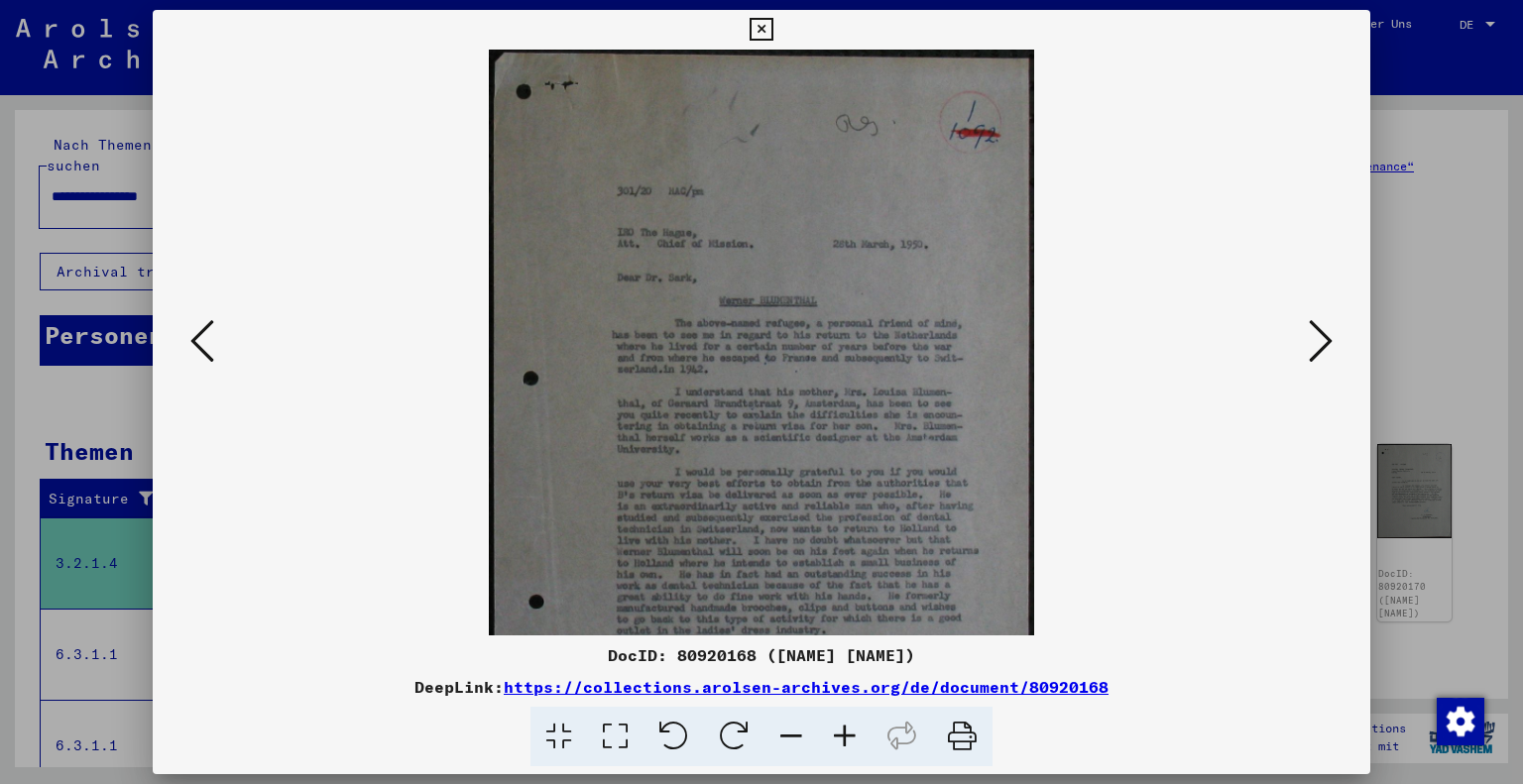 click at bounding box center (845, 736) 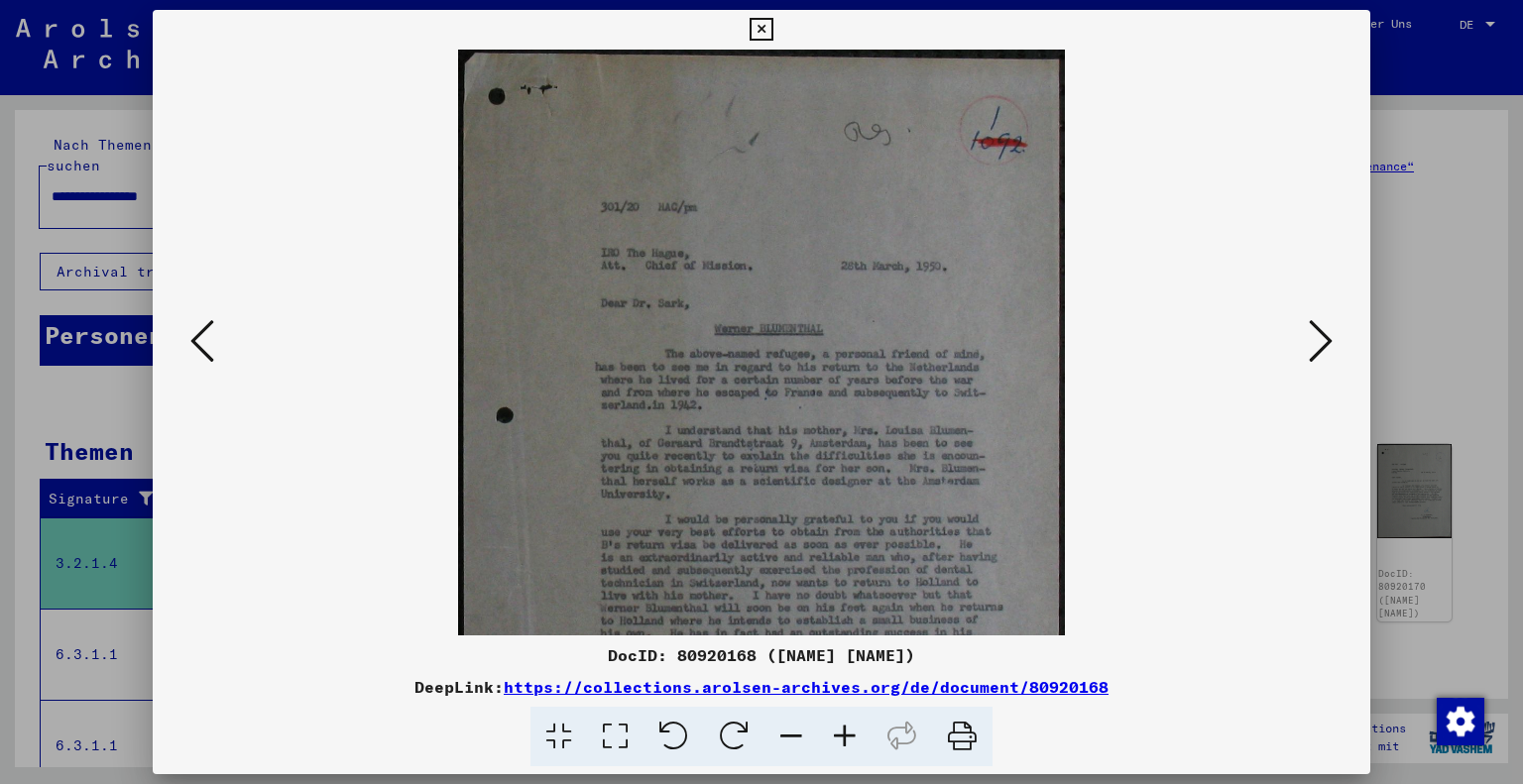 click at bounding box center (845, 736) 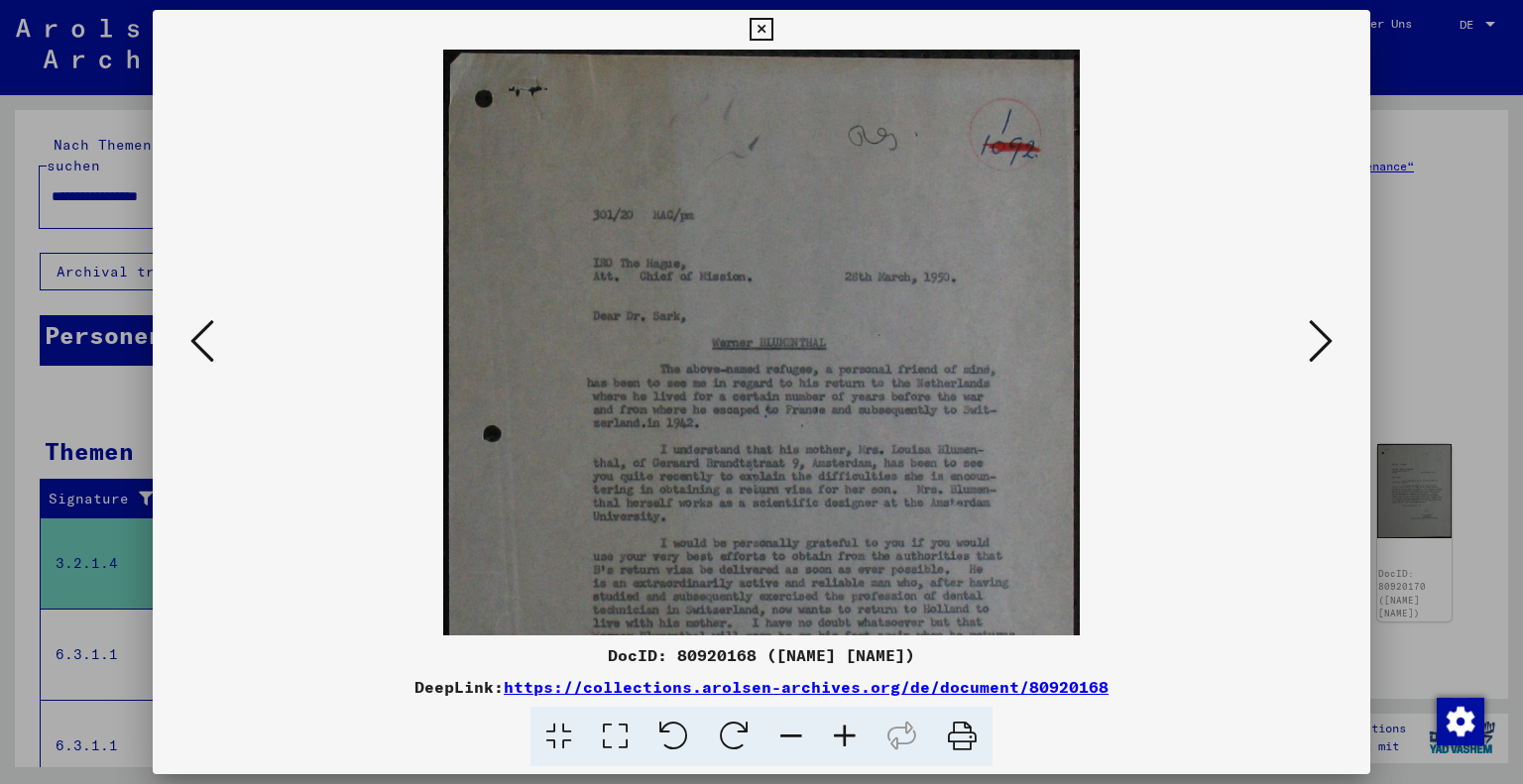 click at bounding box center (845, 736) 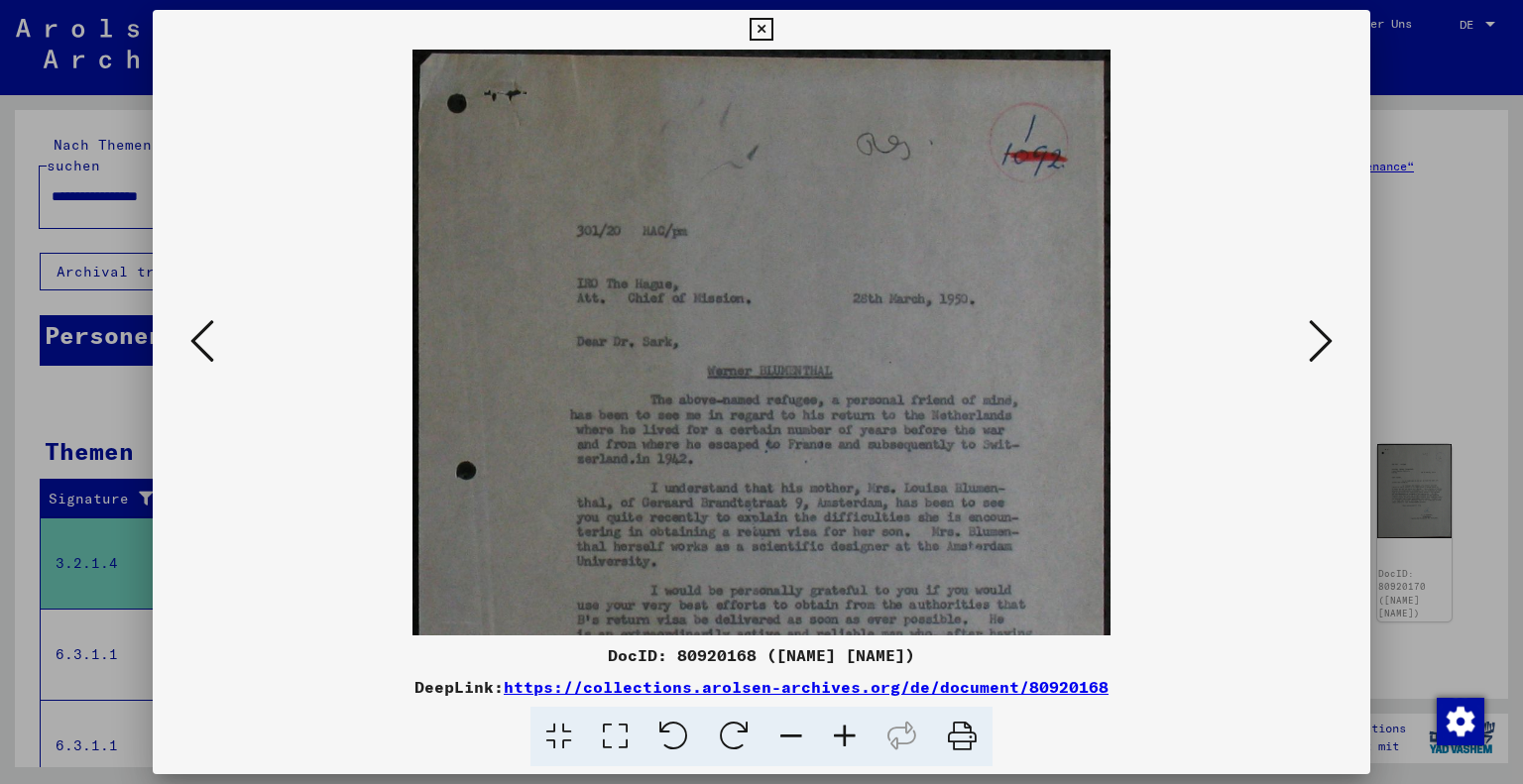 click at bounding box center [845, 736] 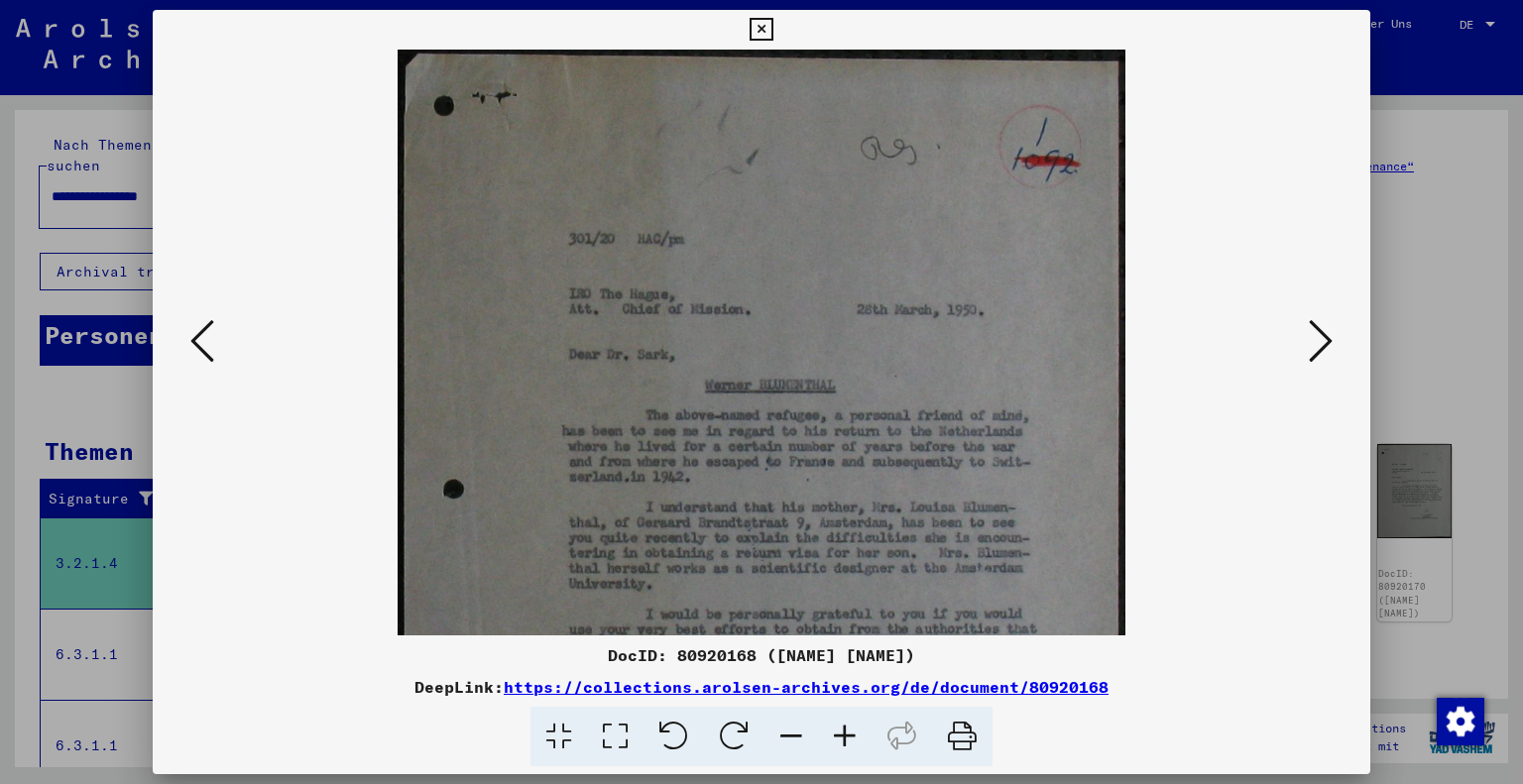 click at bounding box center (845, 736) 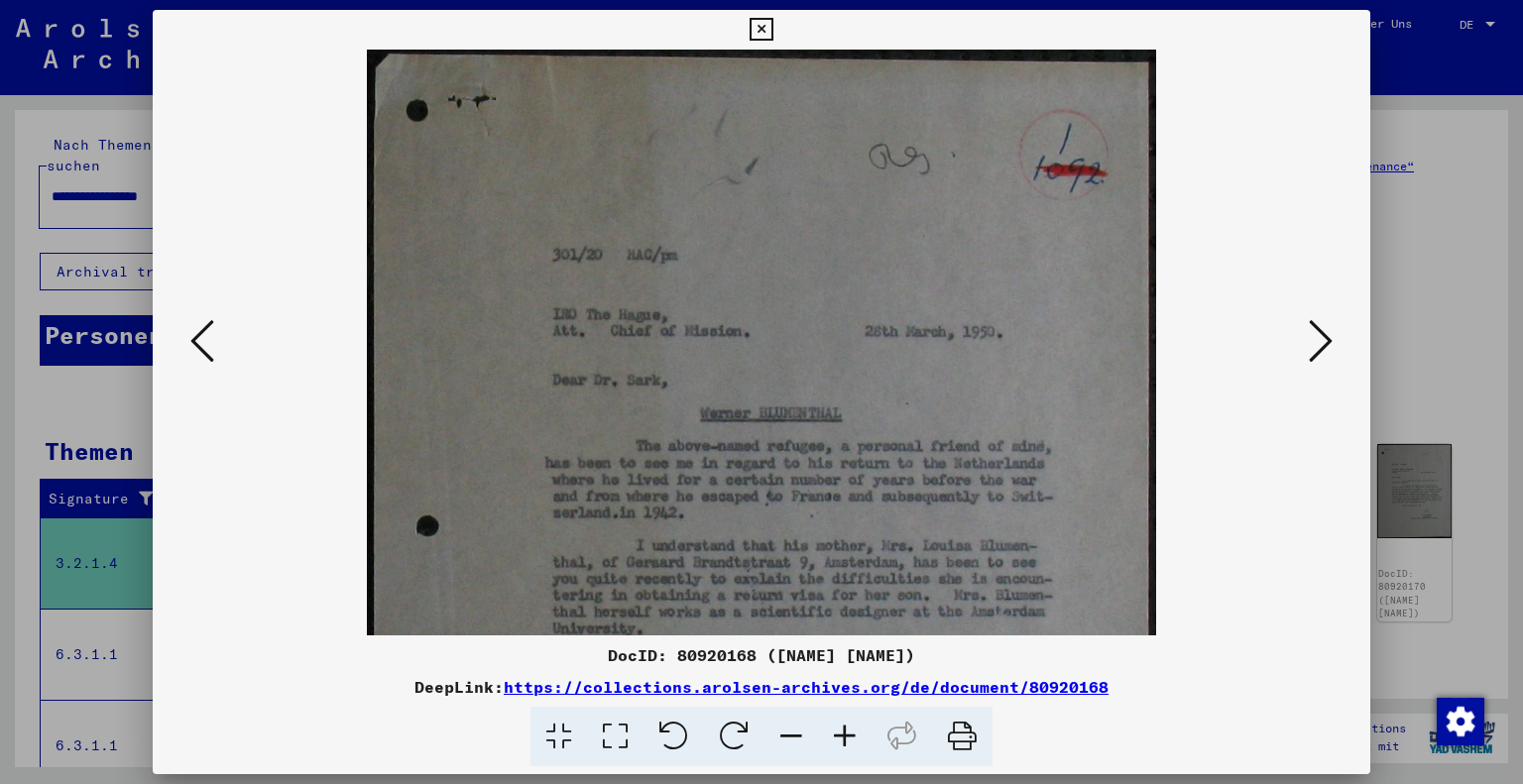 click at bounding box center [845, 736] 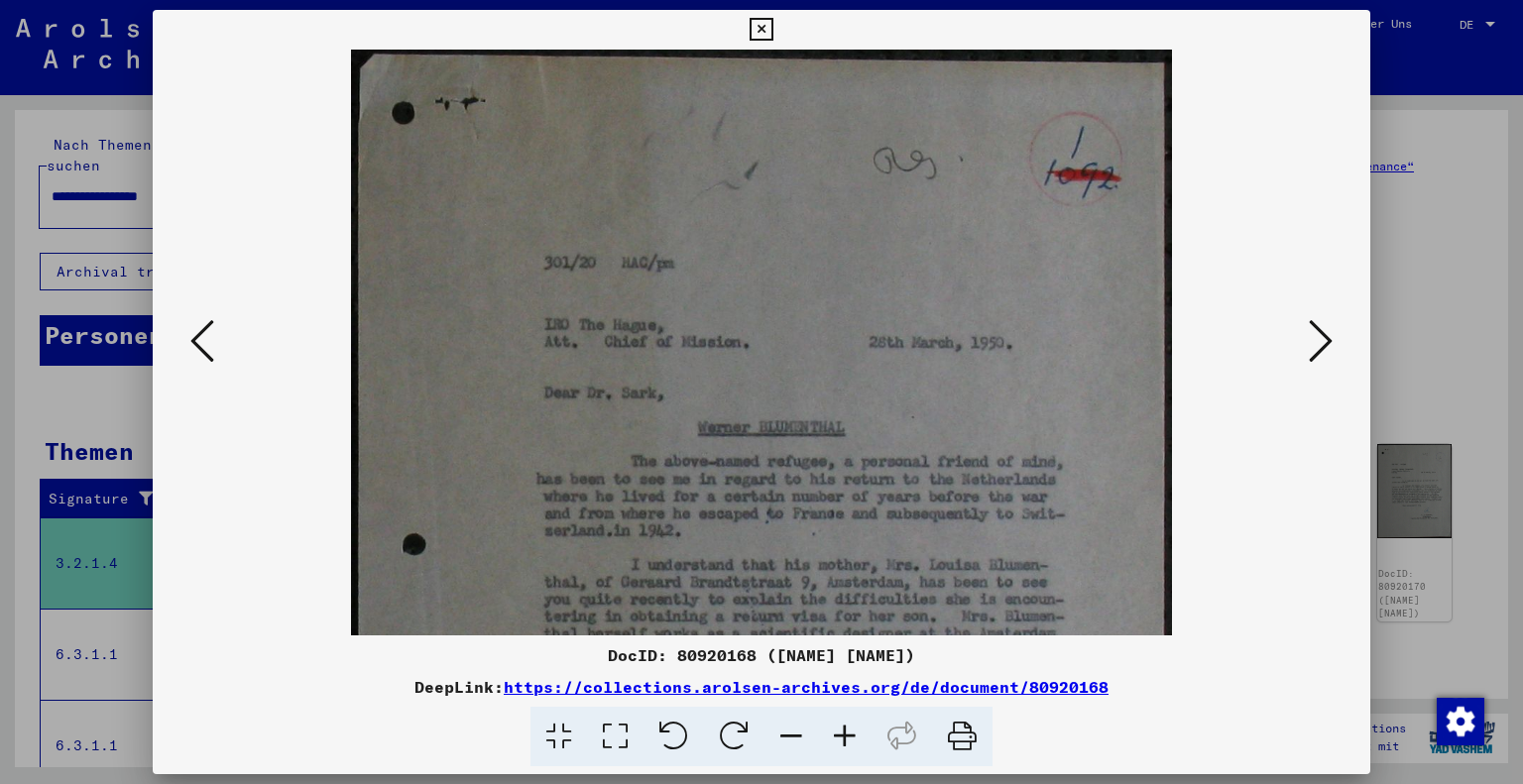 click at bounding box center (845, 736) 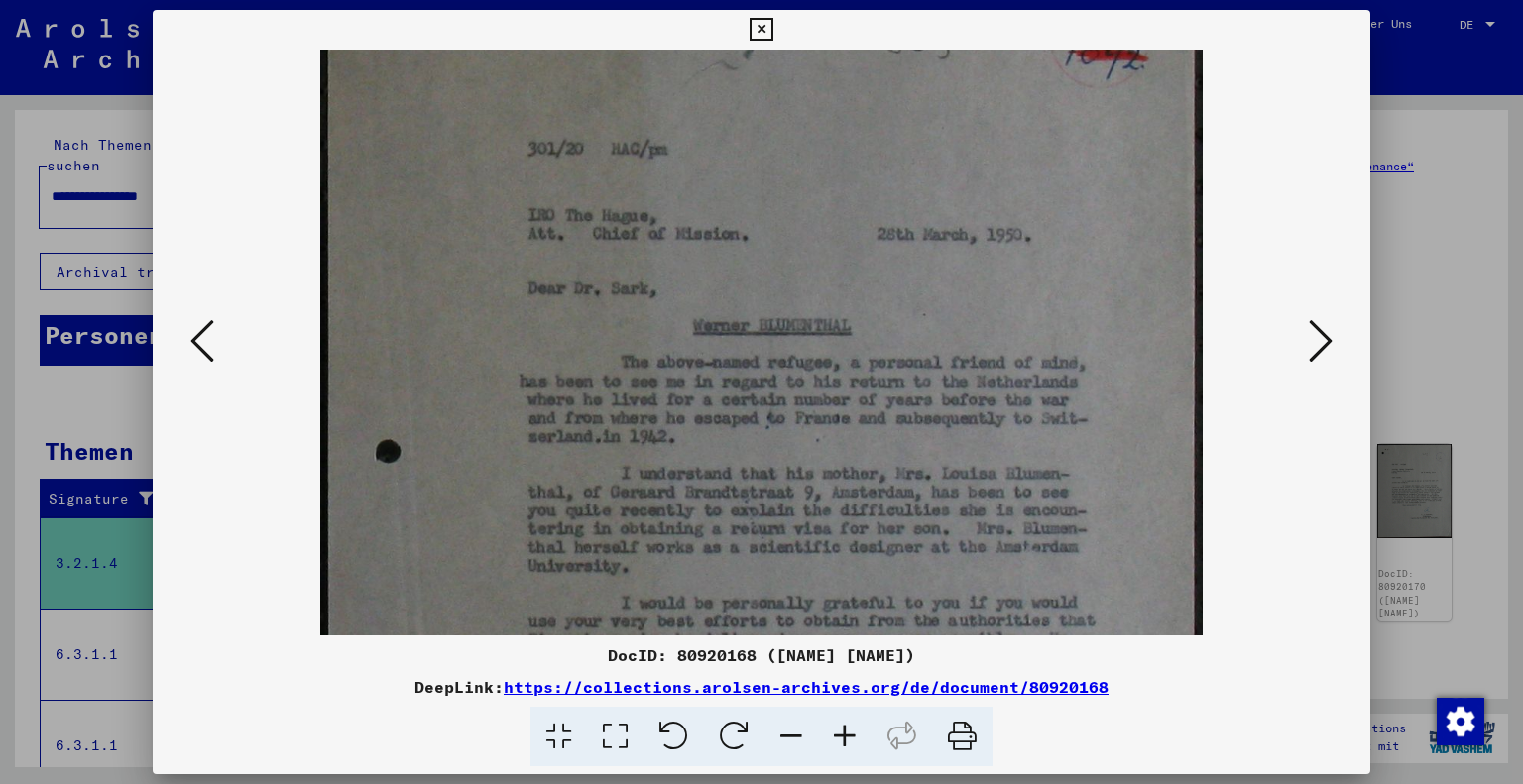scroll, scrollTop: 277, scrollLeft: 0, axis: vertical 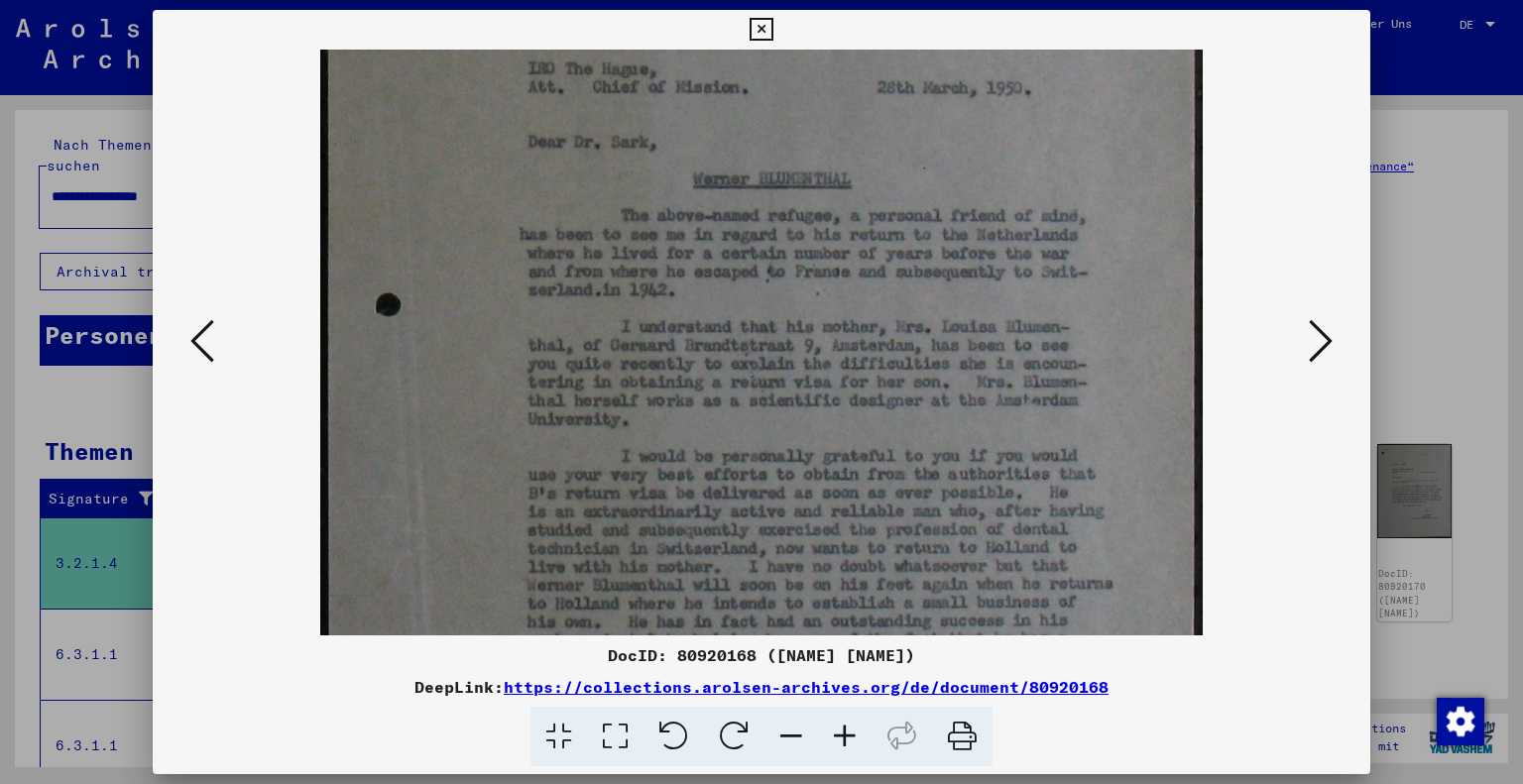 drag, startPoint x: 995, startPoint y: 492, endPoint x: 996, endPoint y: 217, distance: 275.0018 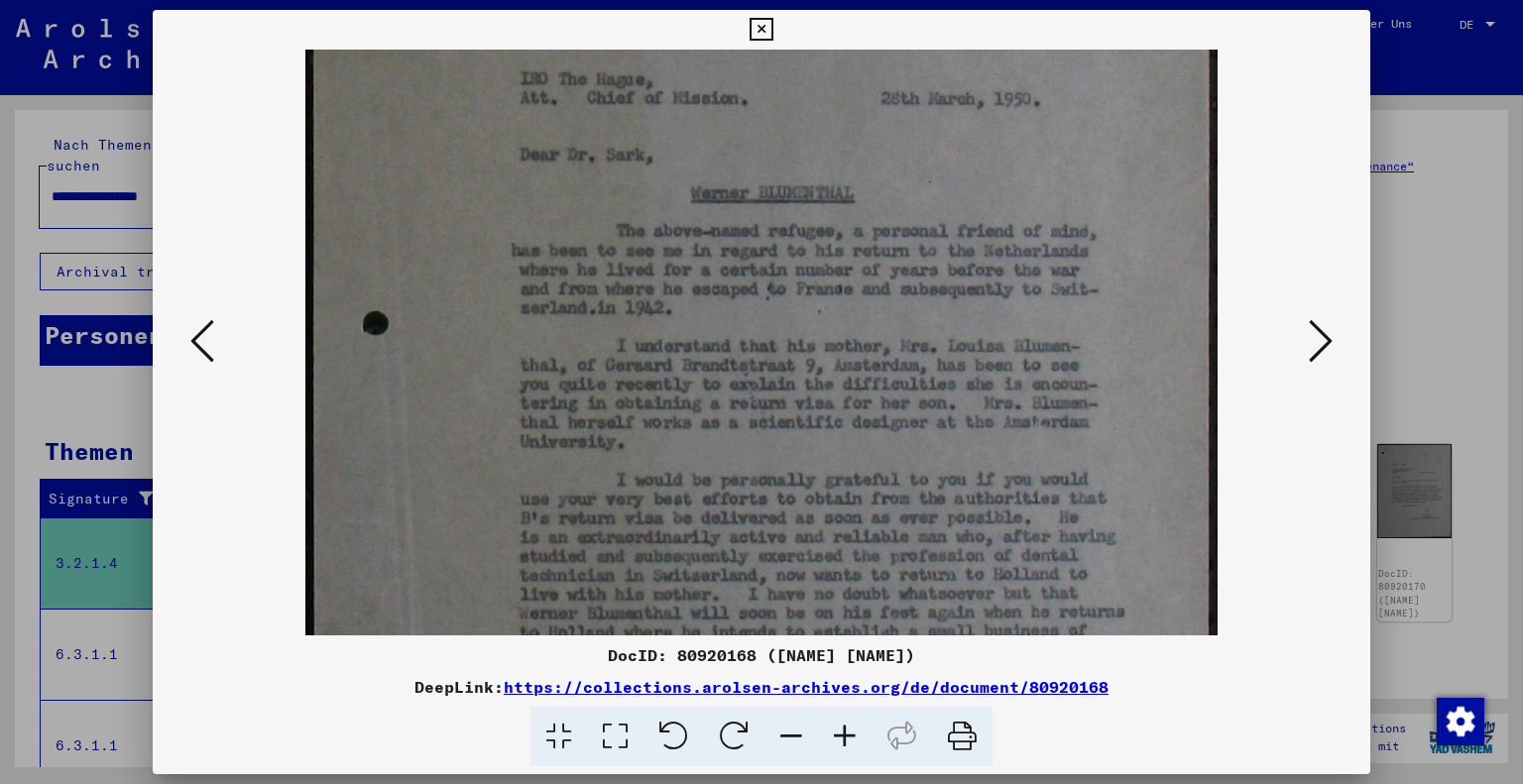 click at bounding box center [845, 736] 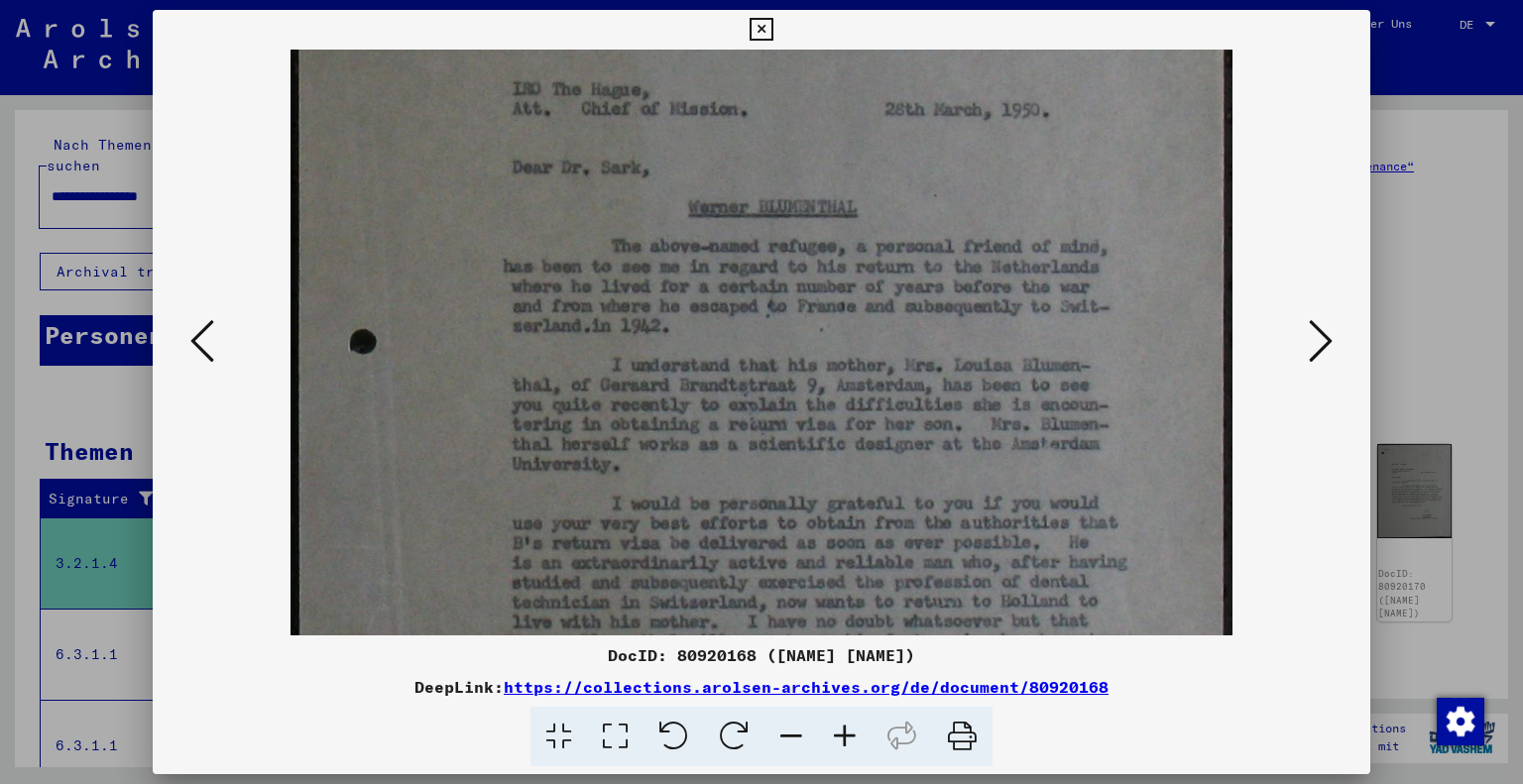 click at bounding box center [845, 736] 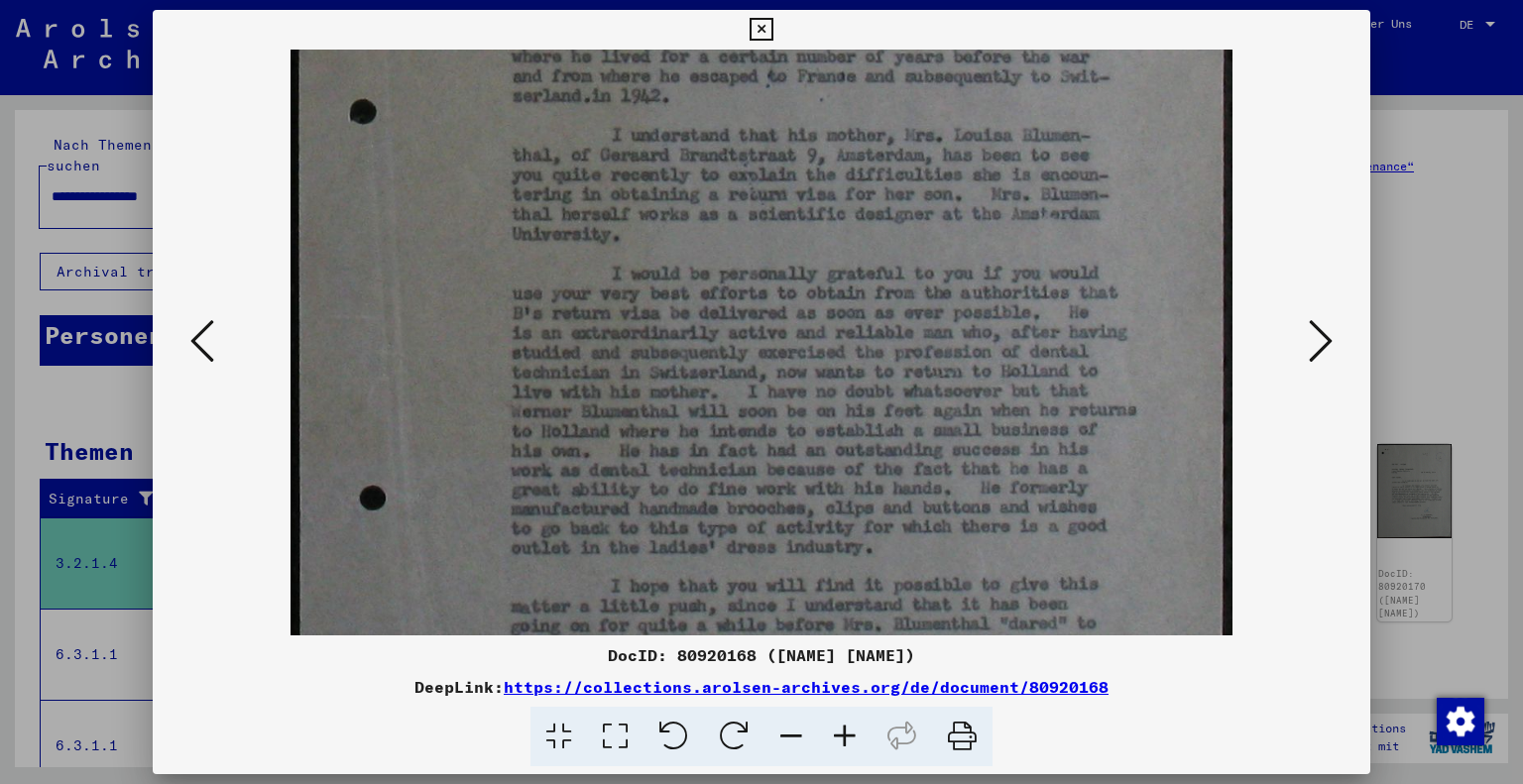 scroll, scrollTop: 525, scrollLeft: 0, axis: vertical 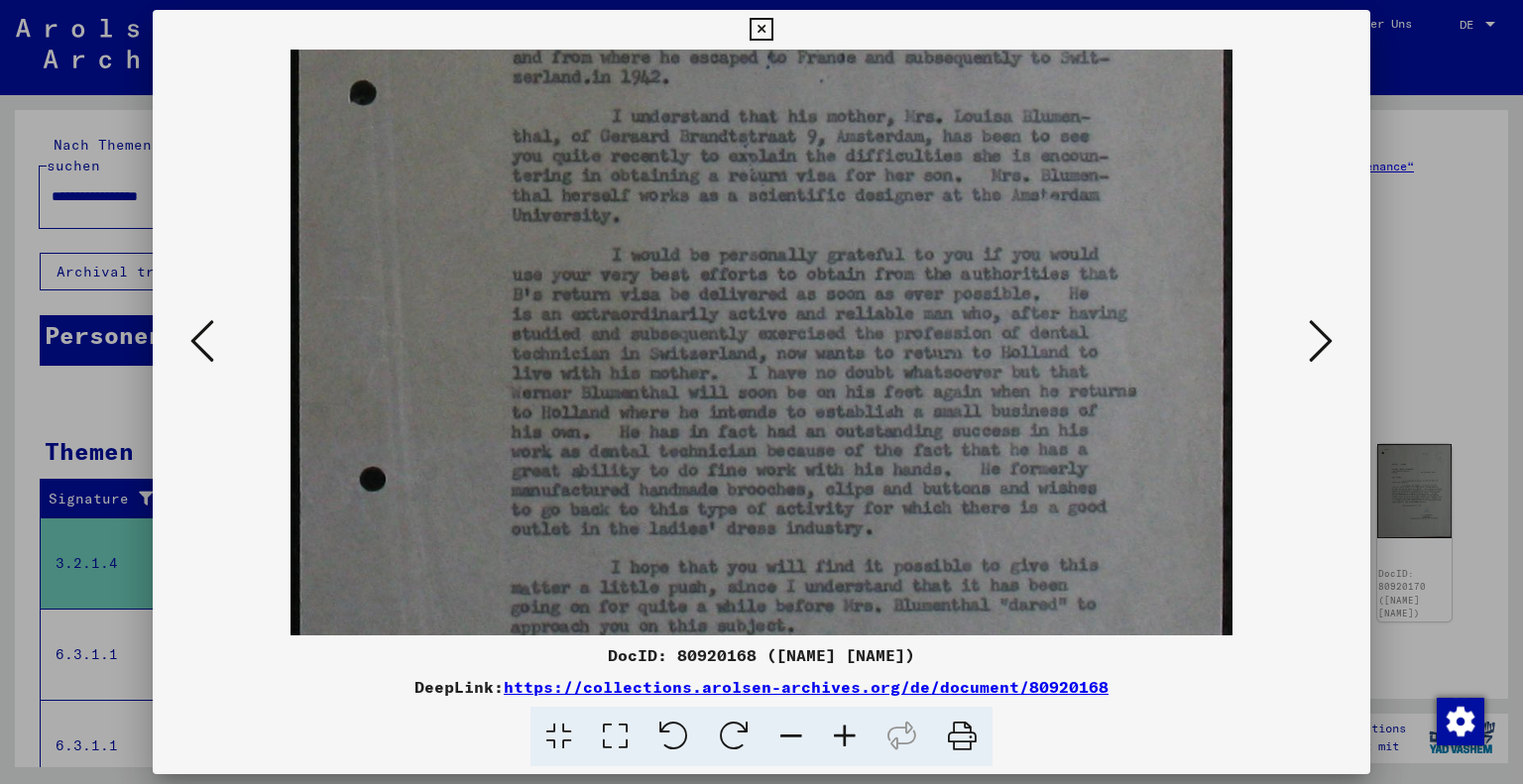 drag, startPoint x: 1043, startPoint y: 442, endPoint x: 1044, endPoint y: 197, distance: 245.00204 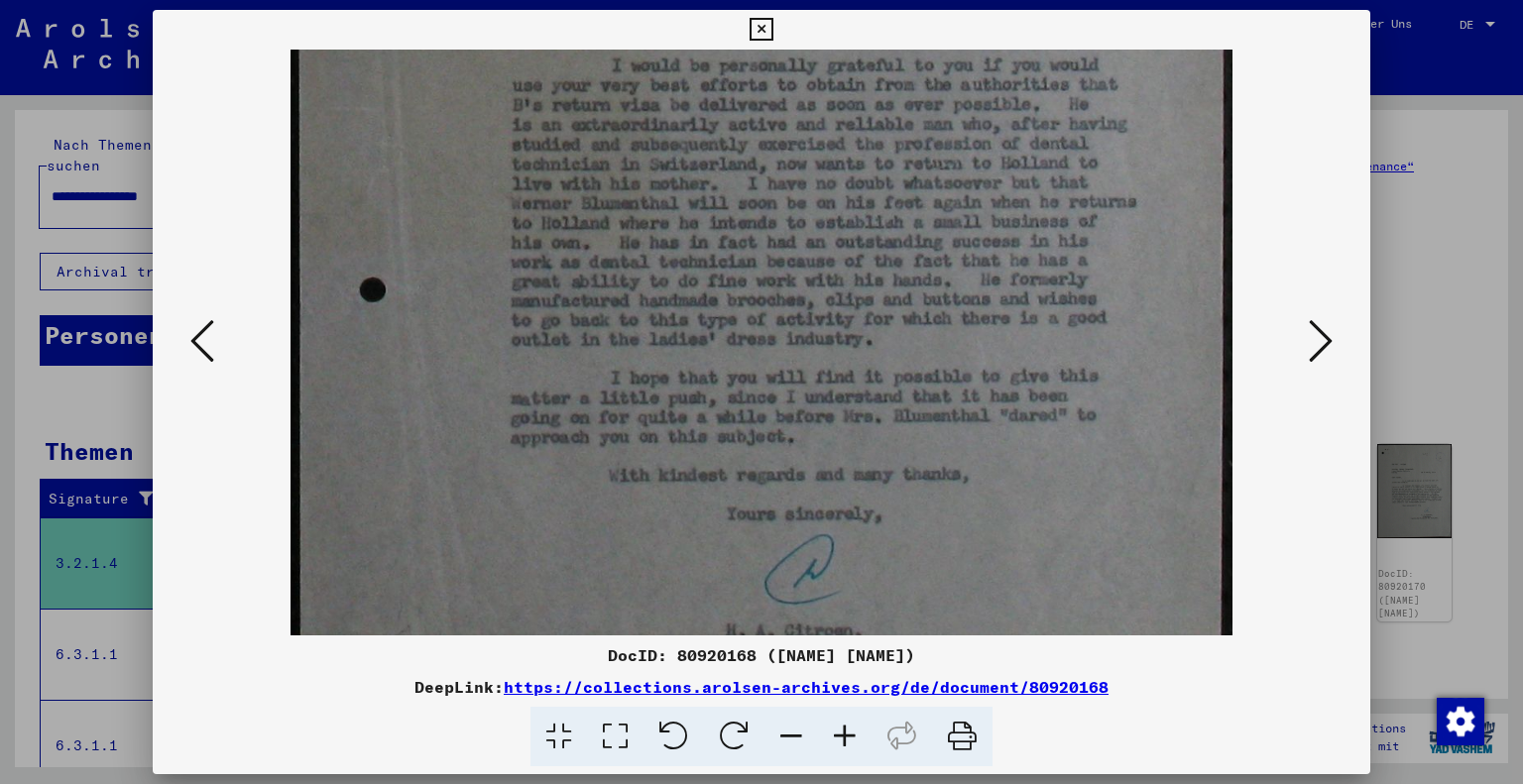 scroll, scrollTop: 773, scrollLeft: 0, axis: vertical 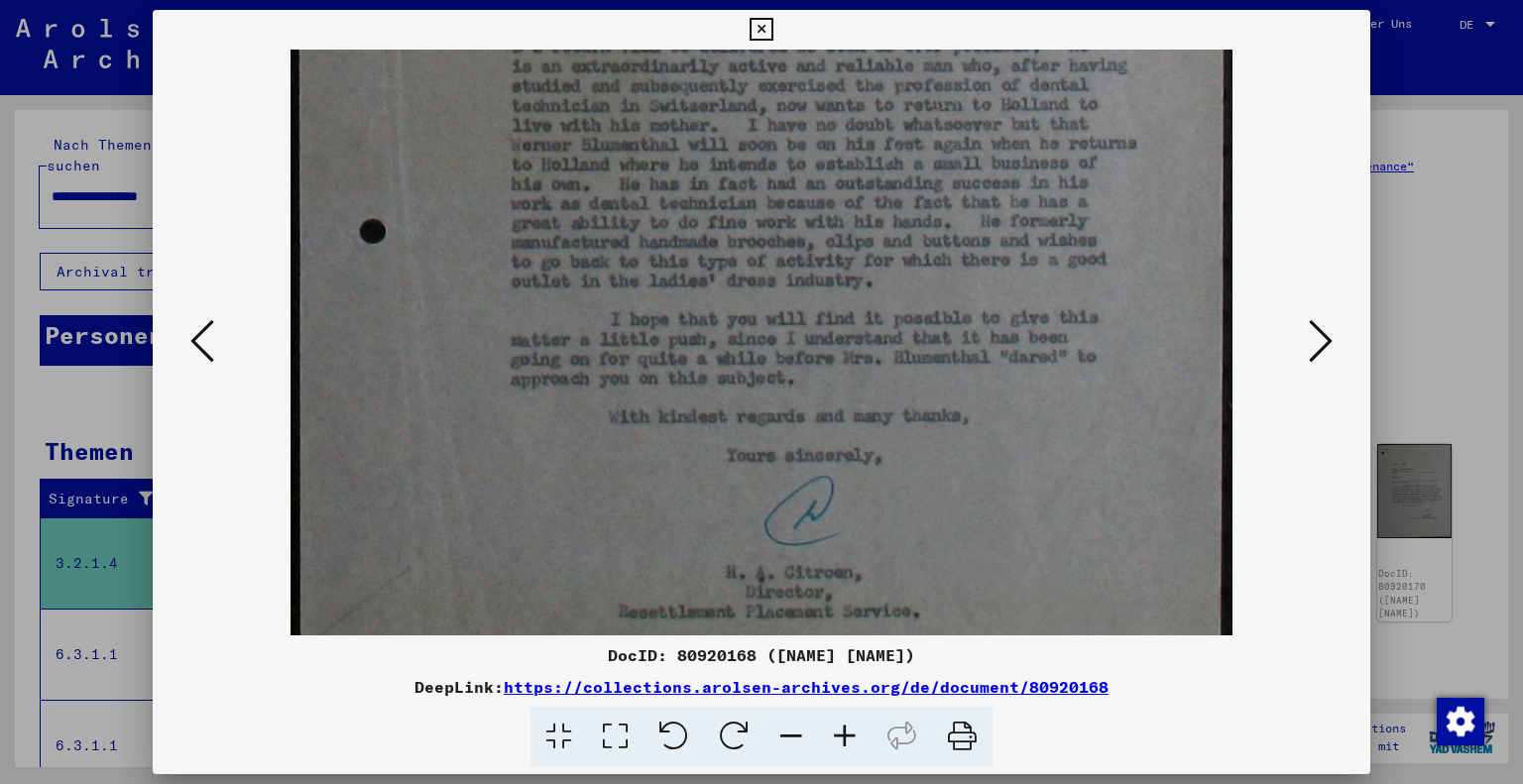 drag, startPoint x: 1019, startPoint y: 488, endPoint x: 1013, endPoint y: 241, distance: 247.07286 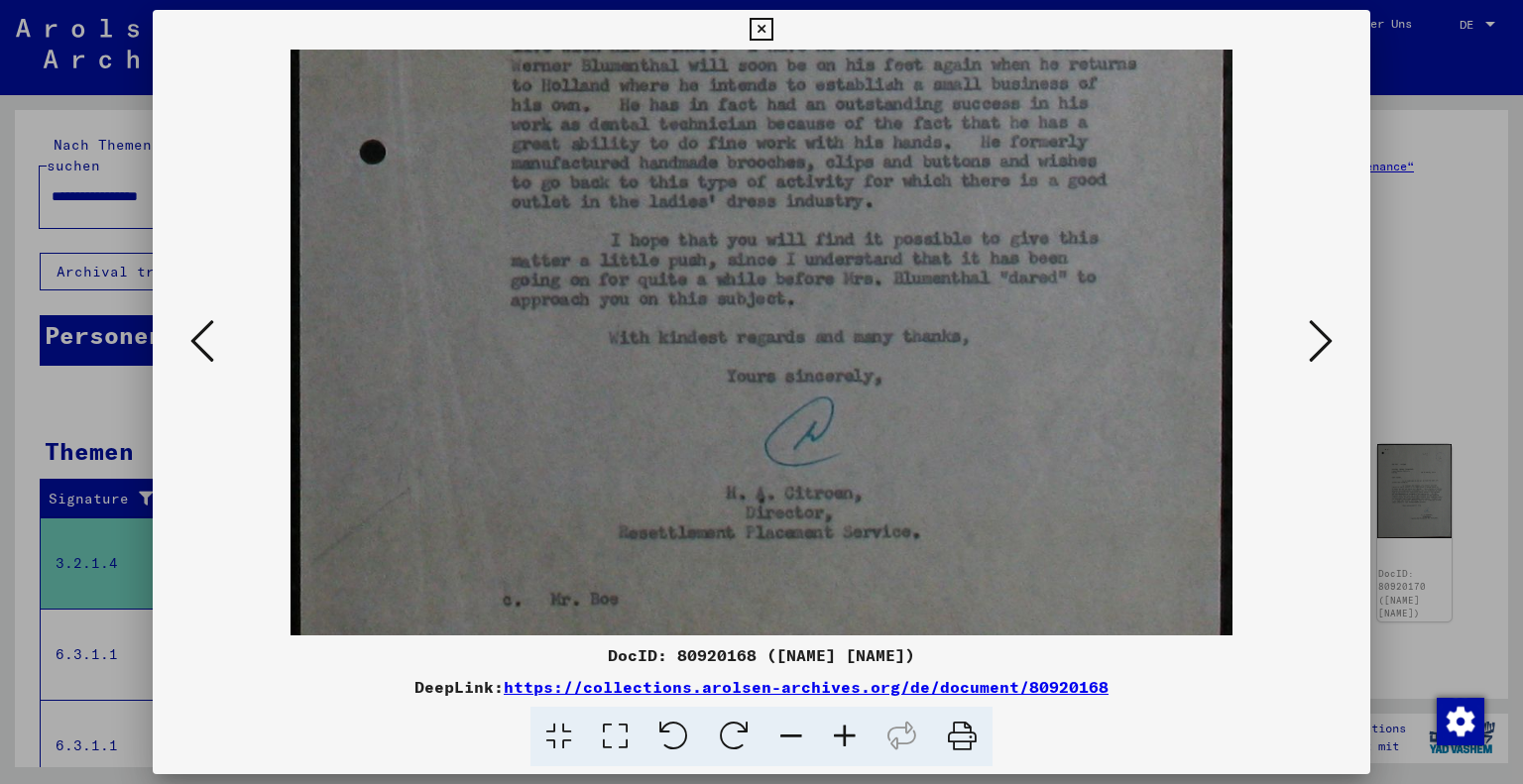 scroll, scrollTop: 885, scrollLeft: 0, axis: vertical 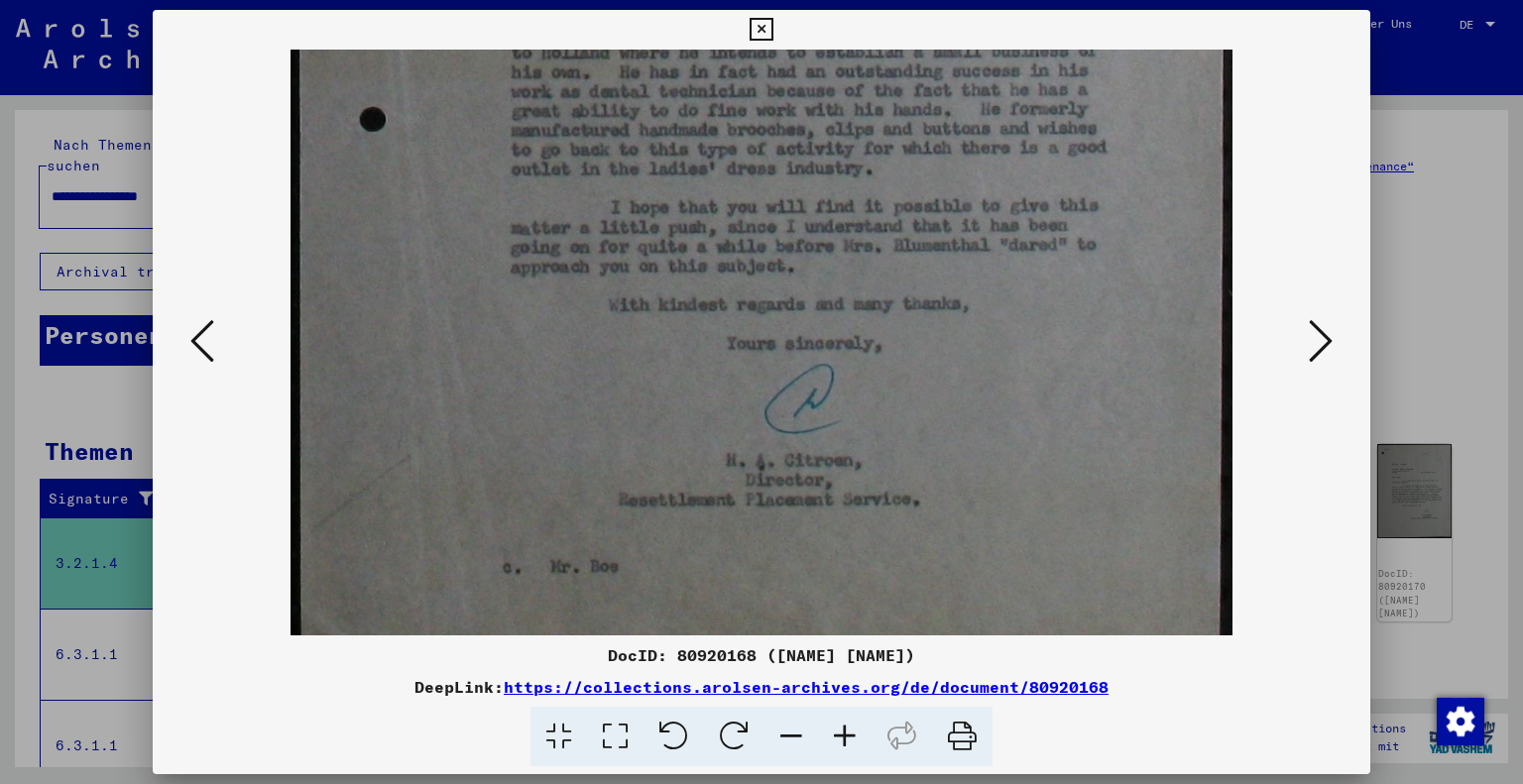 drag, startPoint x: 1112, startPoint y: 404, endPoint x: 1120, endPoint y: 294, distance: 110.290525 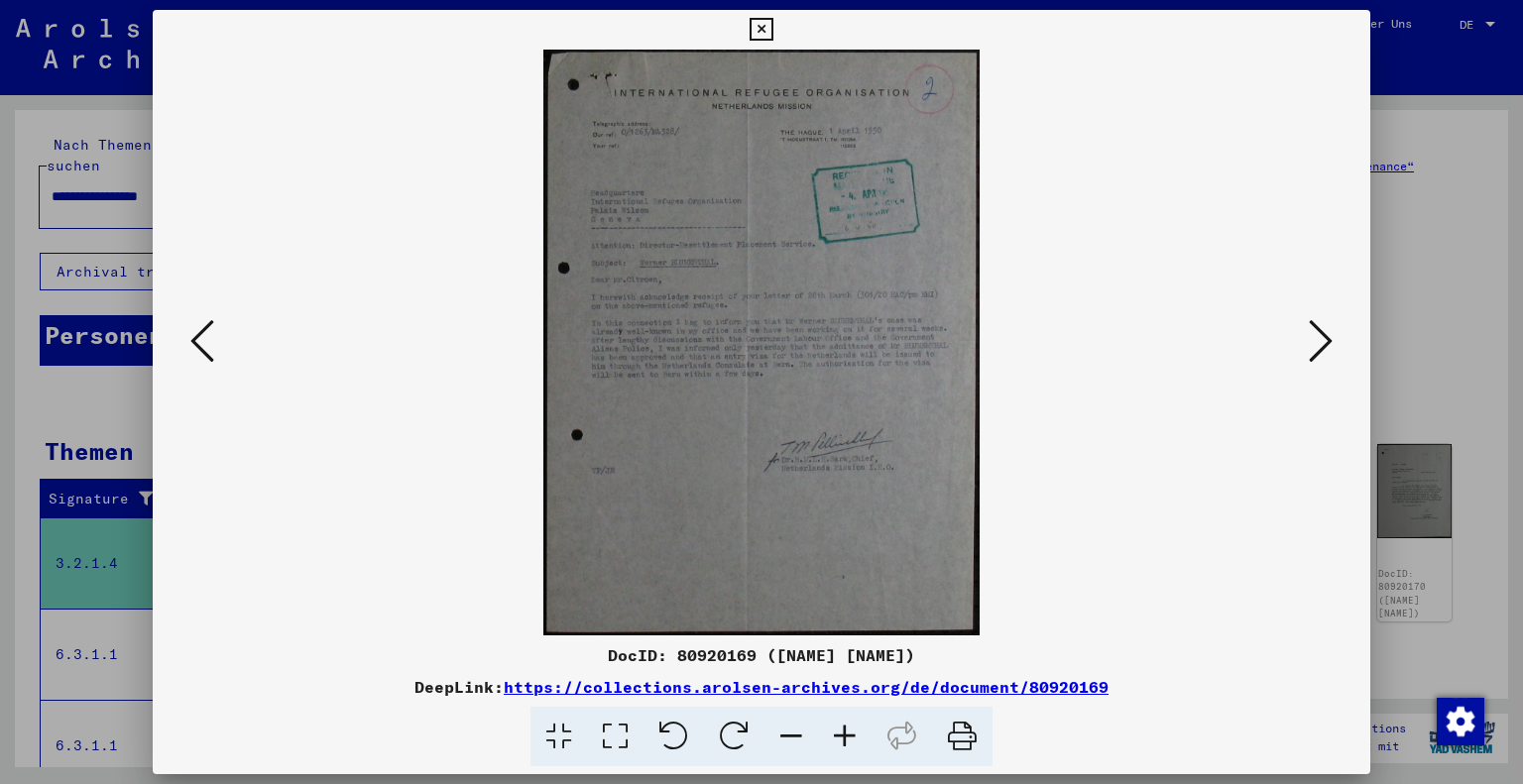 scroll, scrollTop: 0, scrollLeft: 0, axis: both 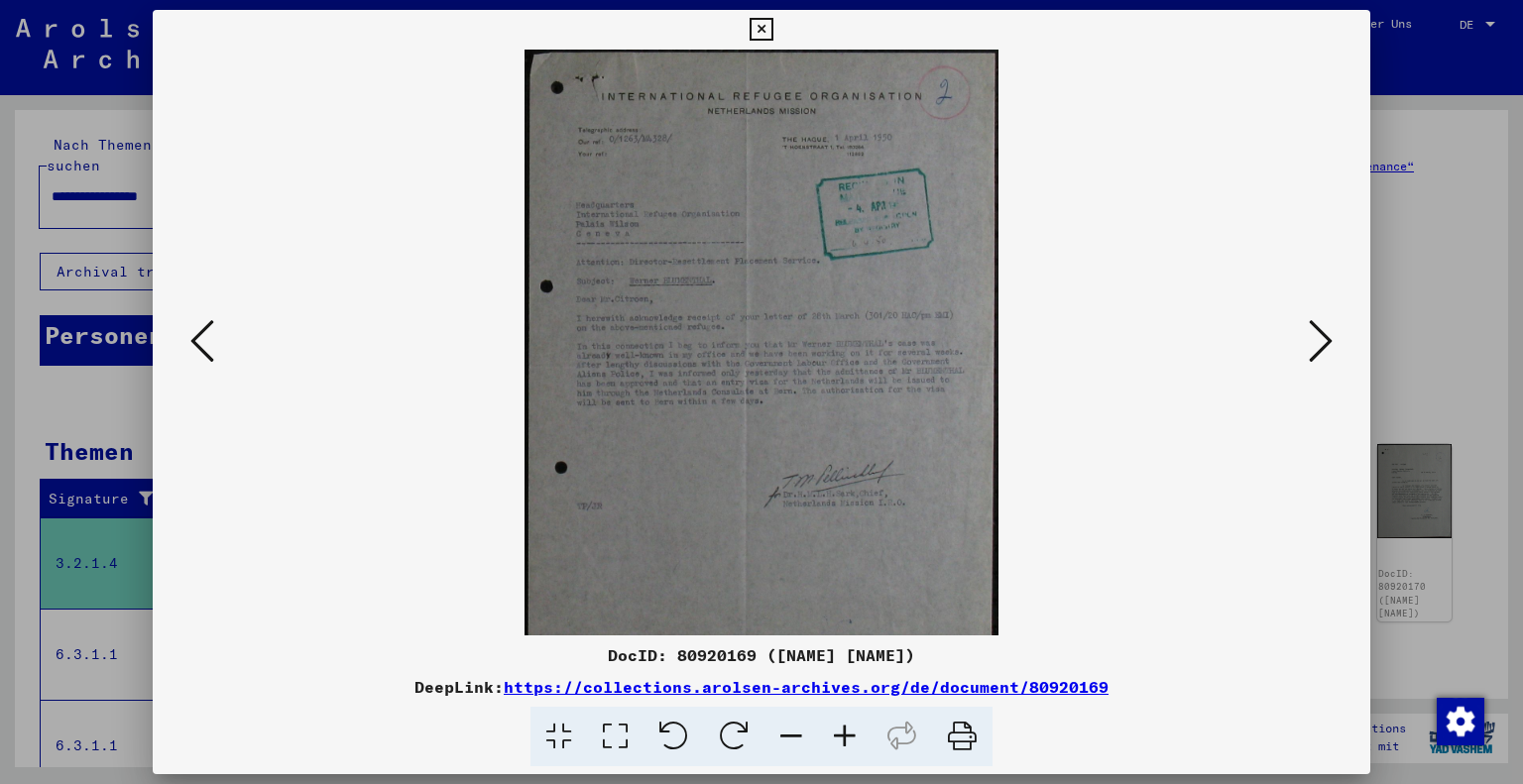 click at bounding box center [845, 736] 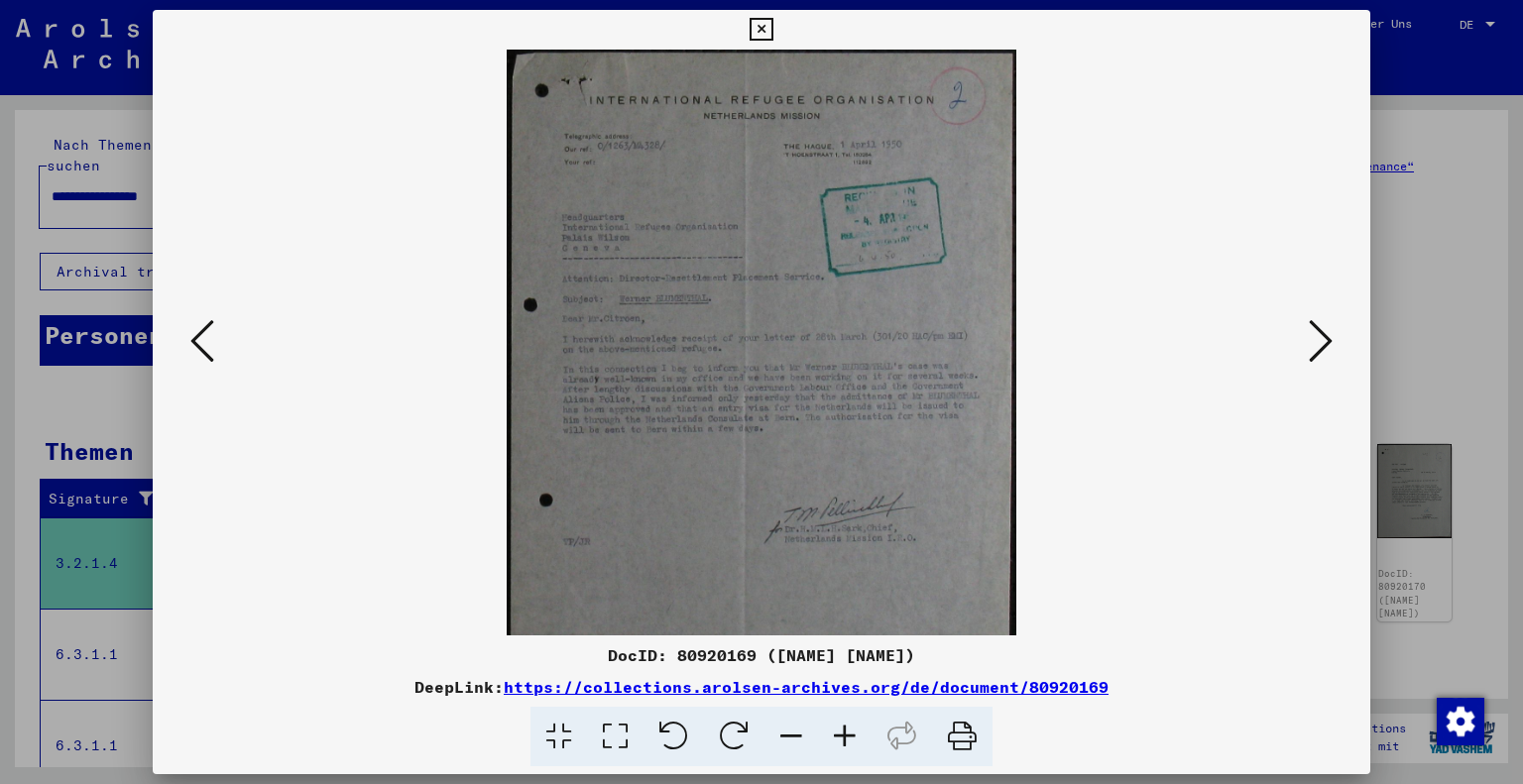 click at bounding box center (845, 736) 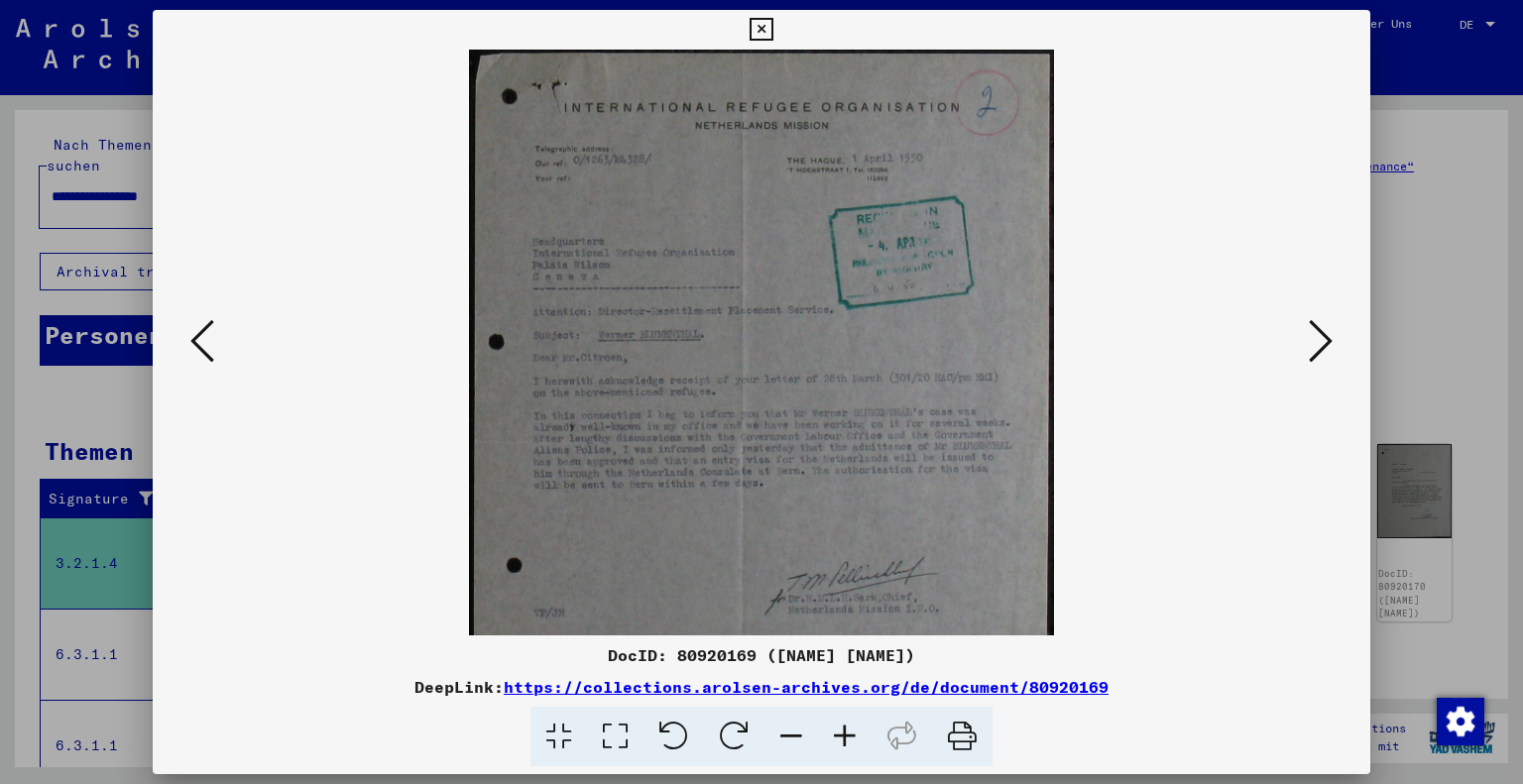 click at bounding box center [845, 736] 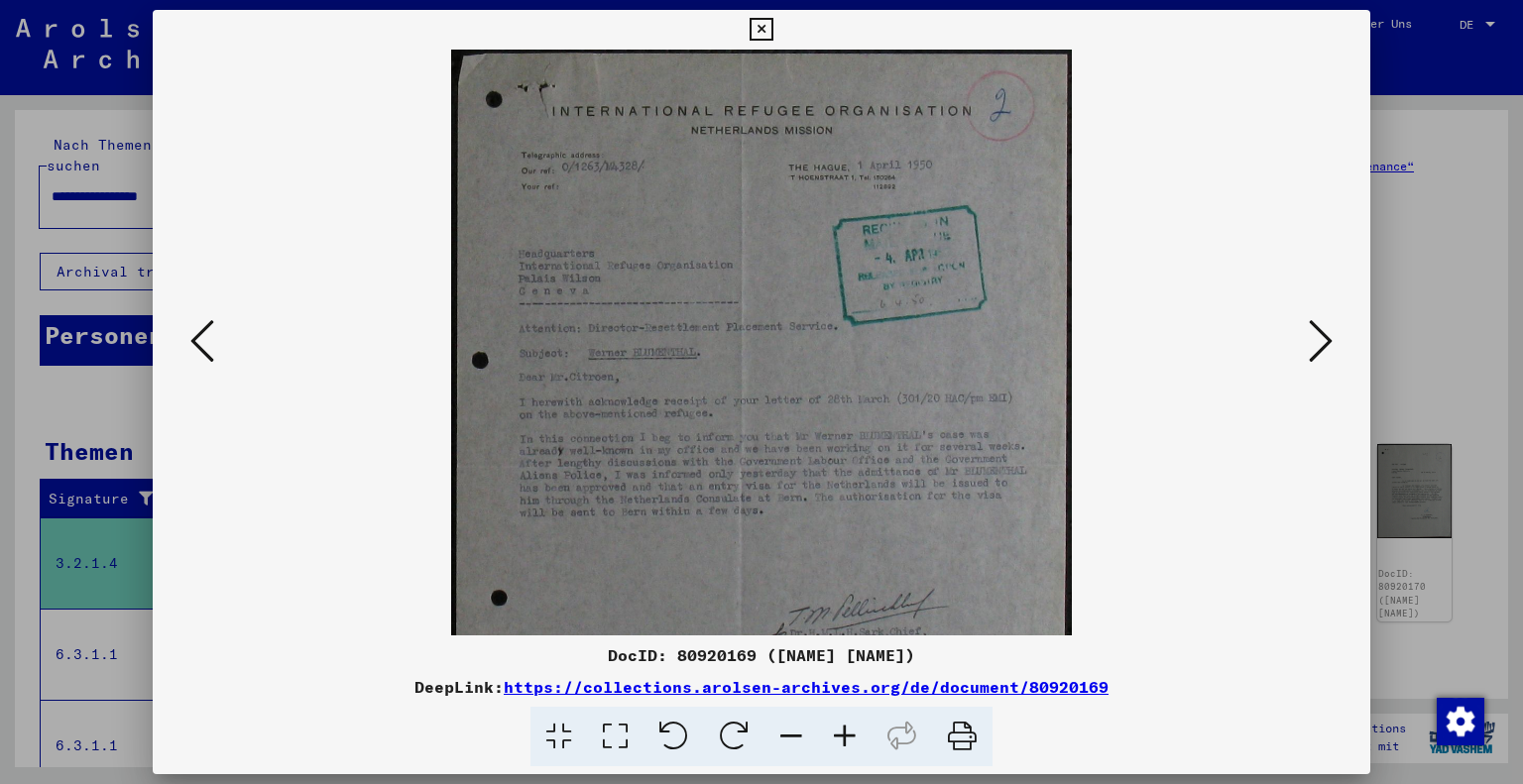 click at bounding box center (845, 736) 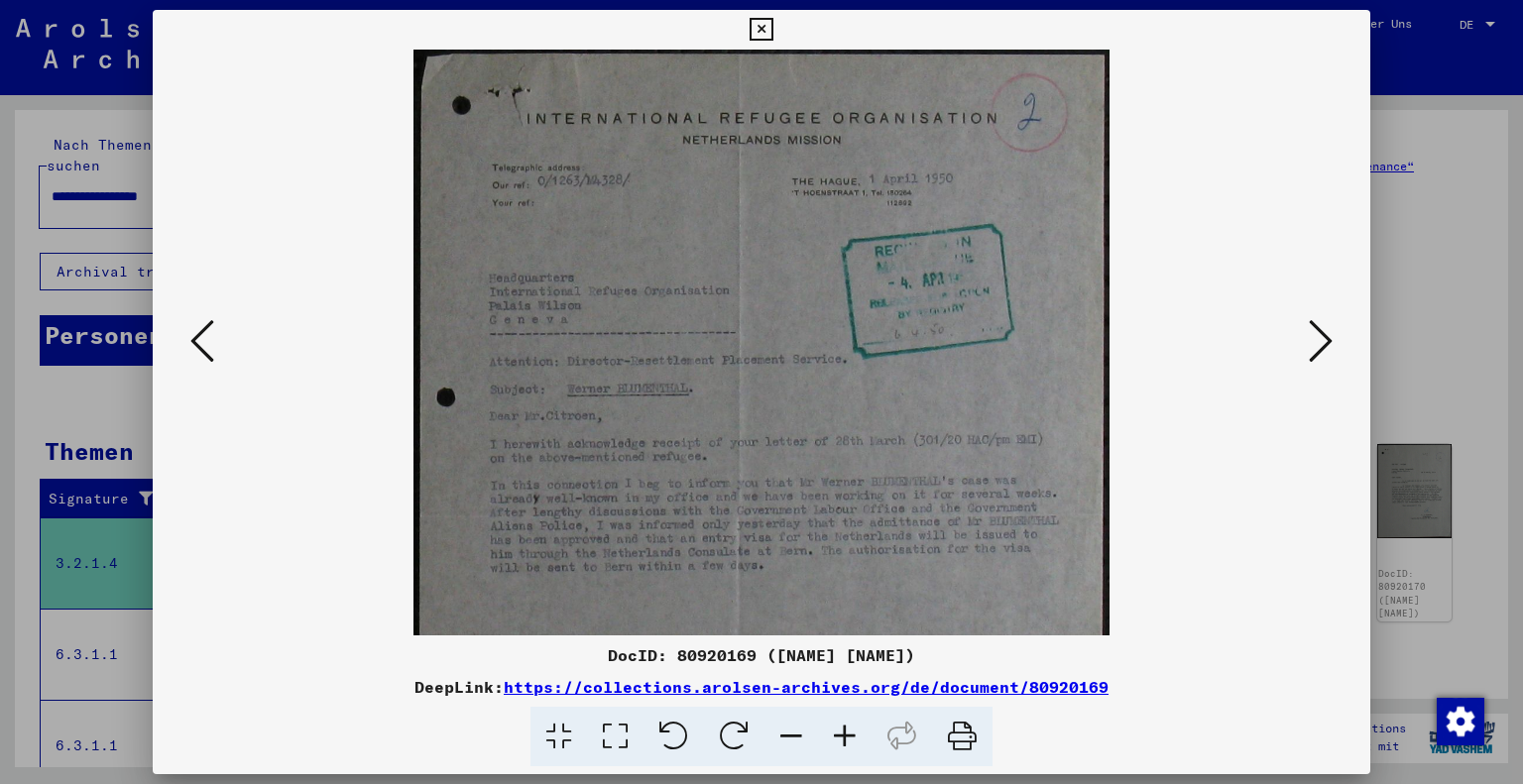 click at bounding box center (845, 736) 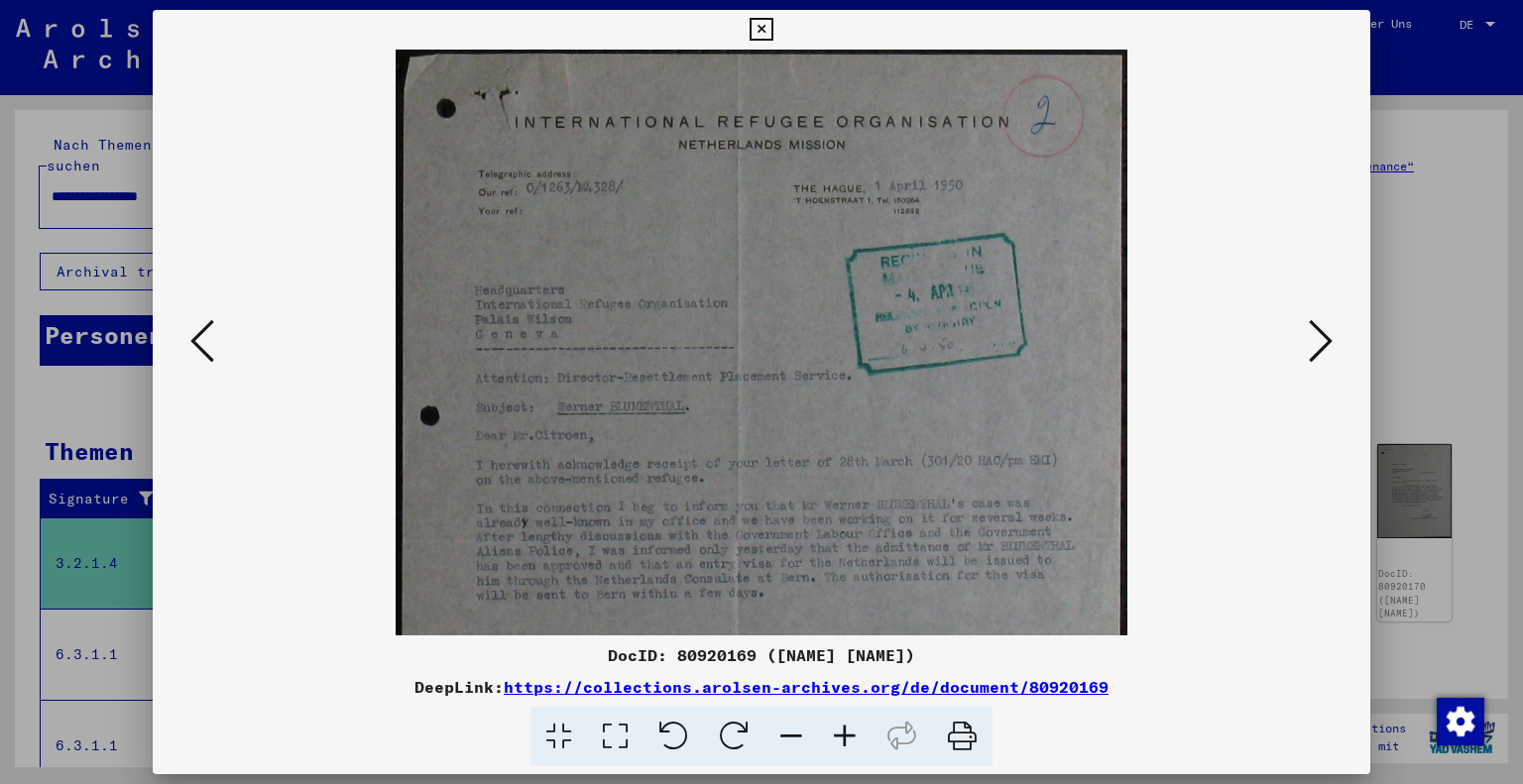 click at bounding box center (845, 736) 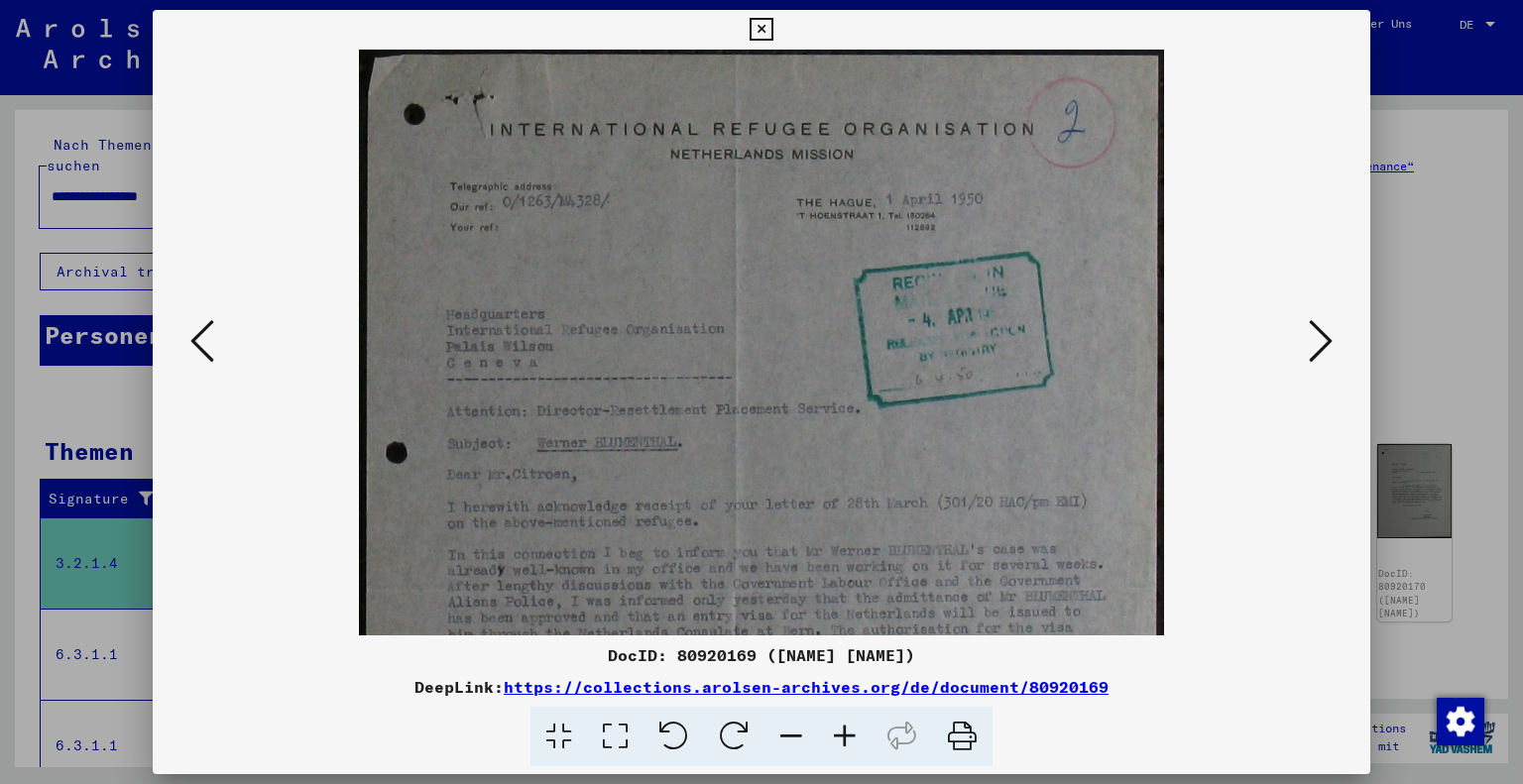 click at bounding box center [845, 736] 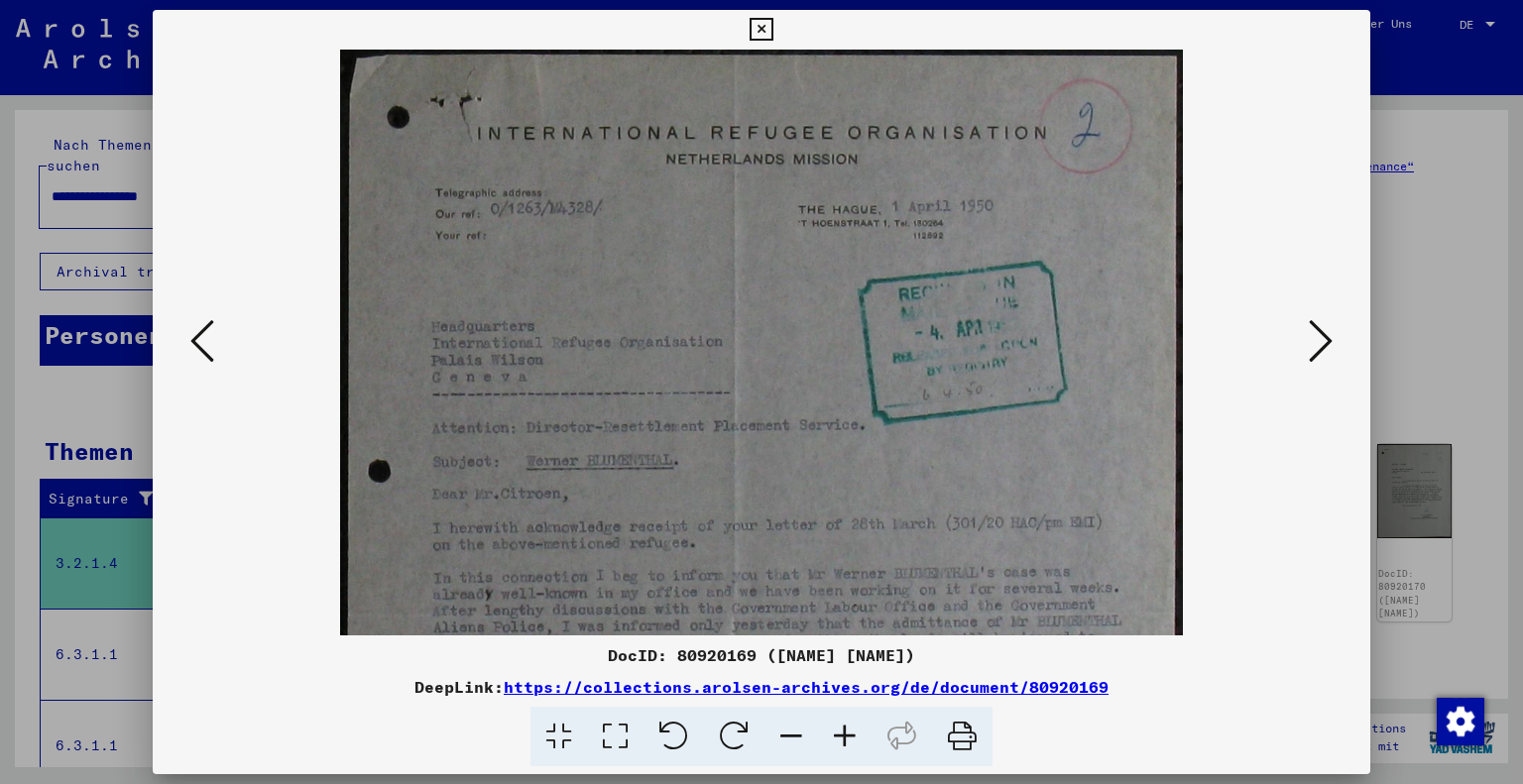 click at bounding box center (845, 736) 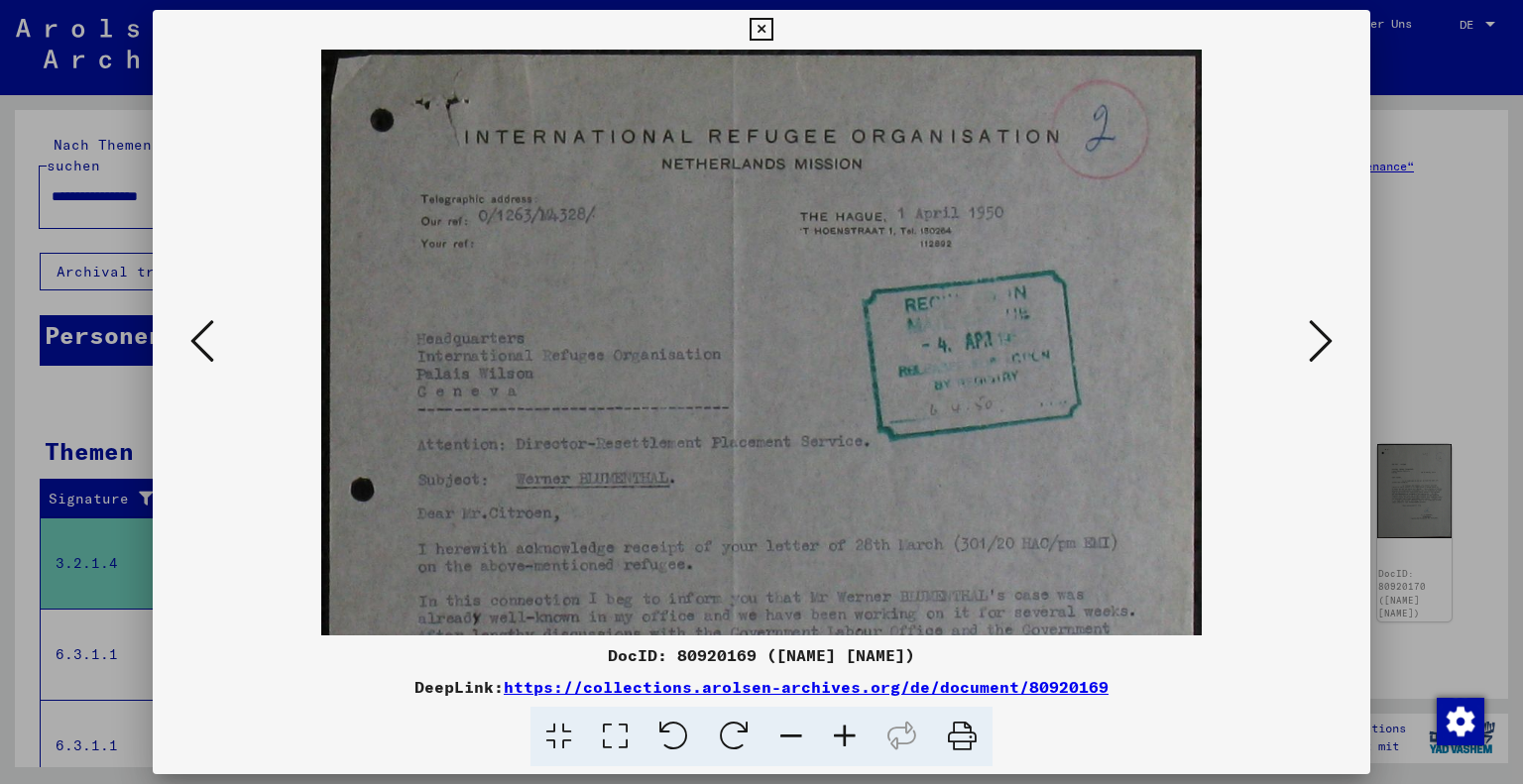 click at bounding box center [845, 736] 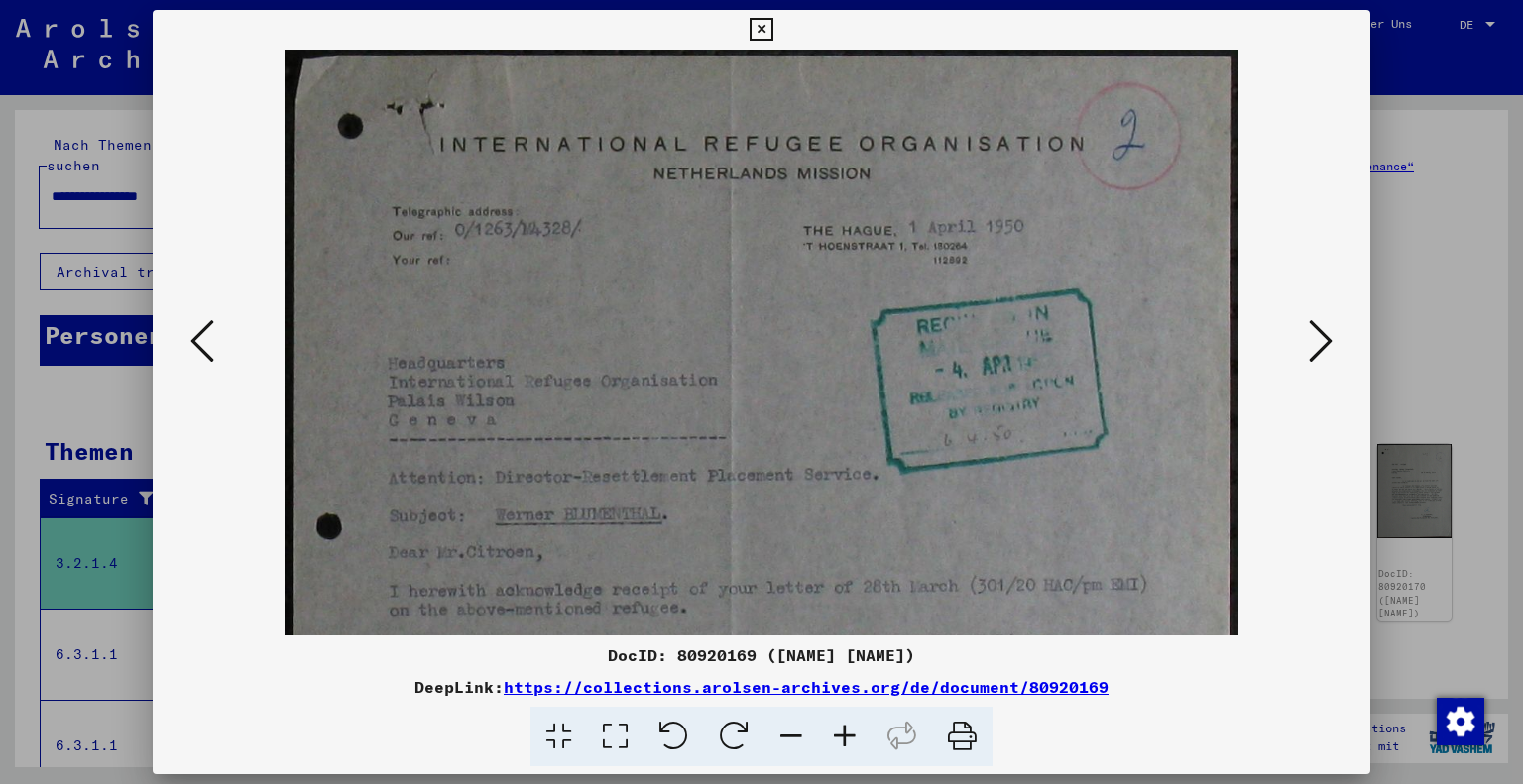 click at bounding box center [845, 736] 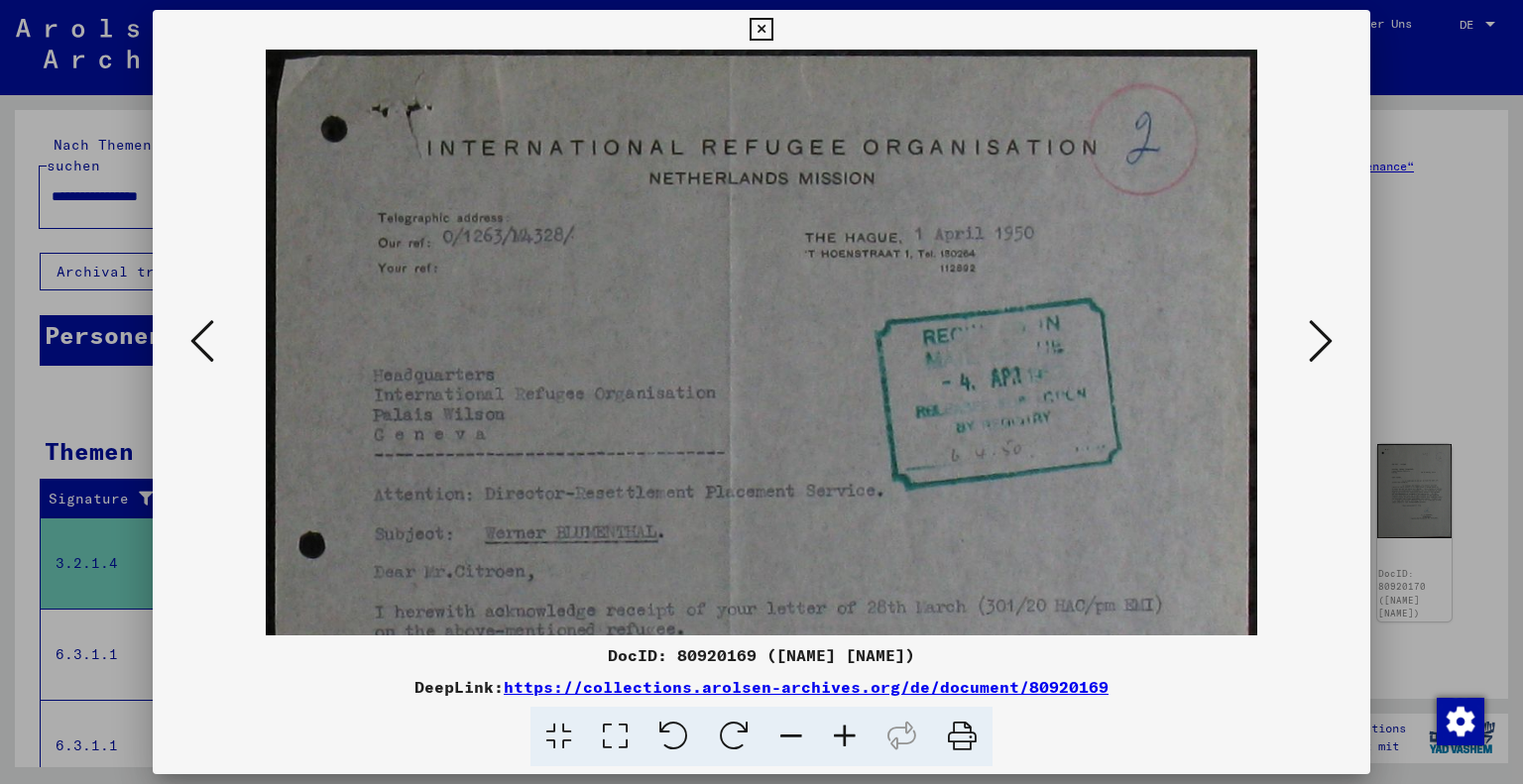 click at bounding box center (845, 736) 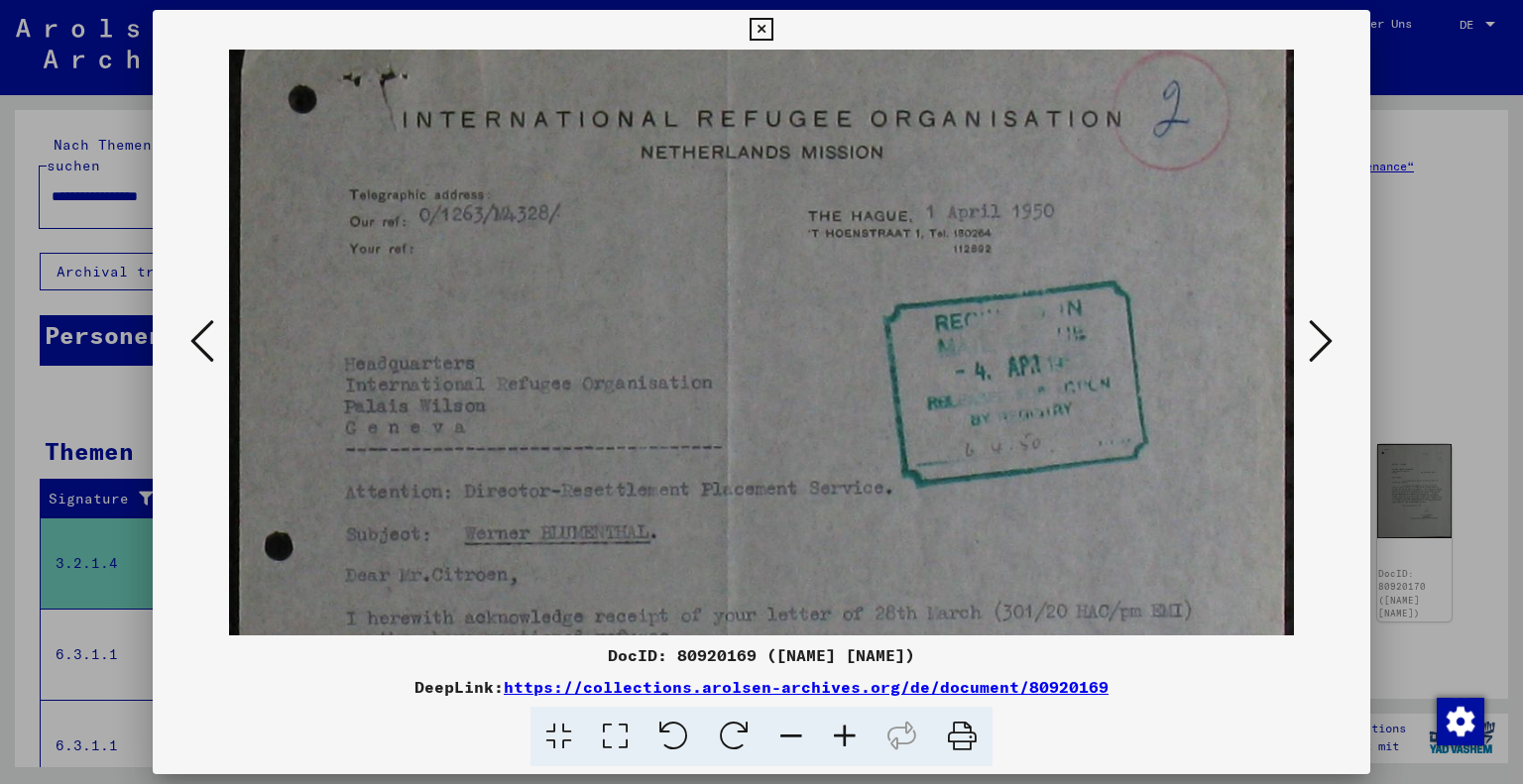 scroll, scrollTop: 111, scrollLeft: 0, axis: vertical 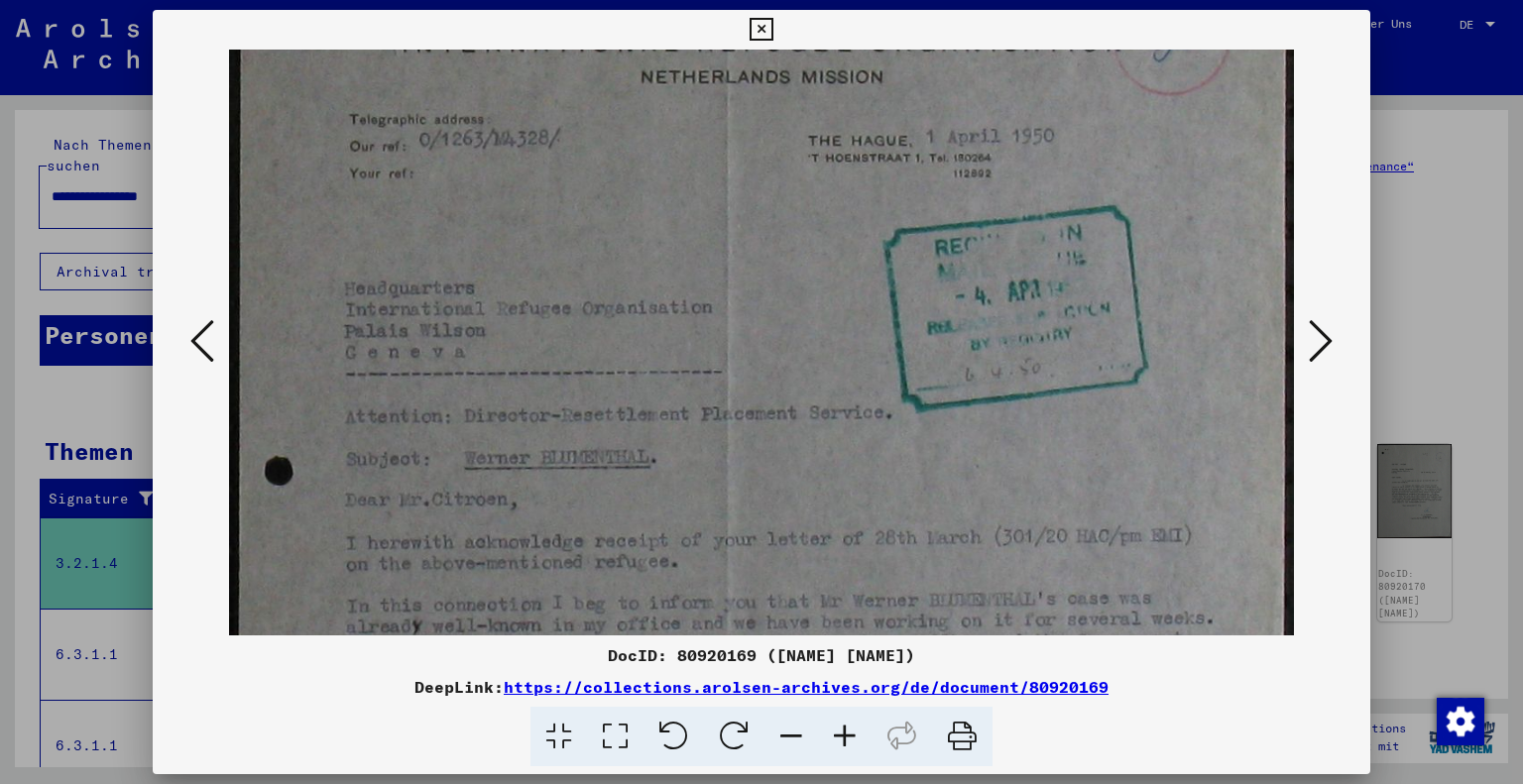 drag, startPoint x: 839, startPoint y: 518, endPoint x: 845, endPoint y: 413, distance: 105.17129 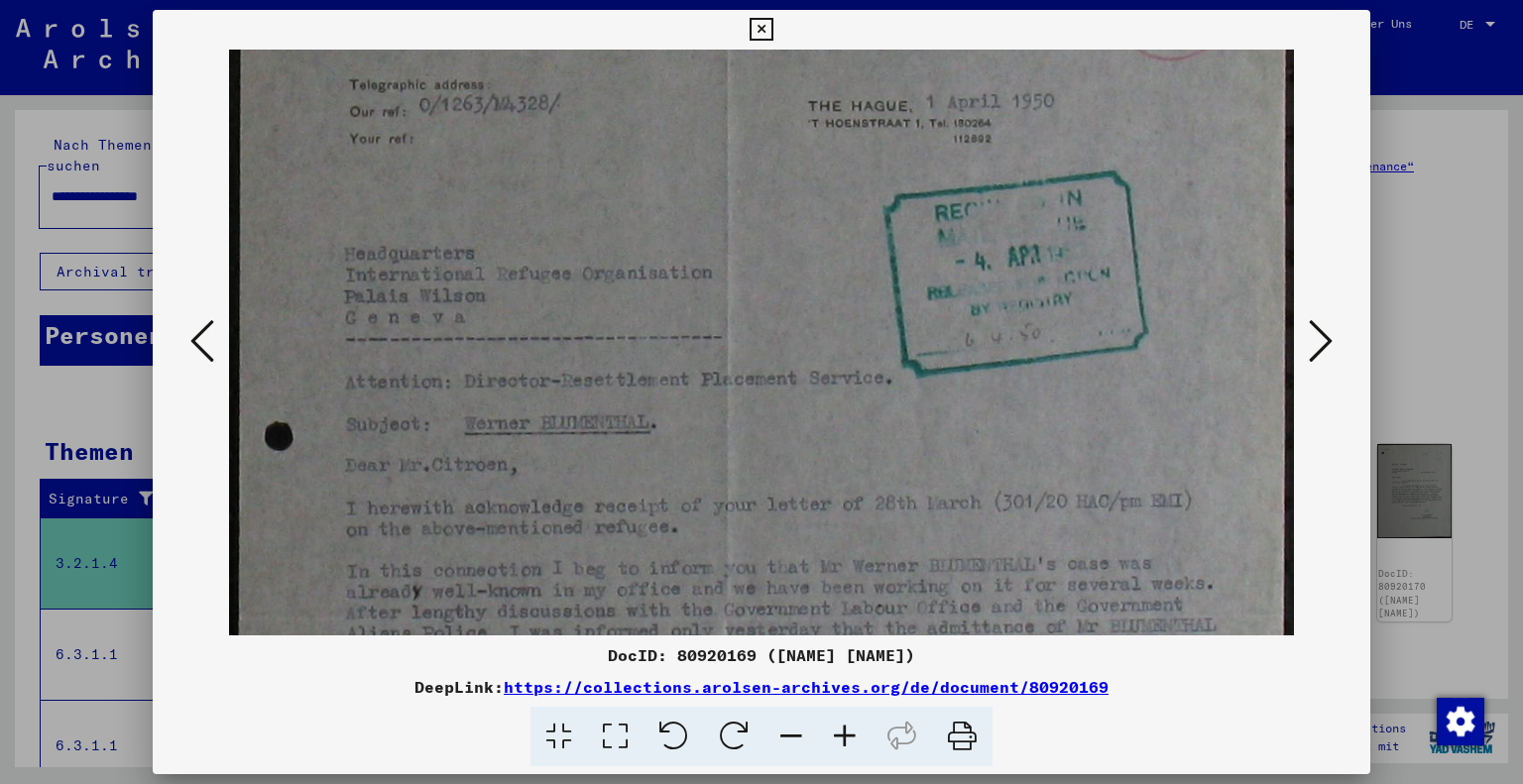 scroll, scrollTop: 458, scrollLeft: 0, axis: vertical 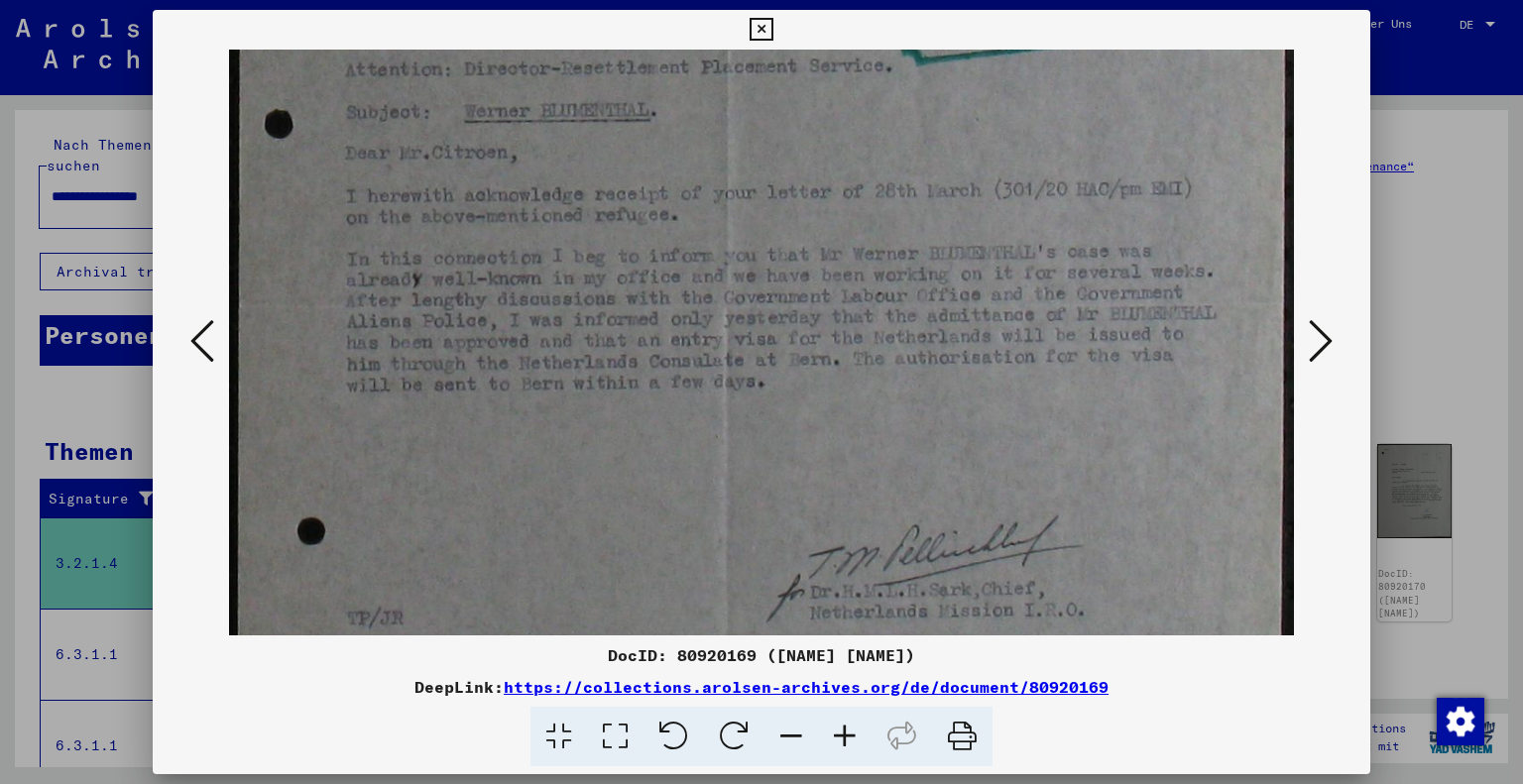 drag, startPoint x: 925, startPoint y: 550, endPoint x: 947, endPoint y: 203, distance: 347.69671 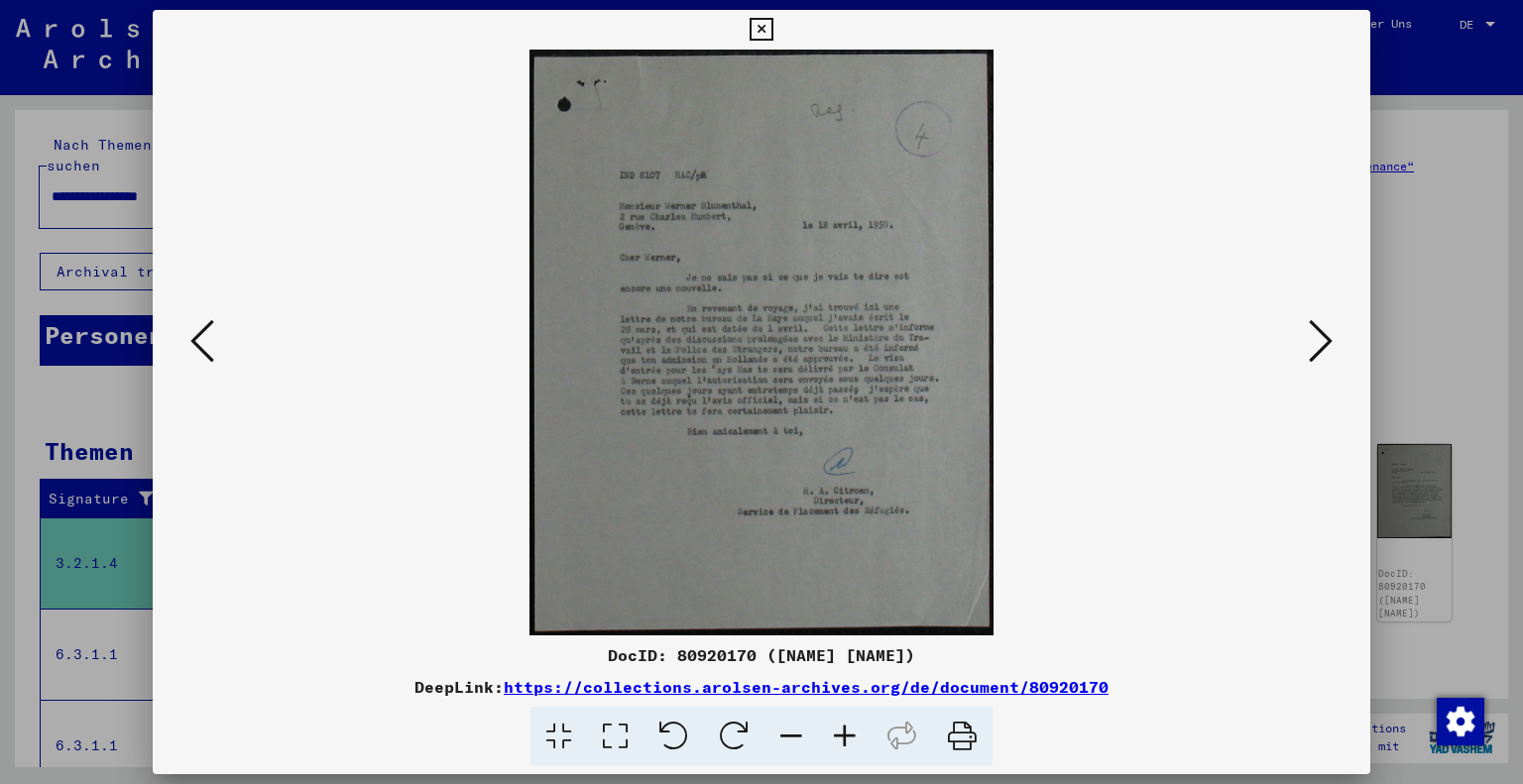 scroll, scrollTop: 0, scrollLeft: 0, axis: both 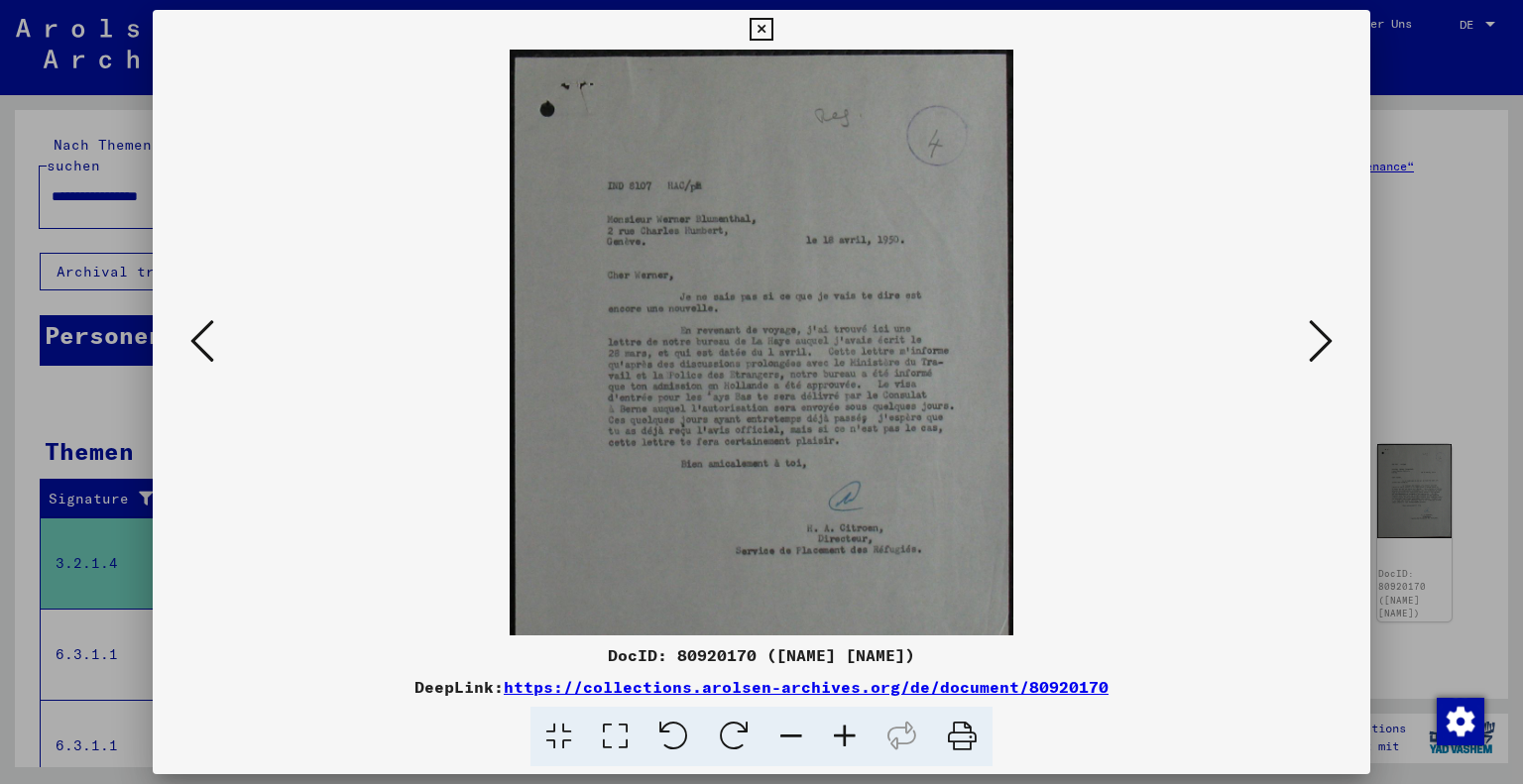 click at bounding box center [845, 736] 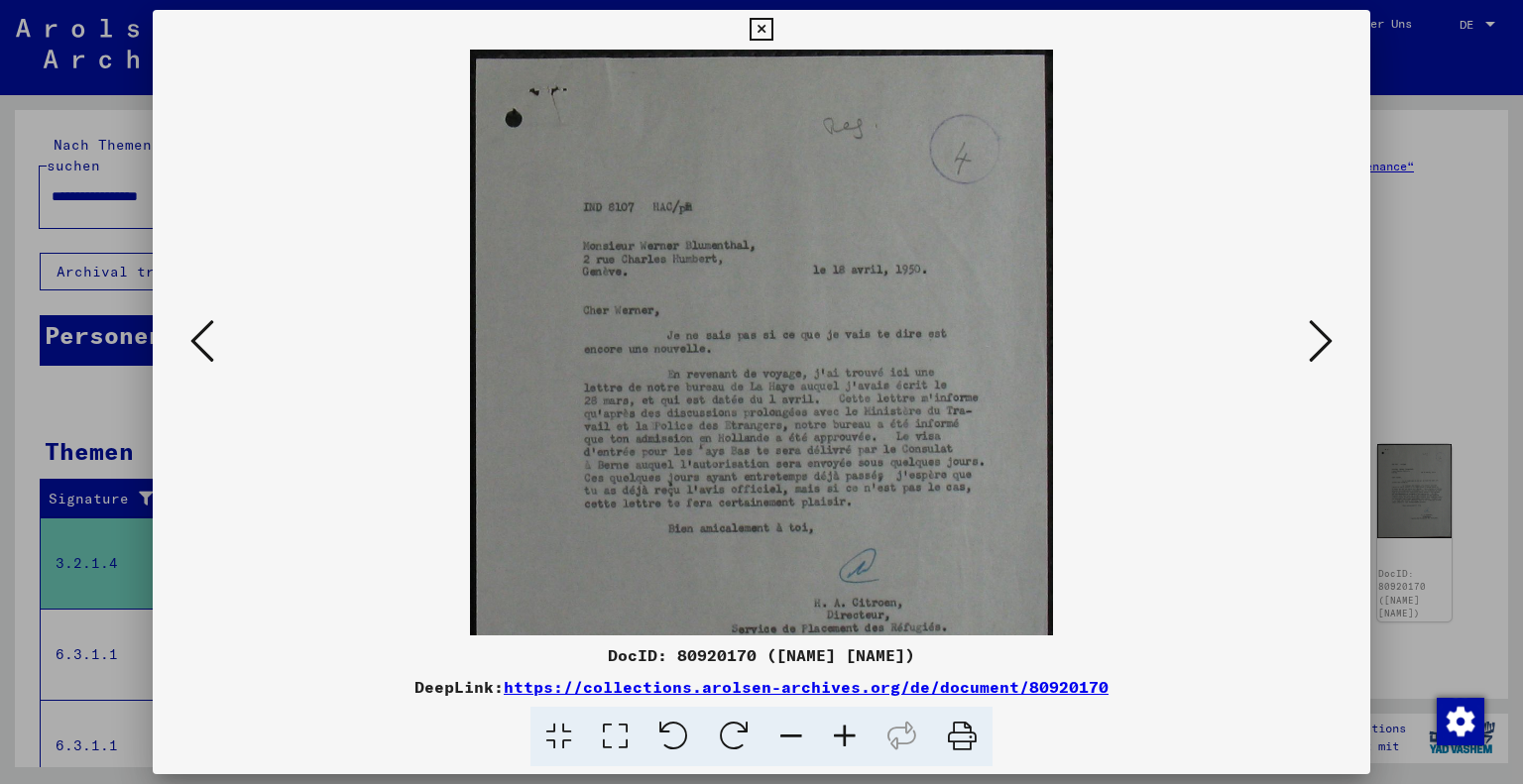 click at bounding box center [845, 736] 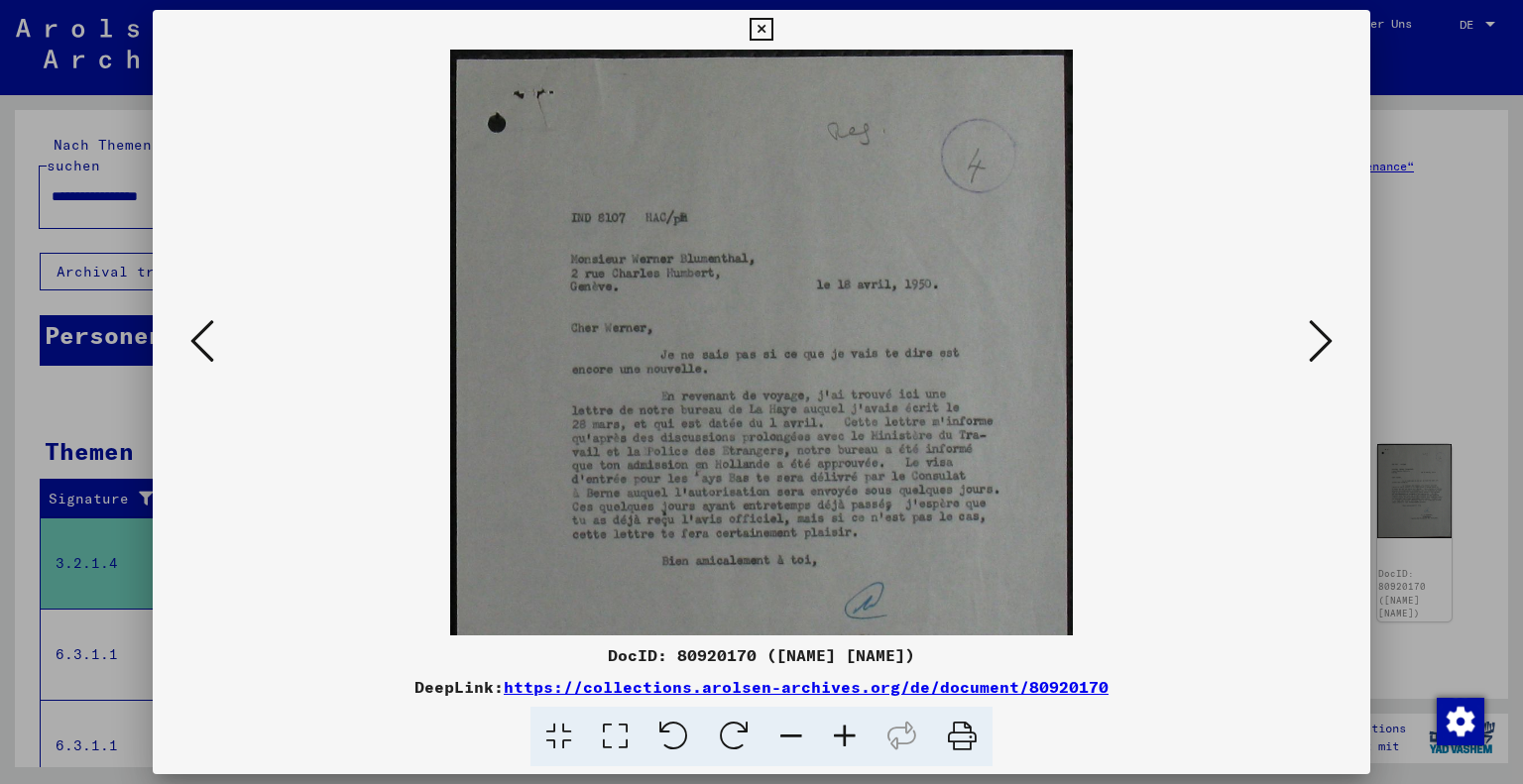 click at bounding box center (845, 736) 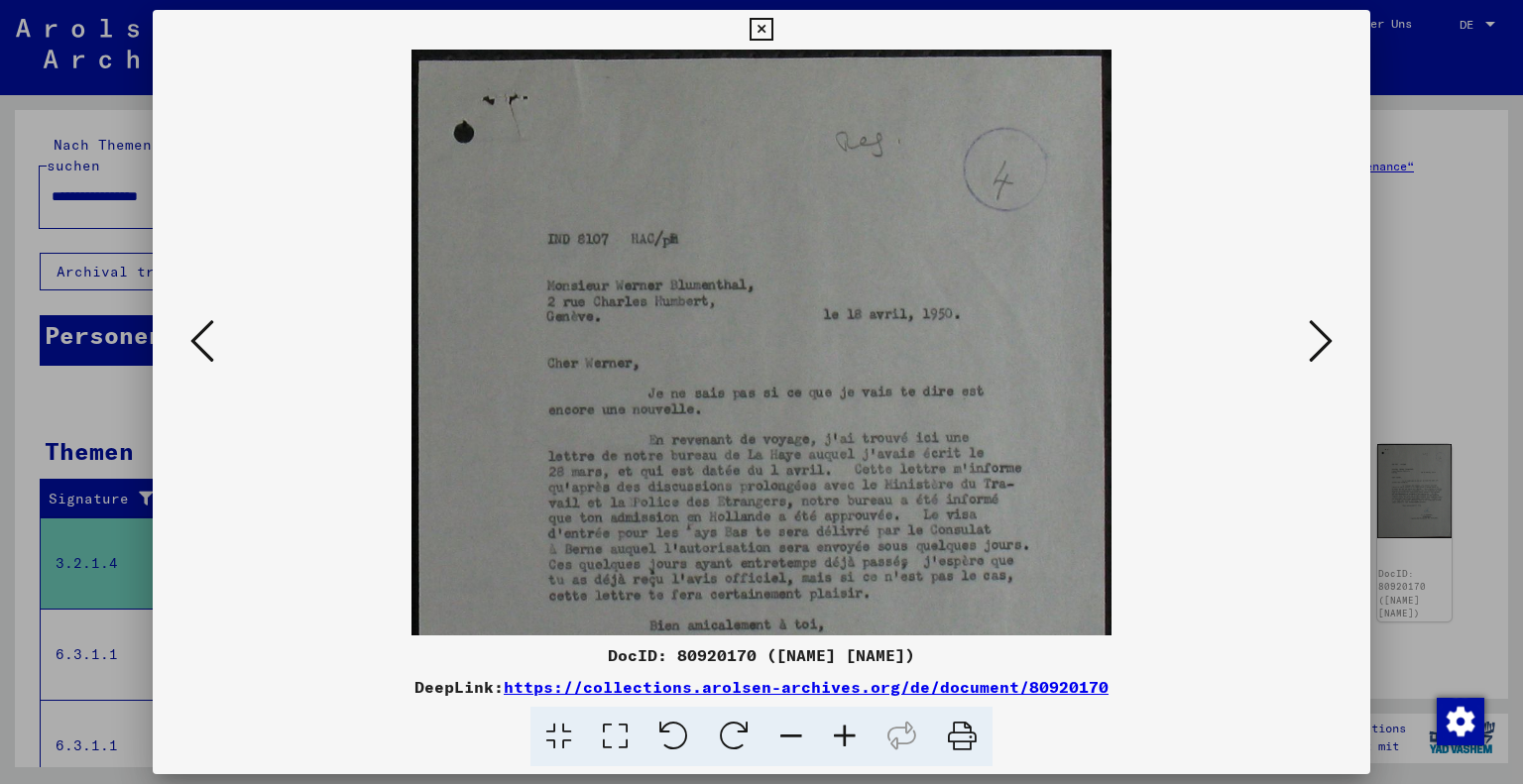 click at bounding box center (845, 736) 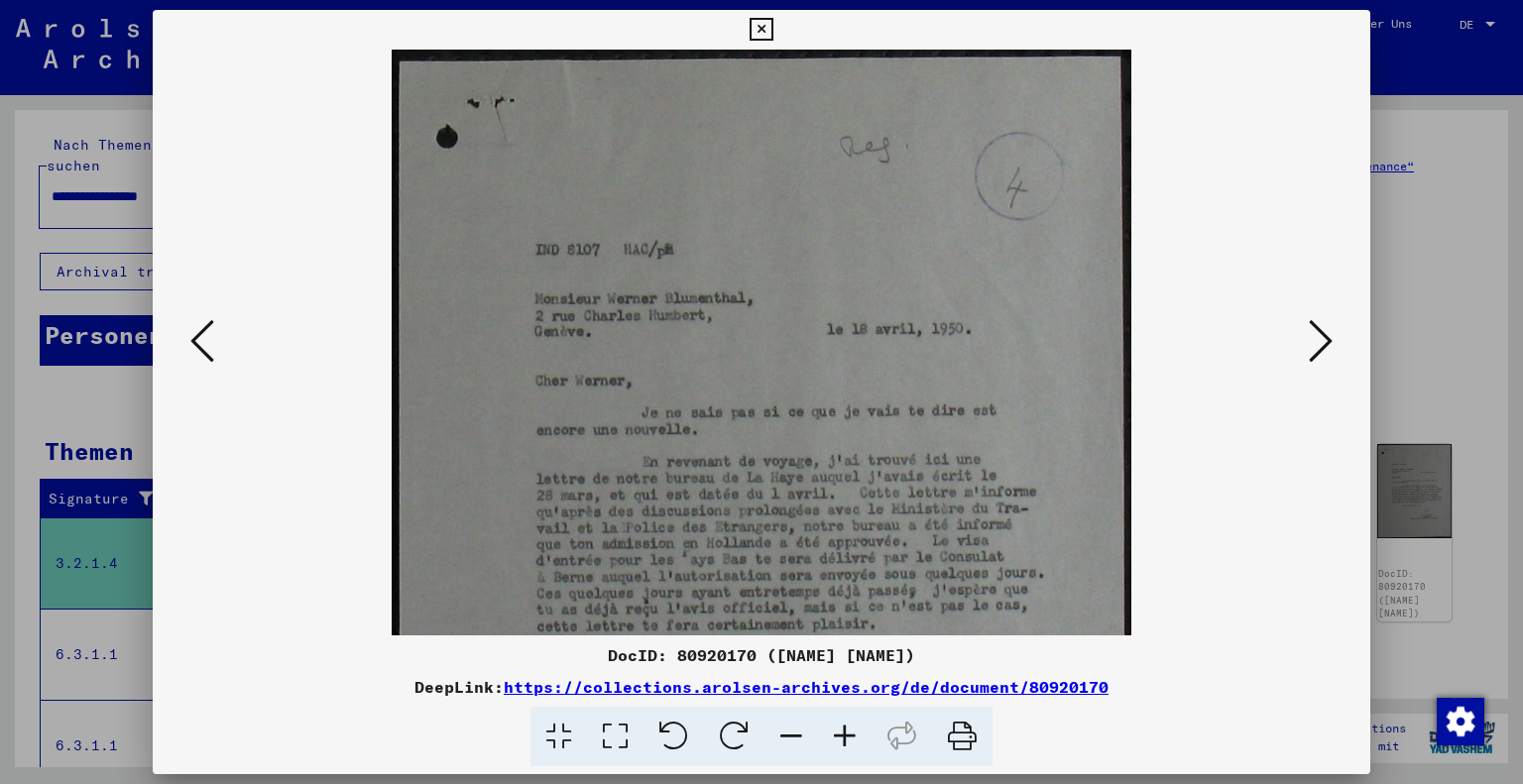 click at bounding box center (845, 736) 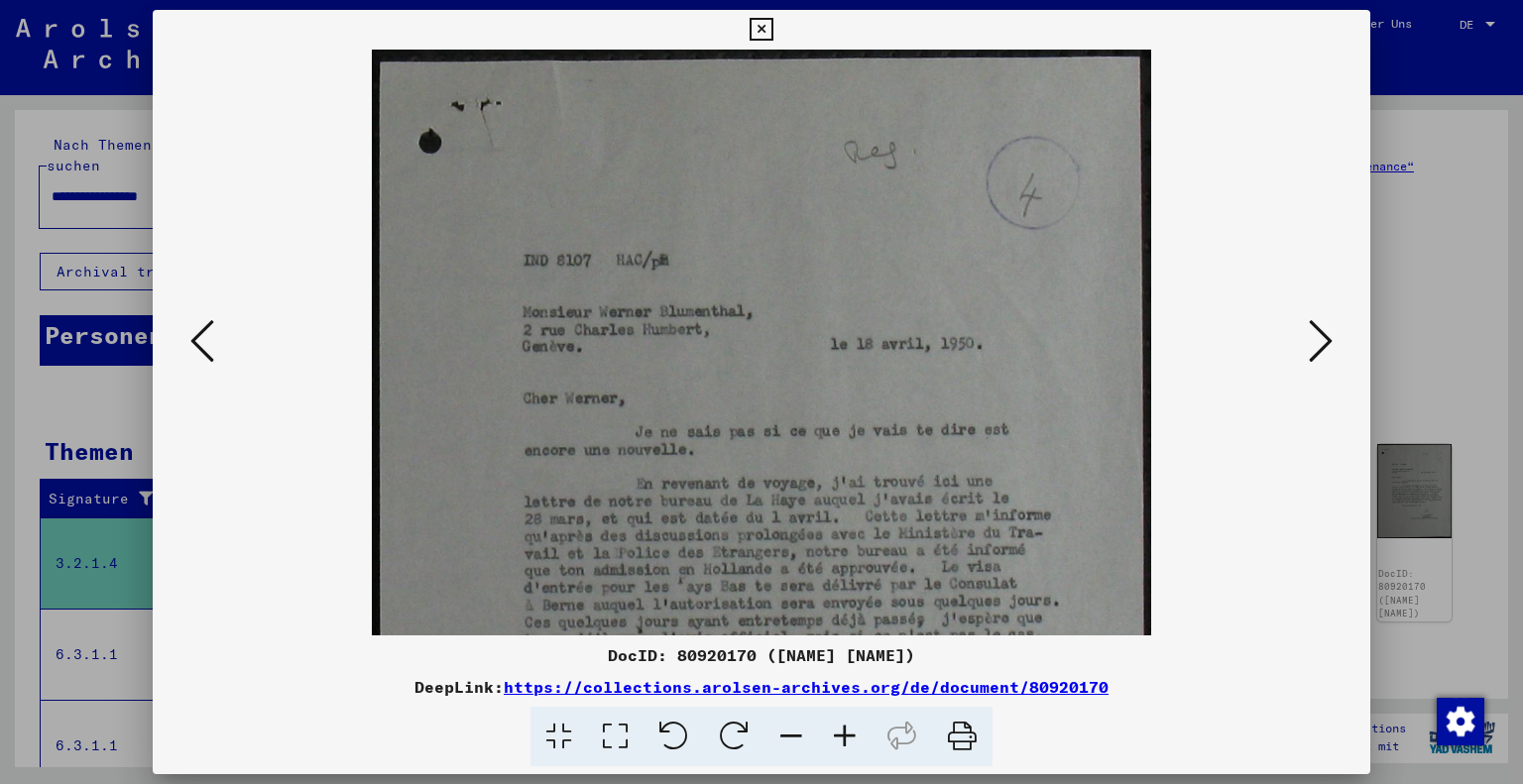 click at bounding box center (845, 736) 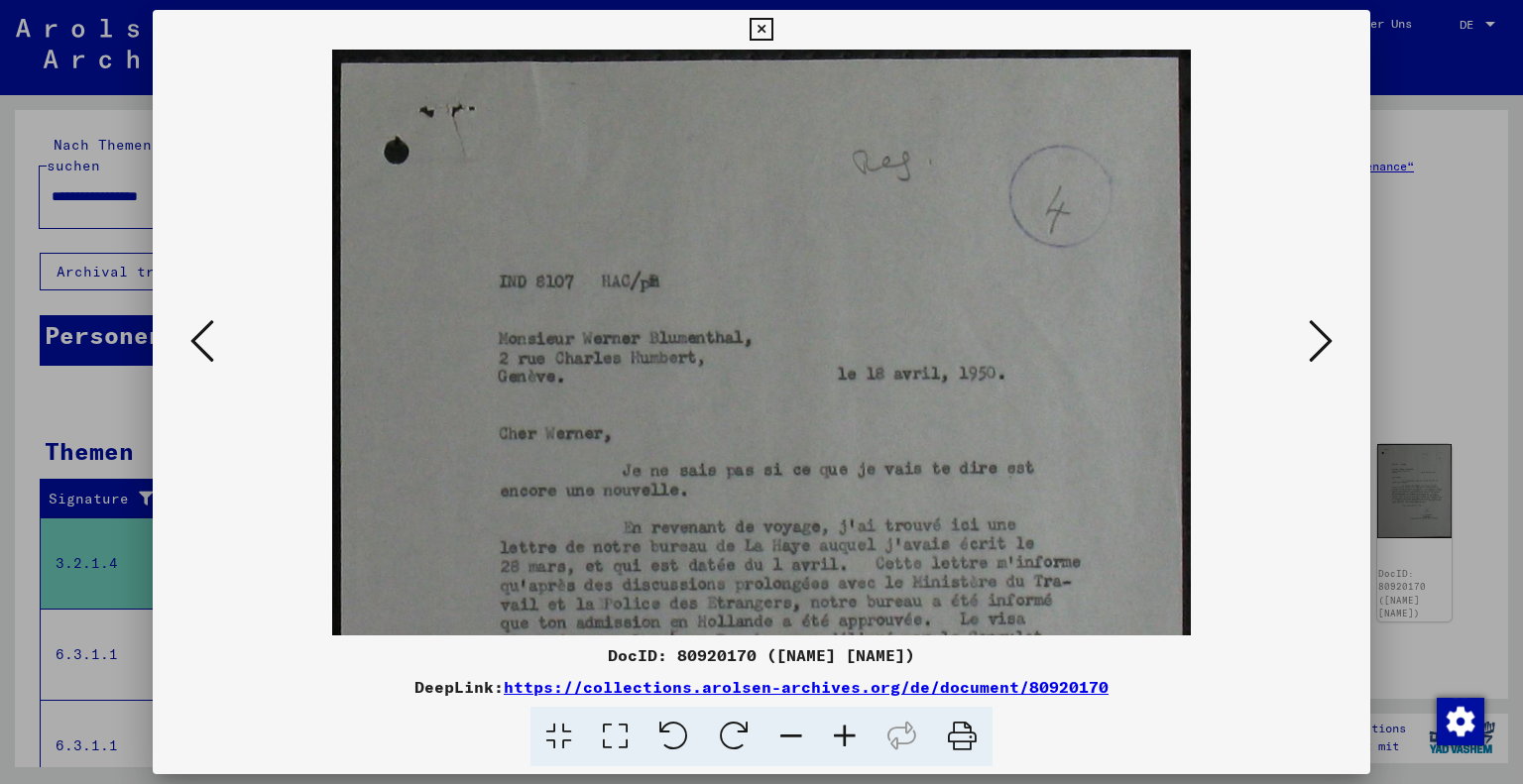 click at bounding box center (845, 736) 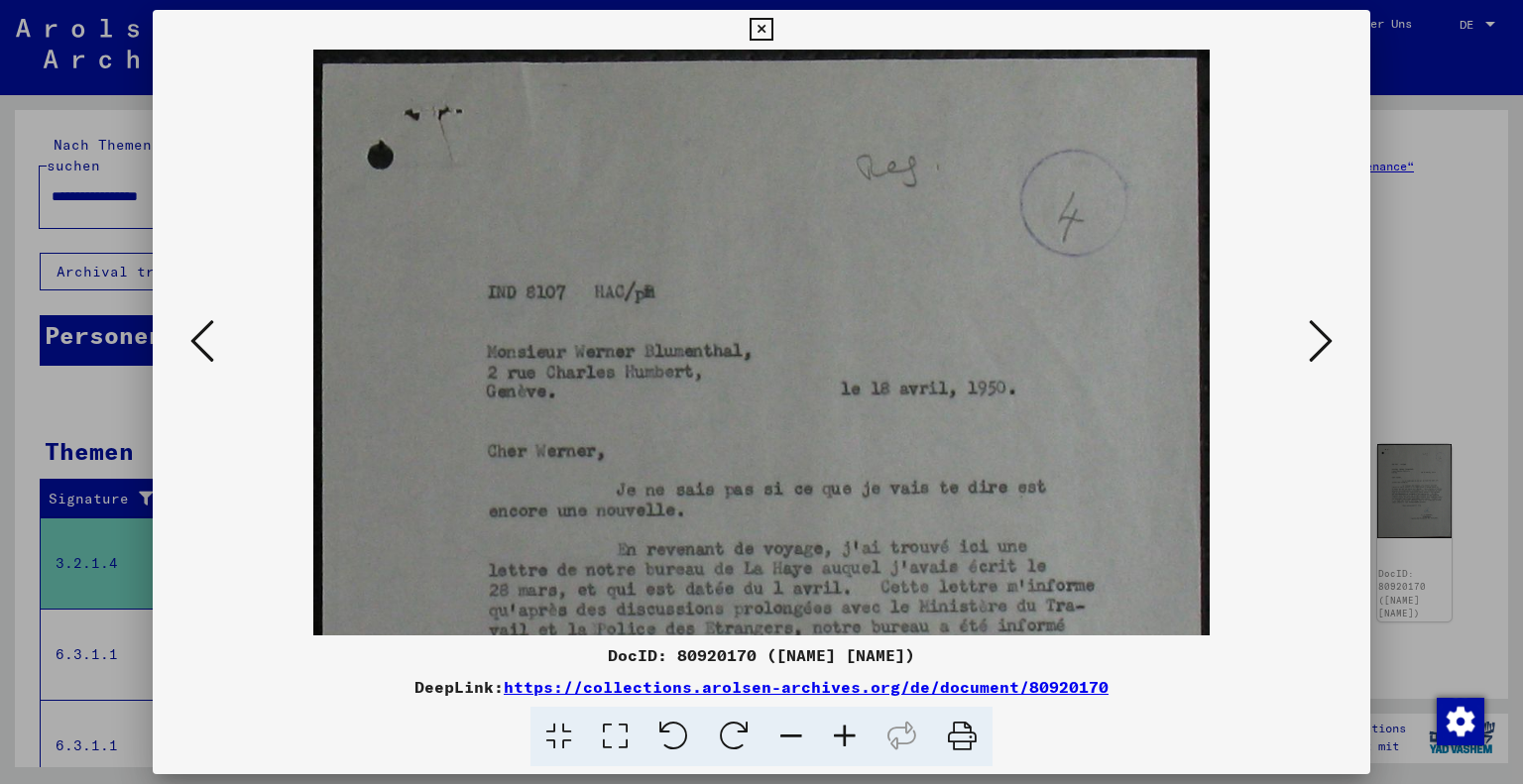 click at bounding box center (845, 736) 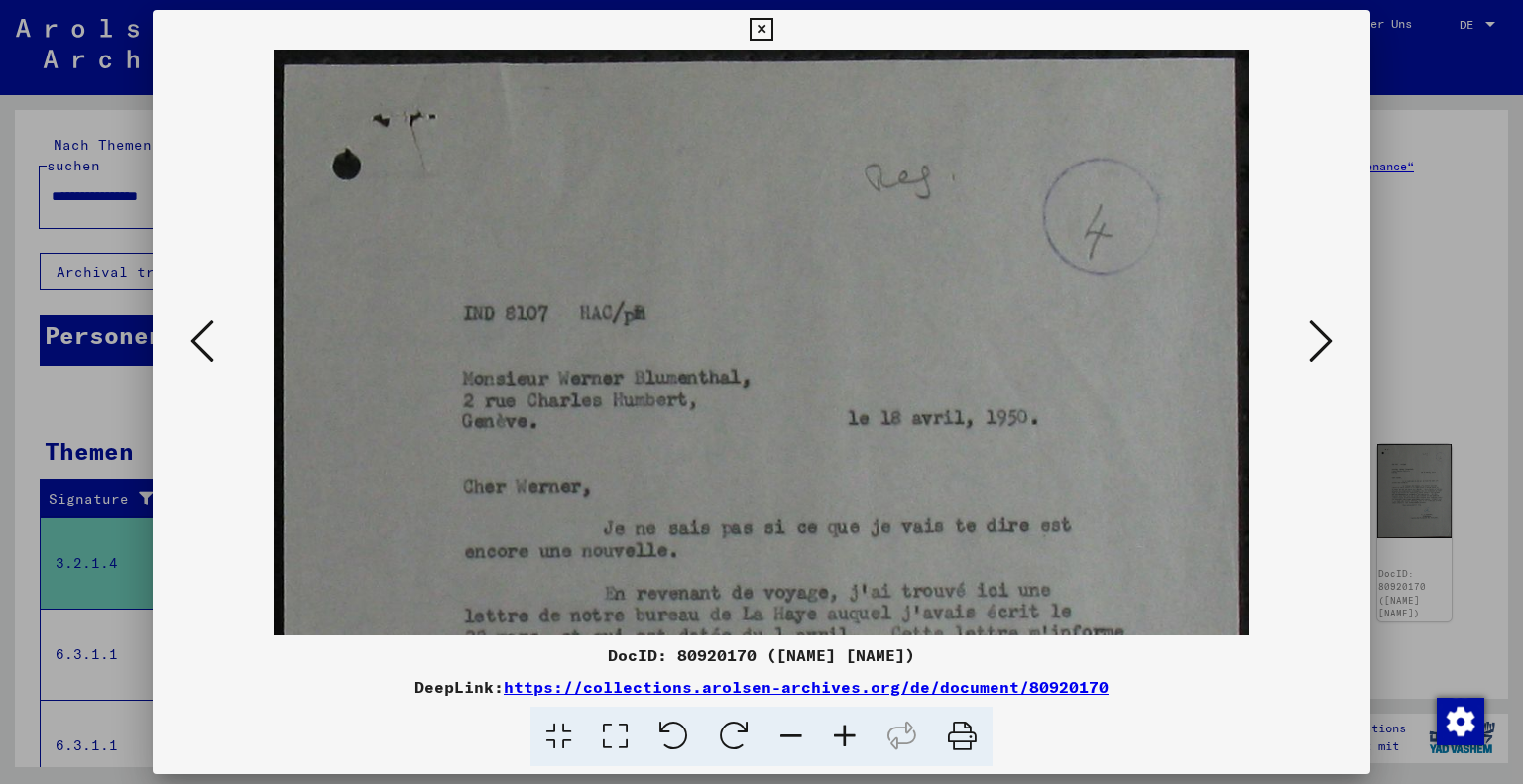 click at bounding box center [845, 736] 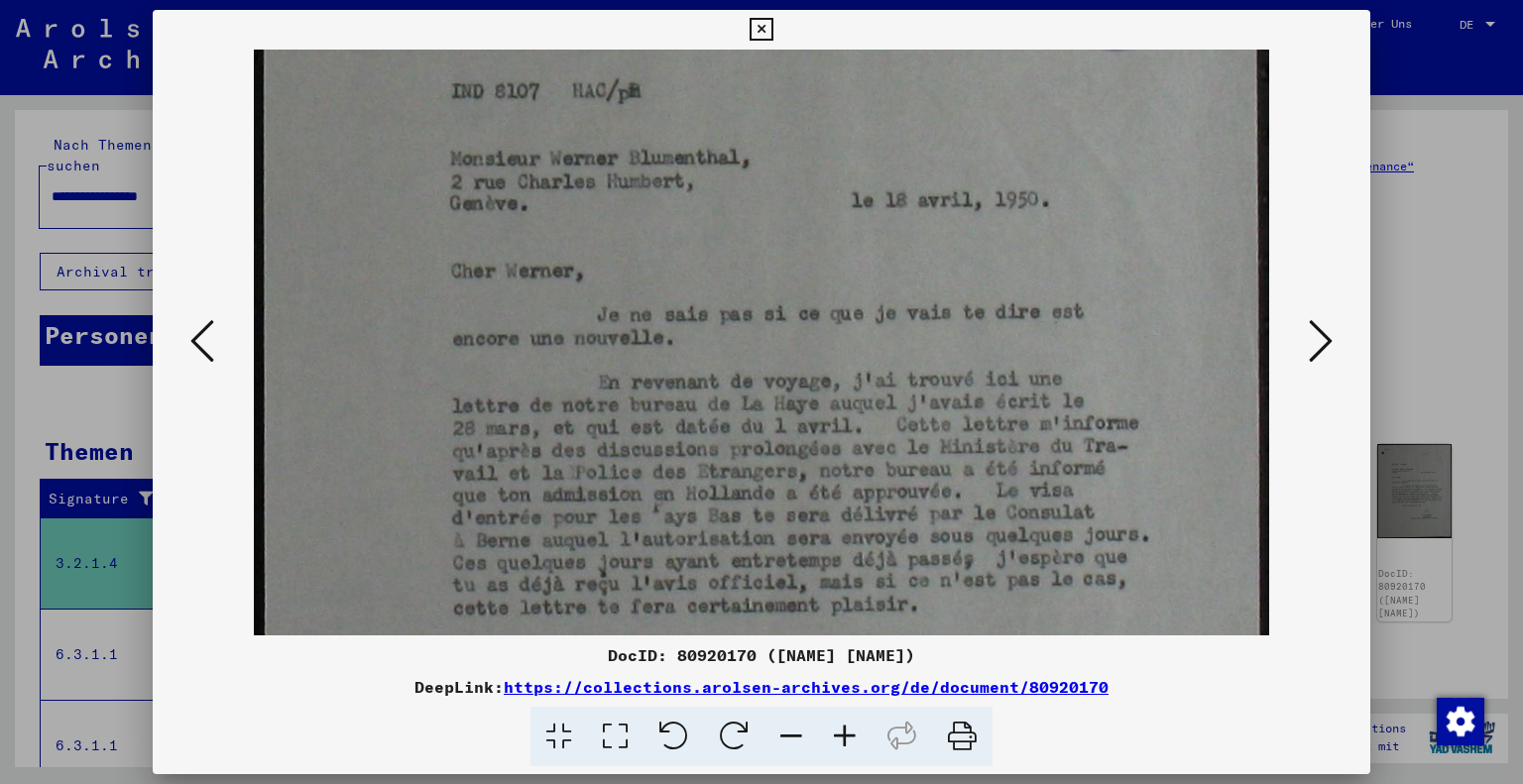 scroll, scrollTop: 295, scrollLeft: 0, axis: vertical 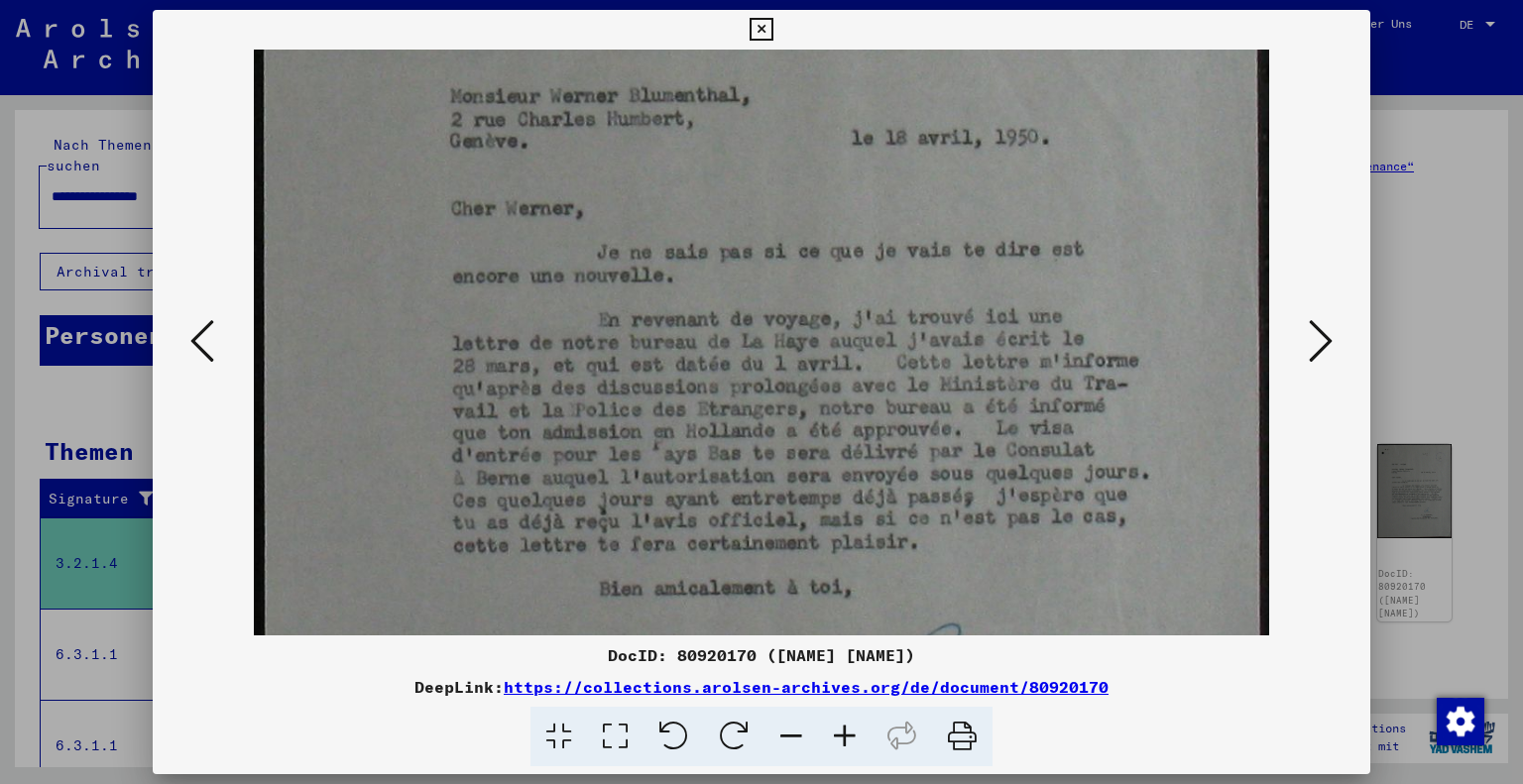 drag, startPoint x: 815, startPoint y: 432, endPoint x: 812, endPoint y: 212, distance: 220.02045 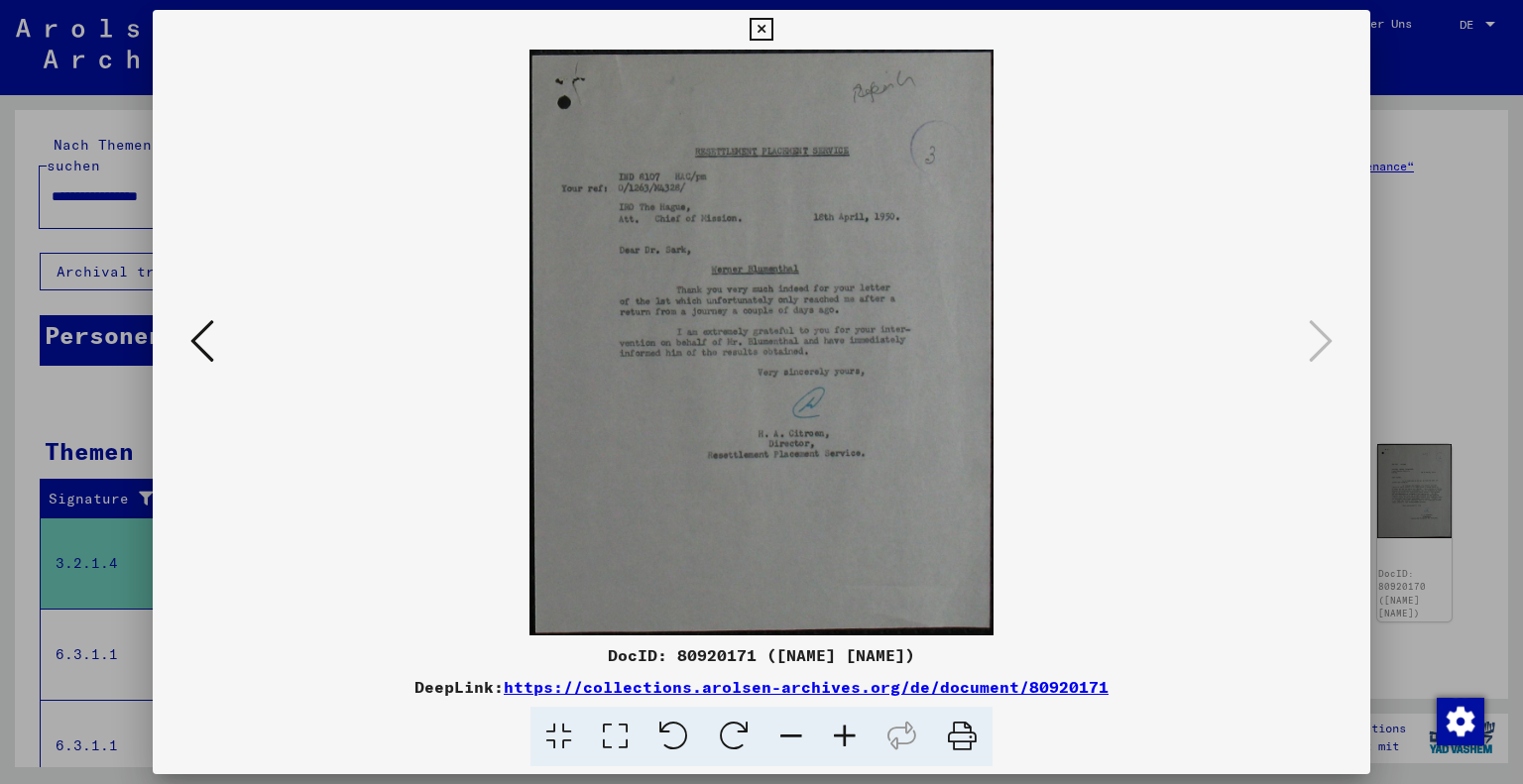 click at bounding box center (762, 392) 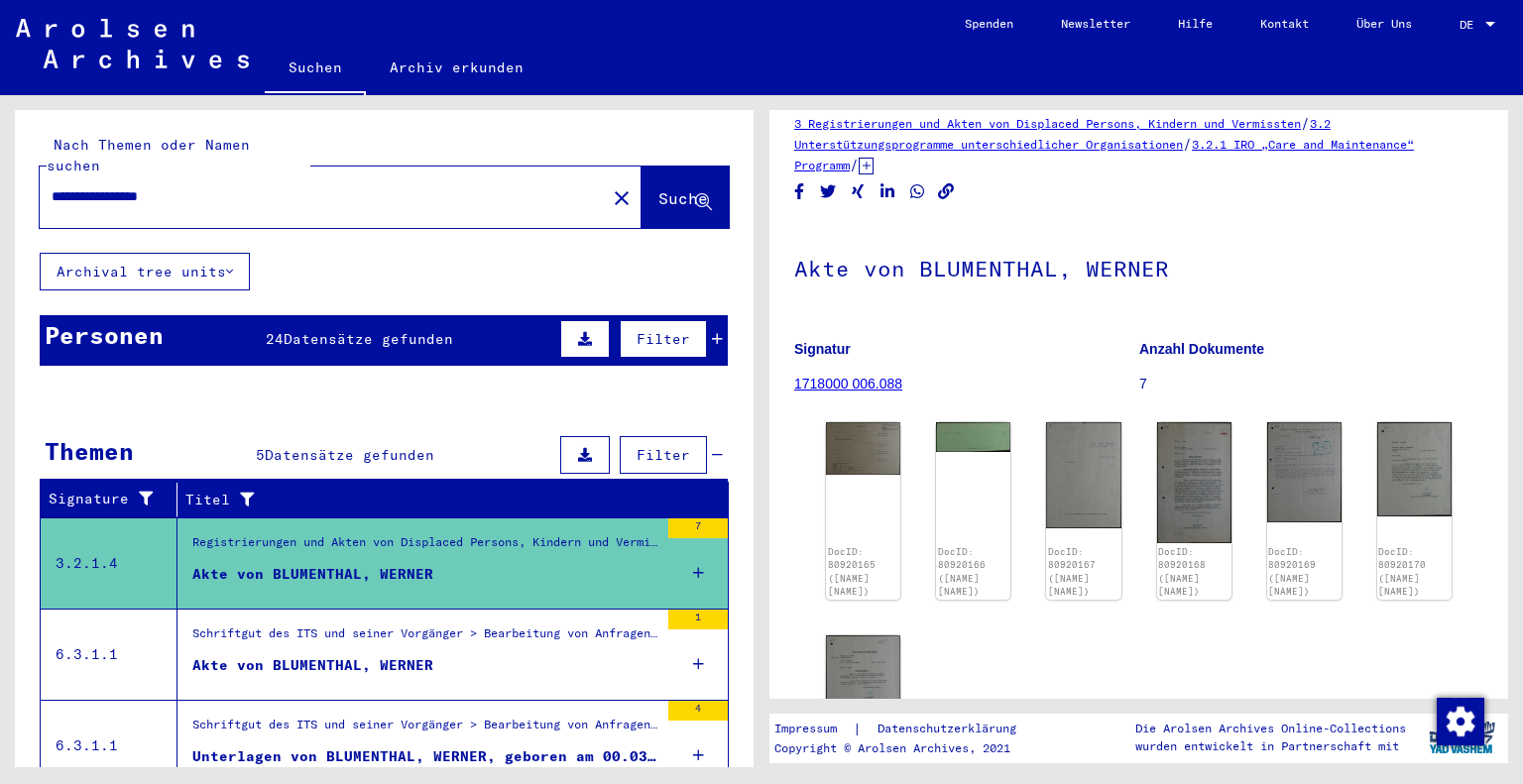 scroll, scrollTop: 0, scrollLeft: 0, axis: both 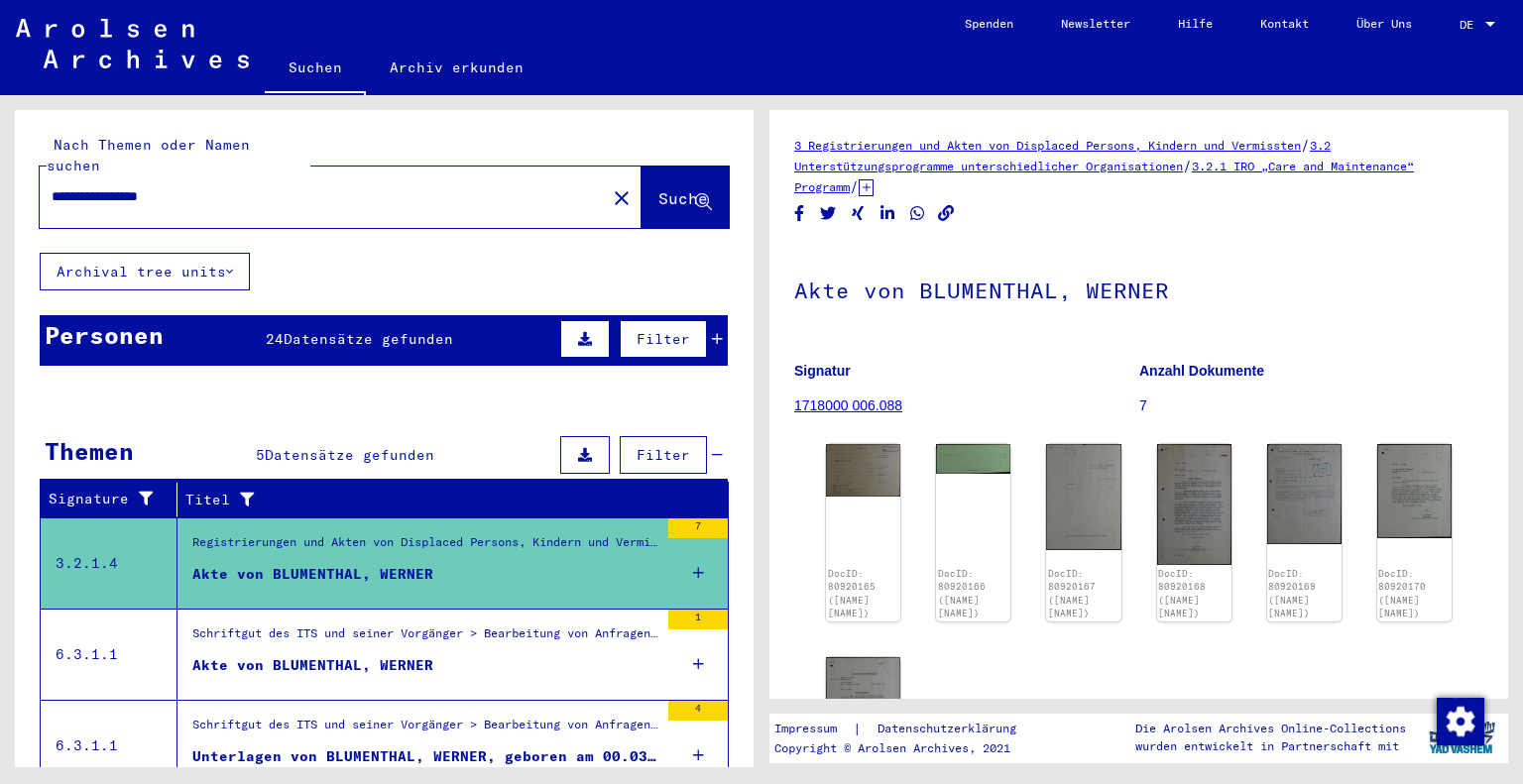 click on "Schriftgut des ITS und seiner Vorgänger > Bearbeitung von Anfragen > Suchvorgänge > Suchanfragen 1945 - 1946 > Akten mit Namen ab BLOKKER" at bounding box center [425, 638] 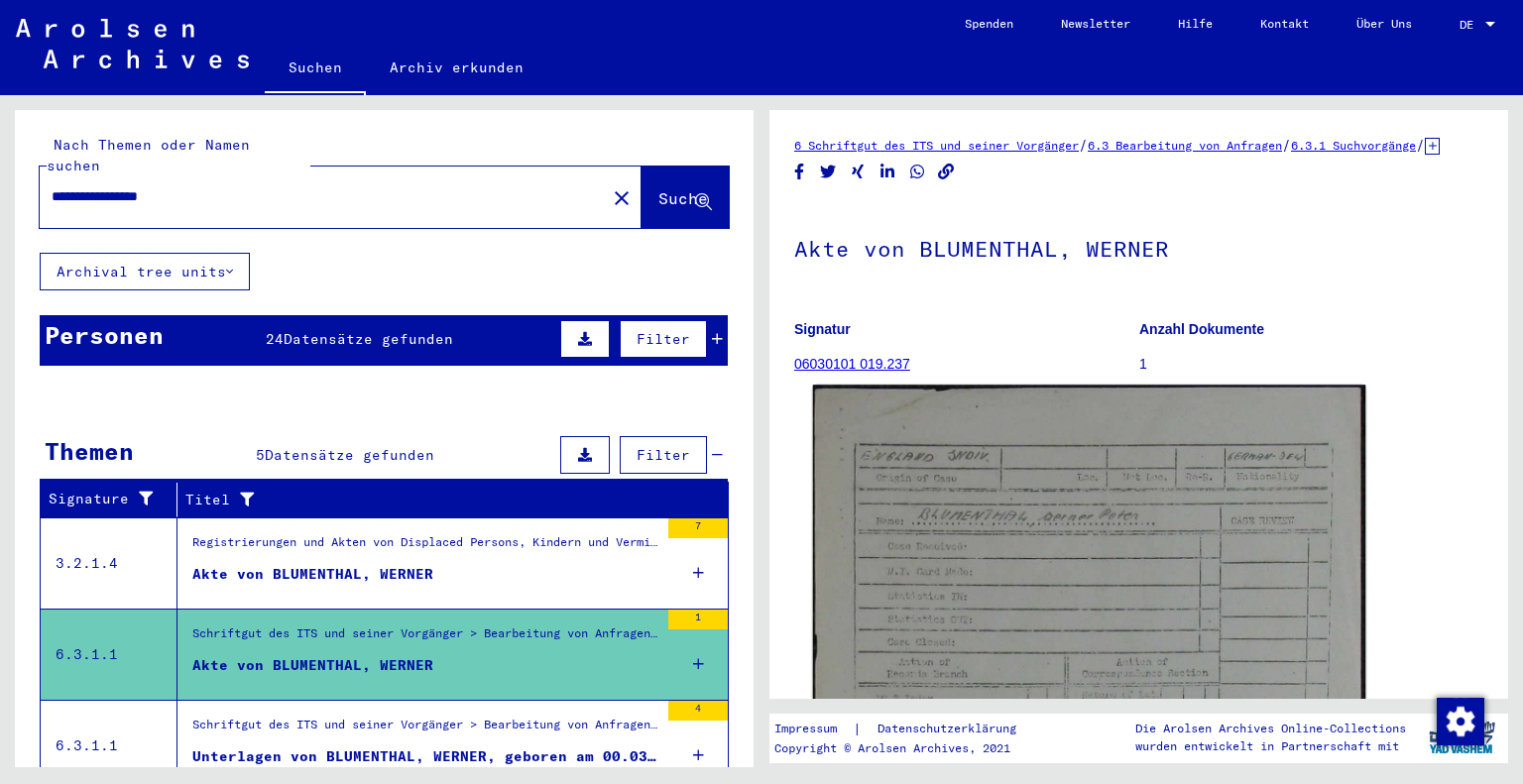 scroll, scrollTop: 0, scrollLeft: 0, axis: both 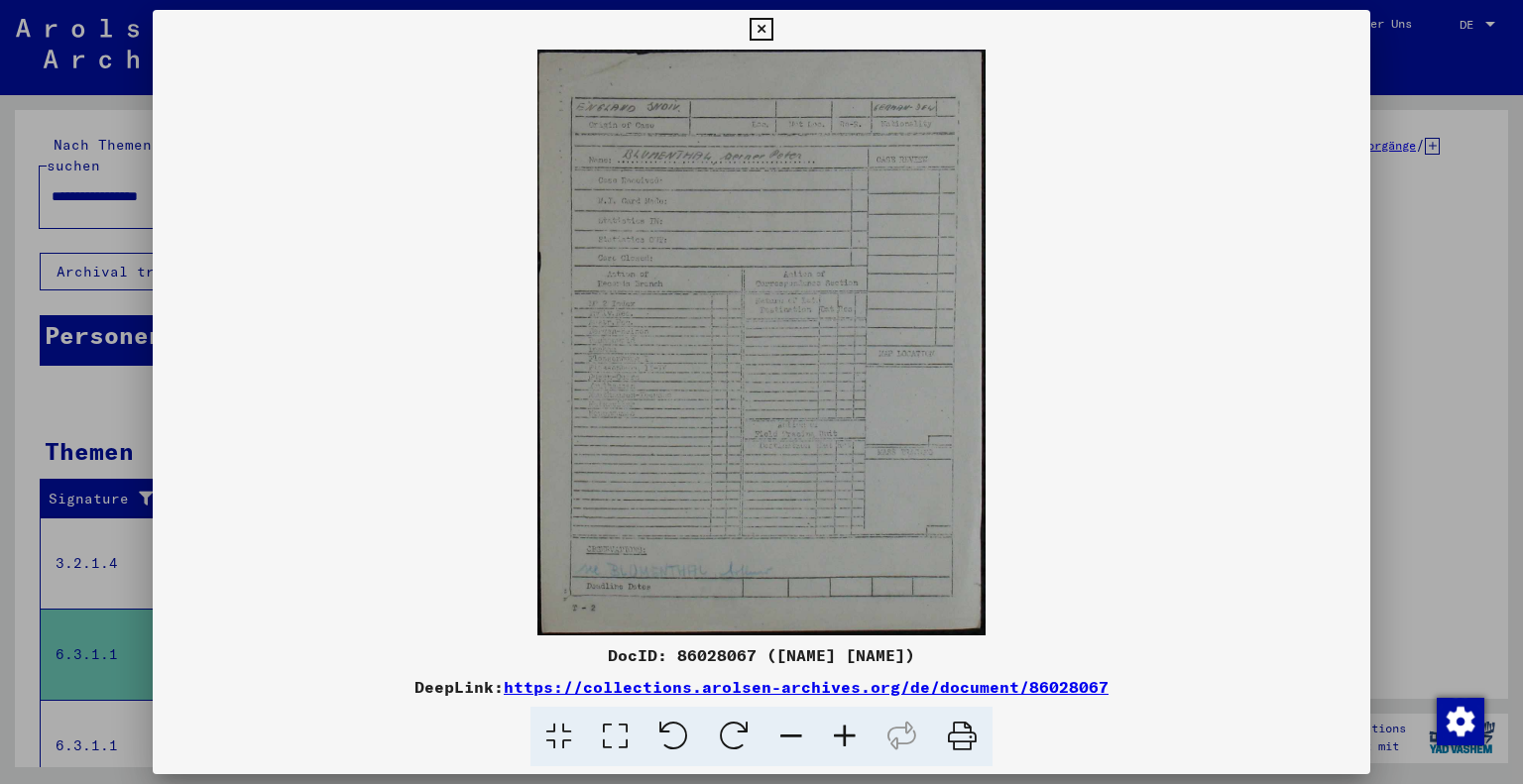 click at bounding box center (845, 736) 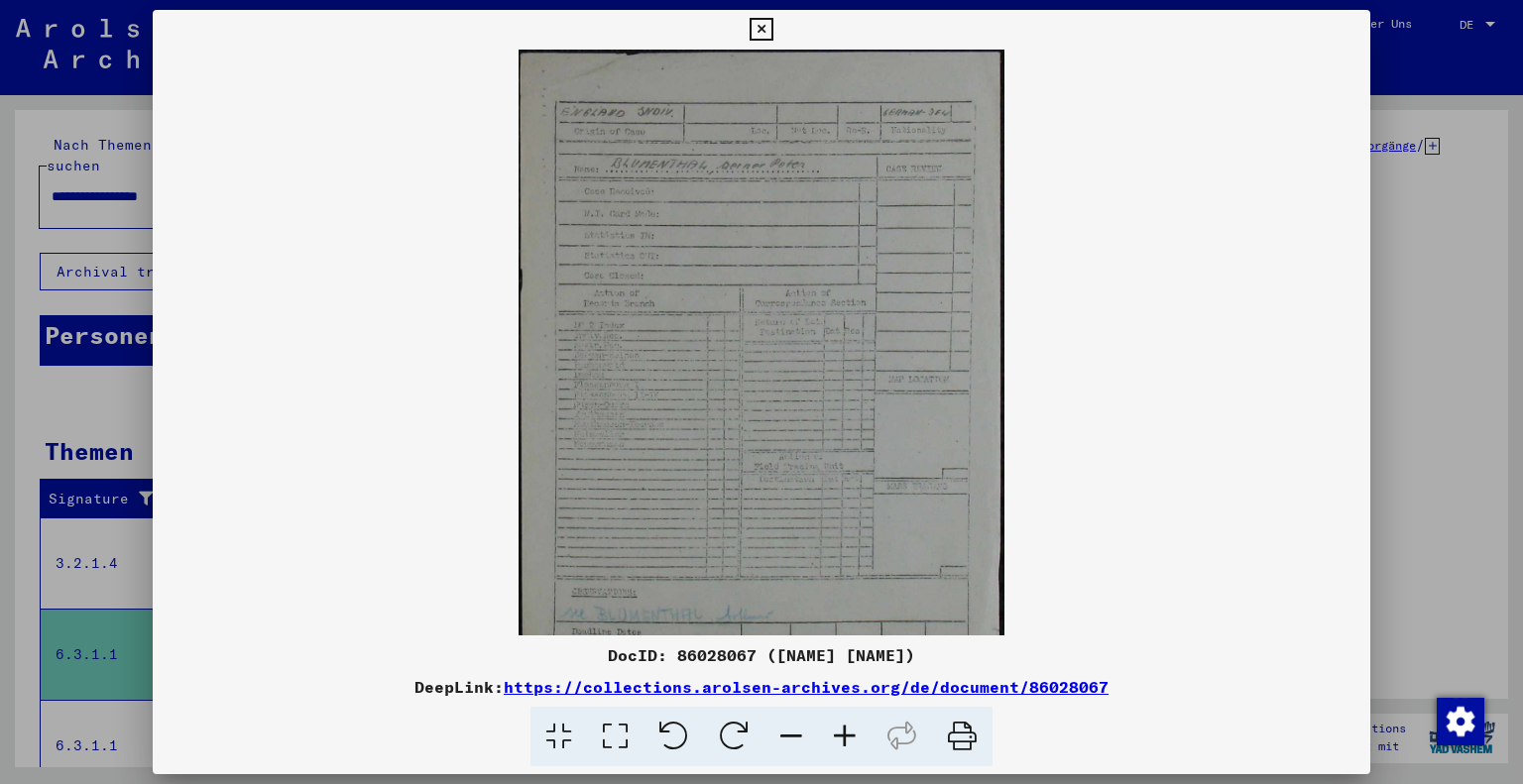 click at bounding box center (845, 736) 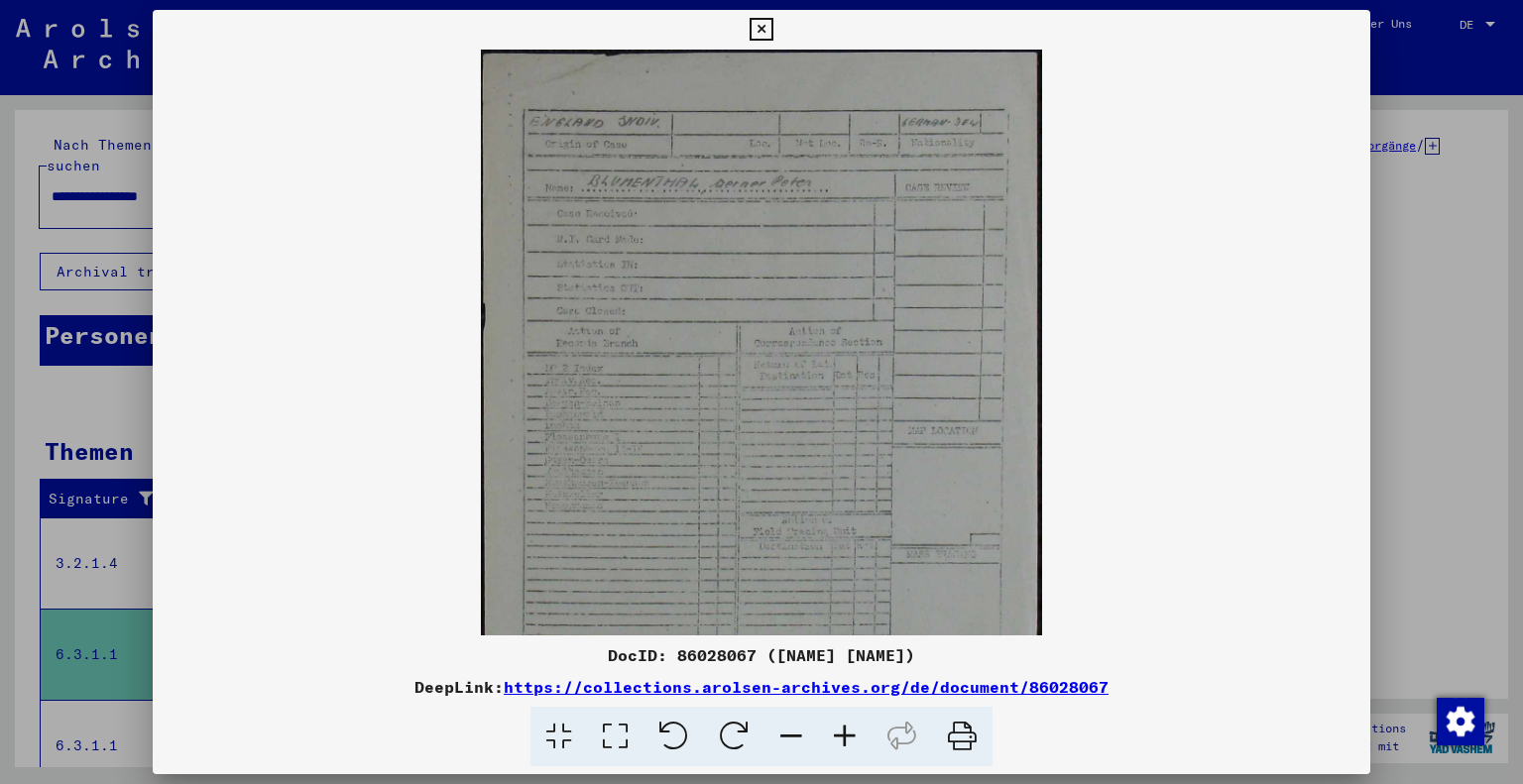 click at bounding box center (845, 736) 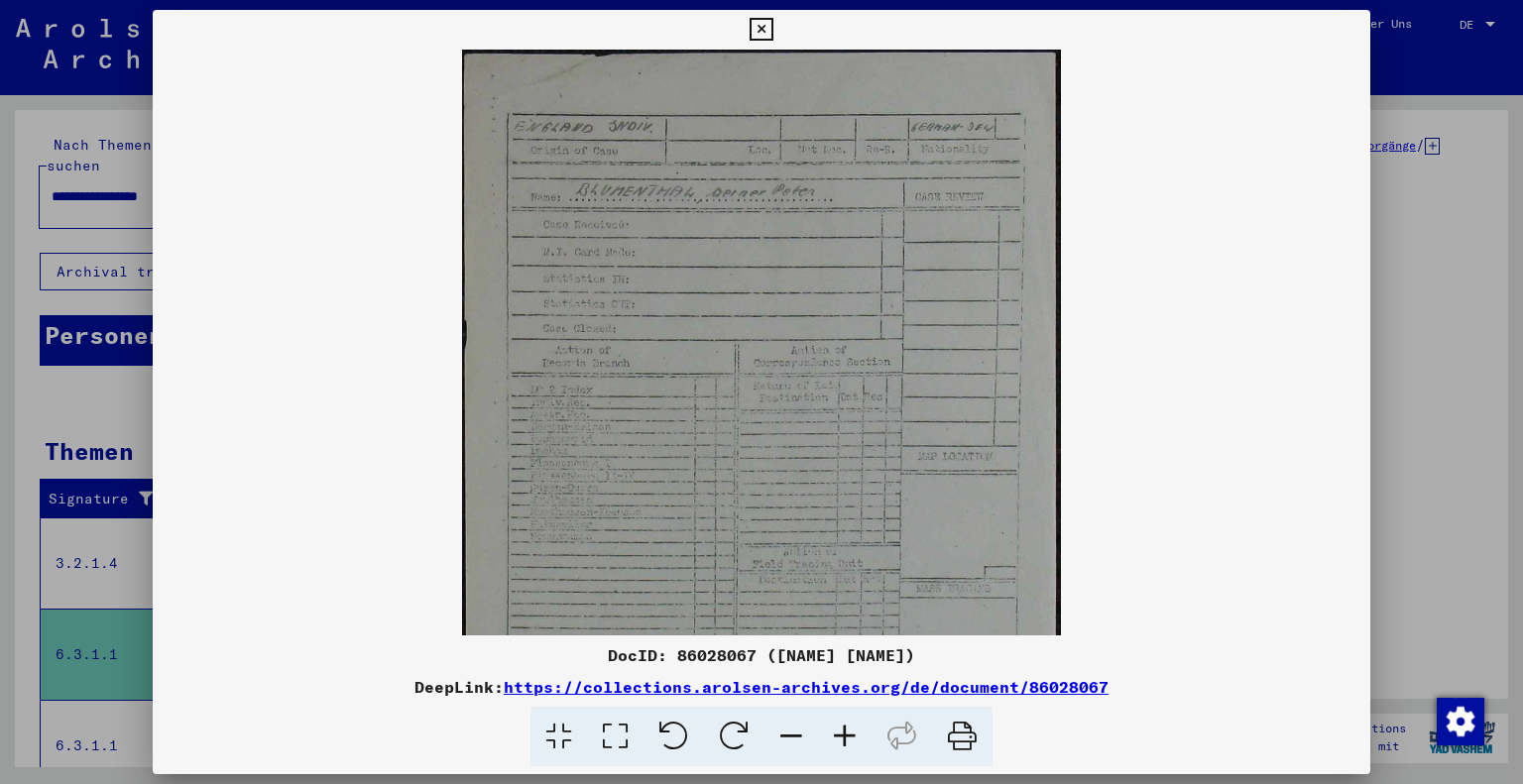 click at bounding box center [845, 736] 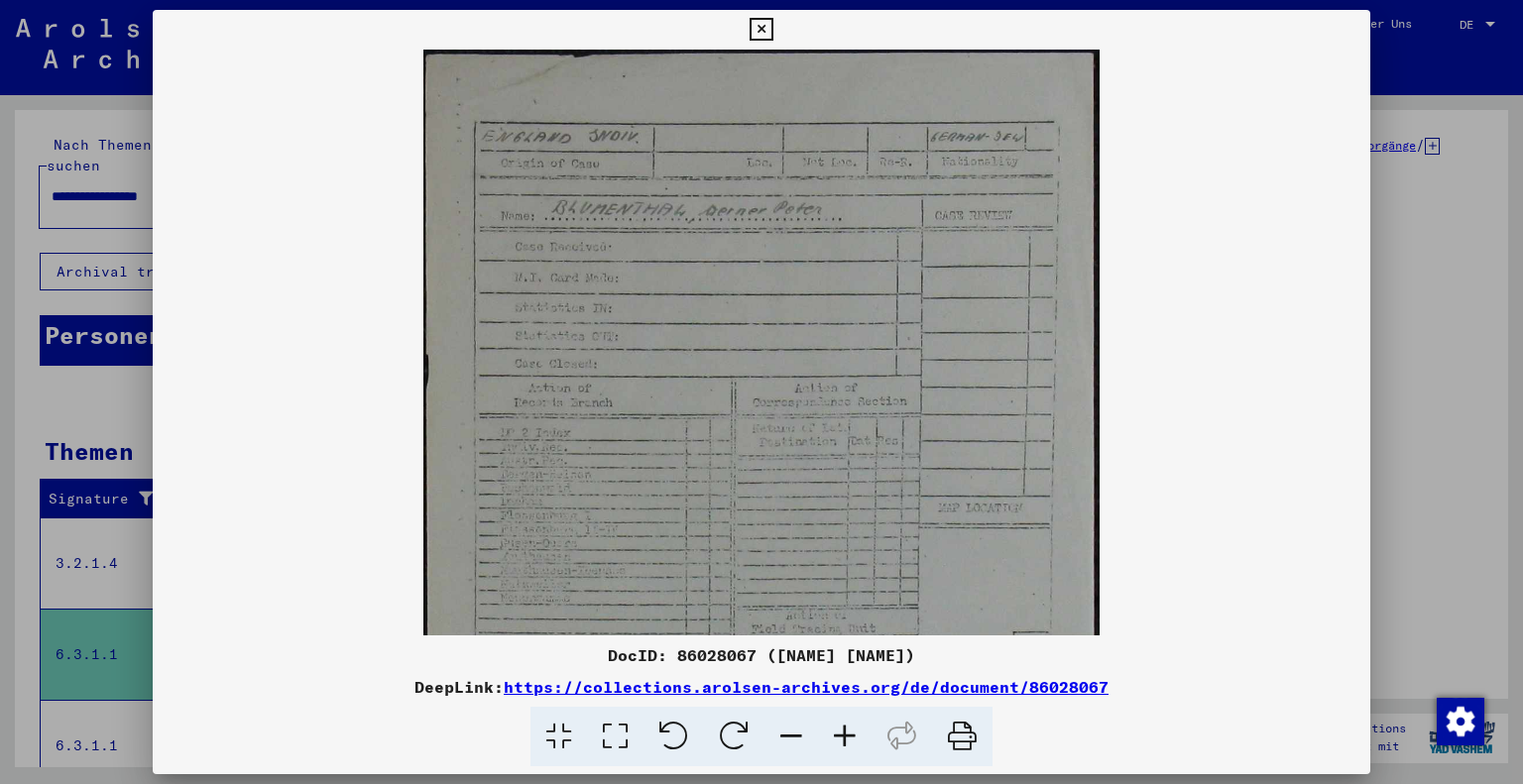 click at bounding box center [845, 736] 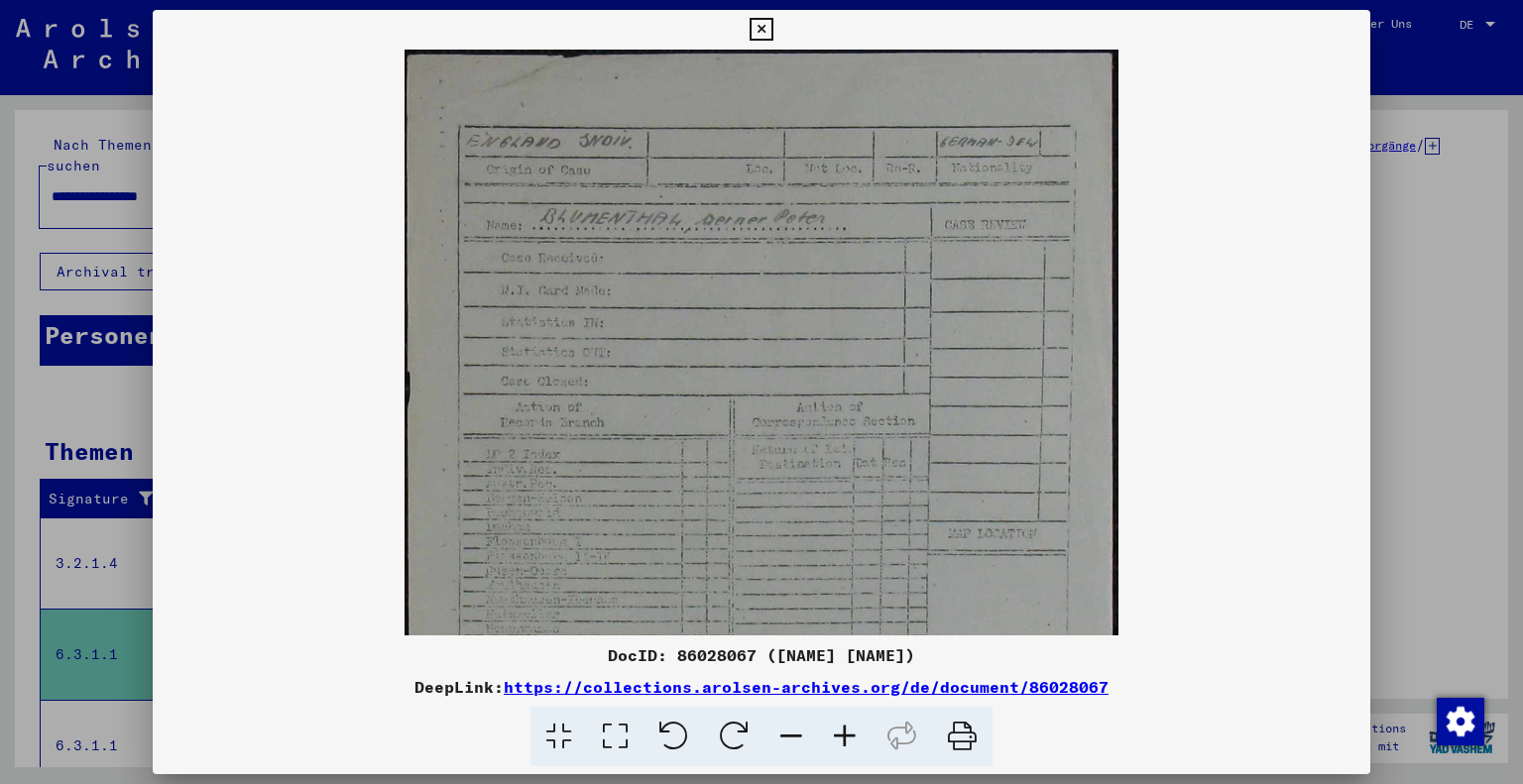 click at bounding box center [845, 736] 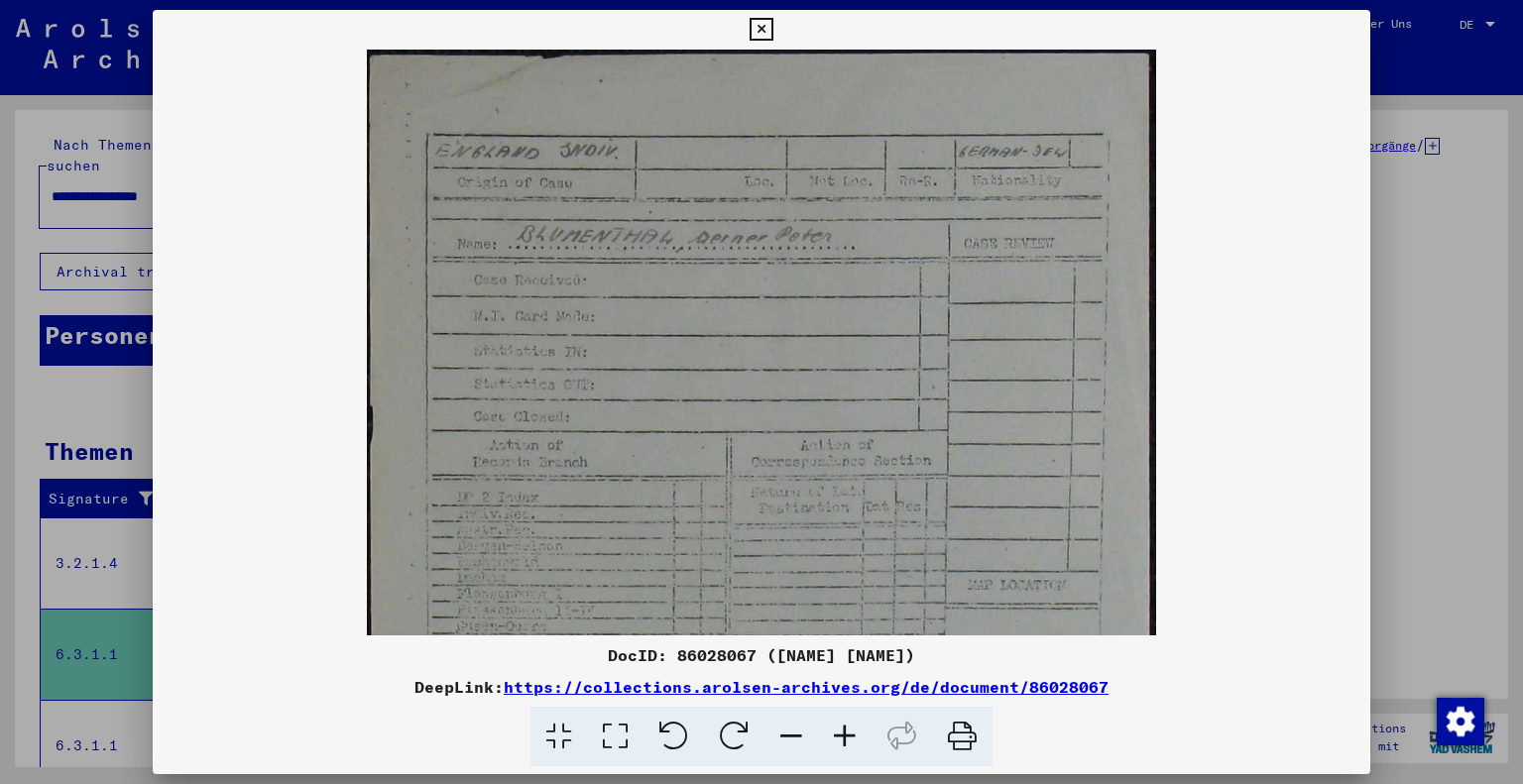 click at bounding box center [845, 736] 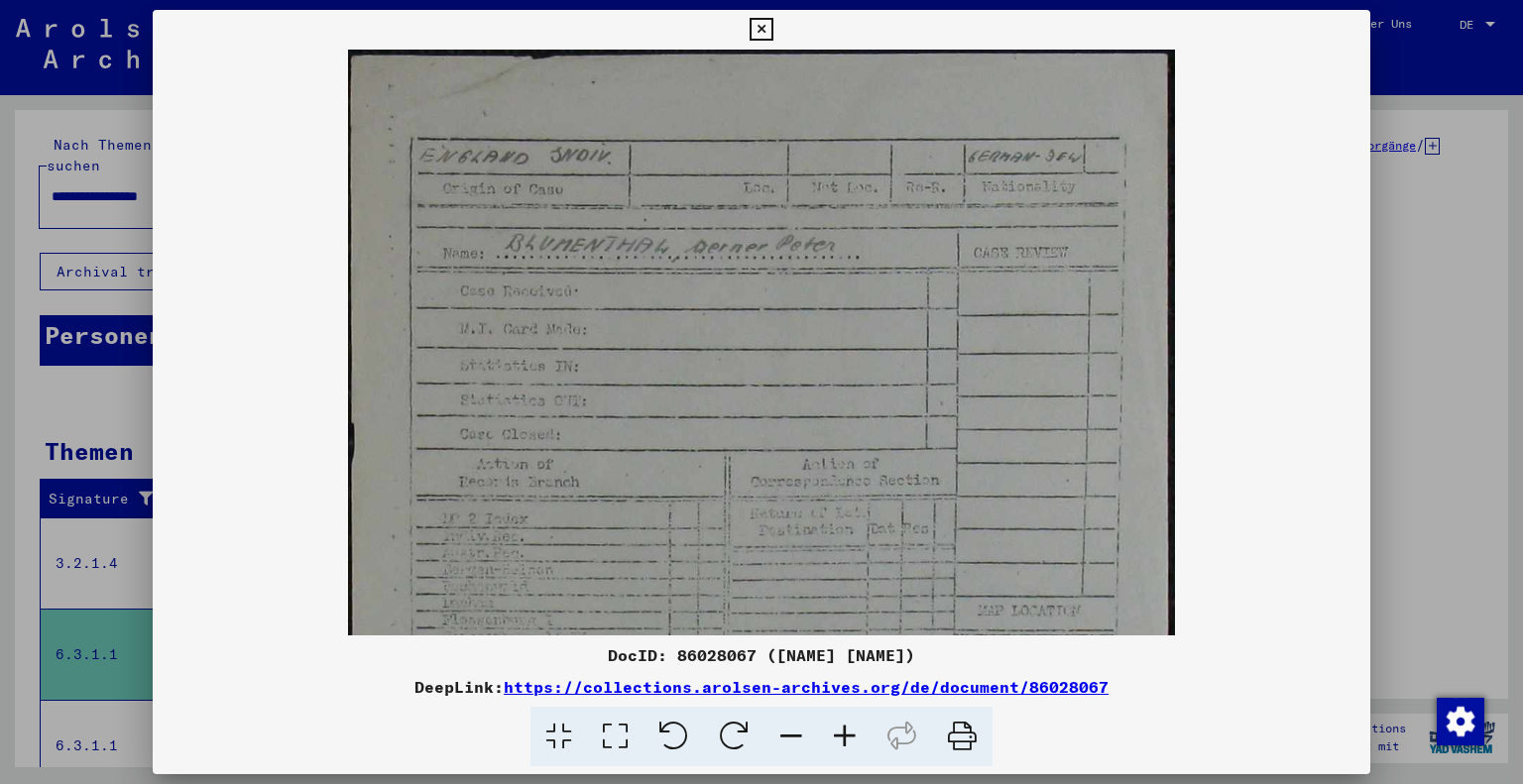 click at bounding box center (845, 736) 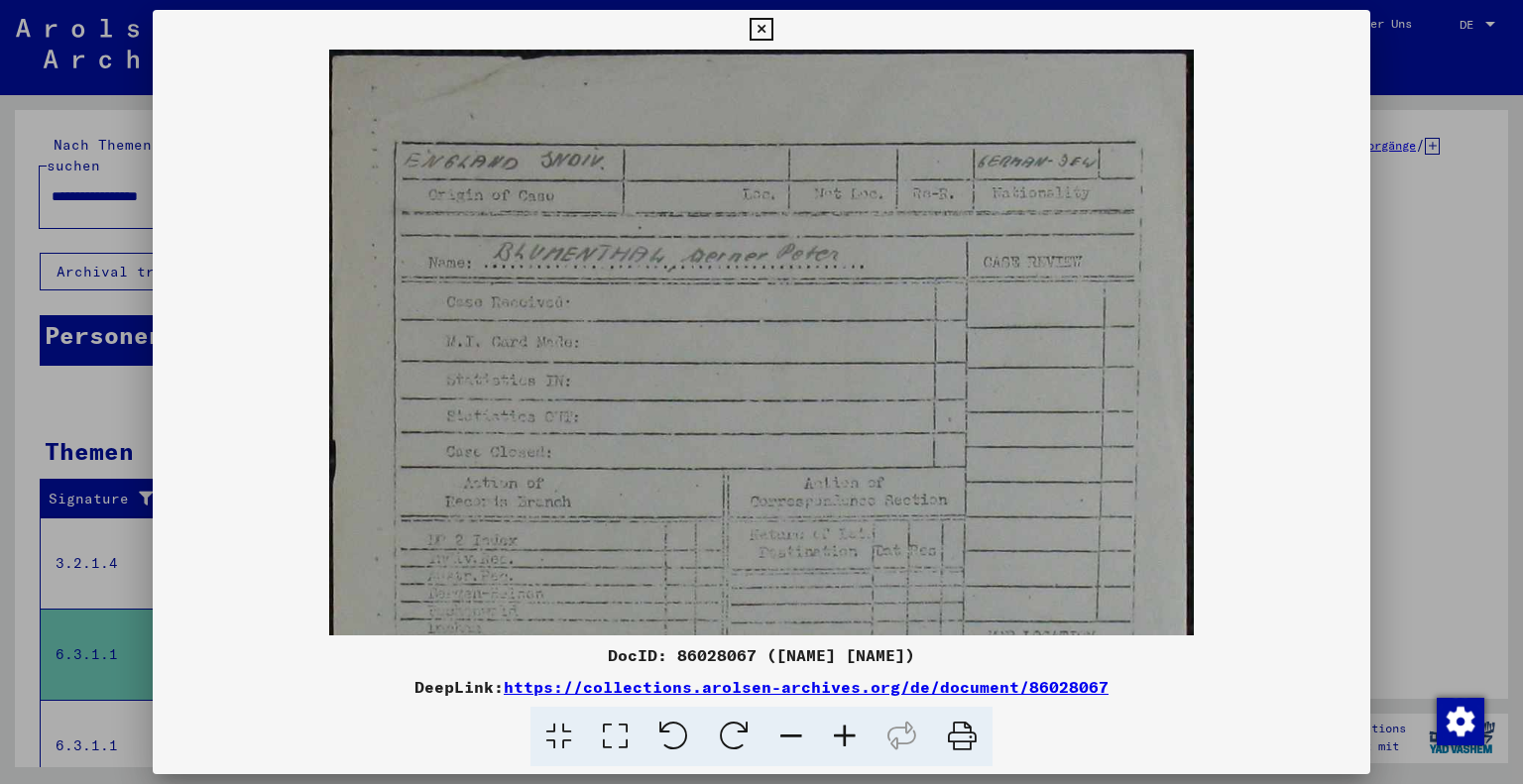 click at bounding box center [845, 736] 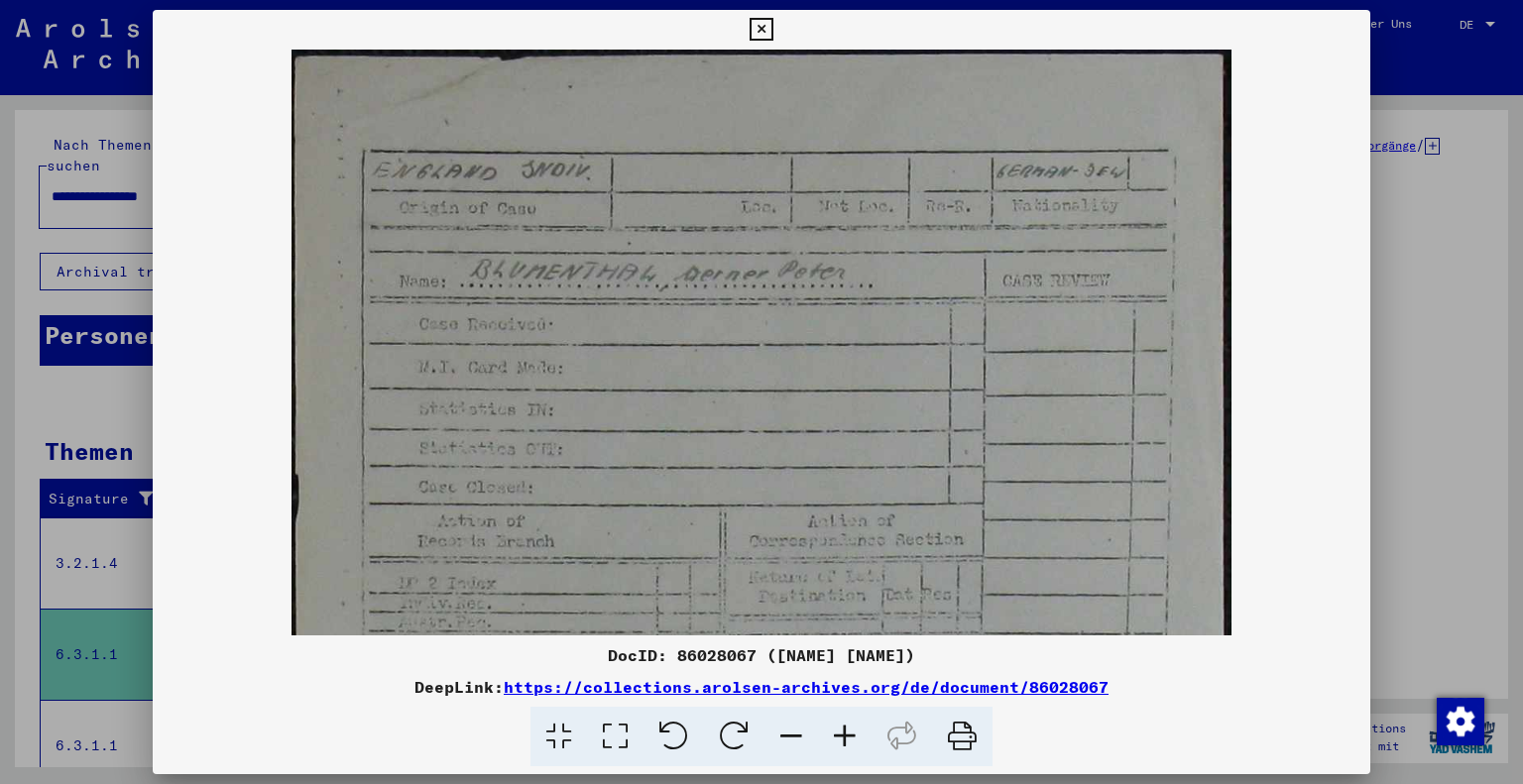 click at bounding box center (845, 736) 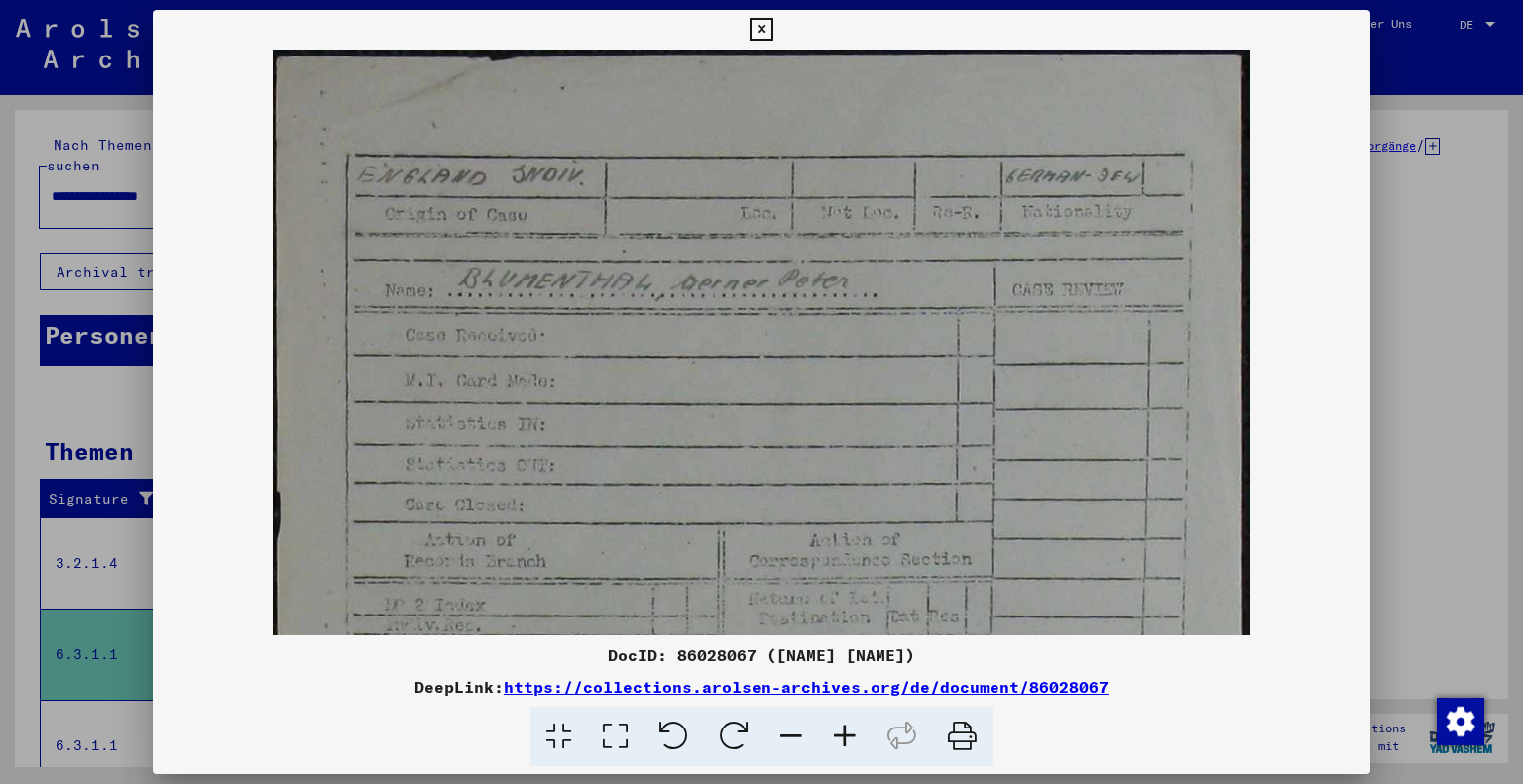 click at bounding box center (845, 736) 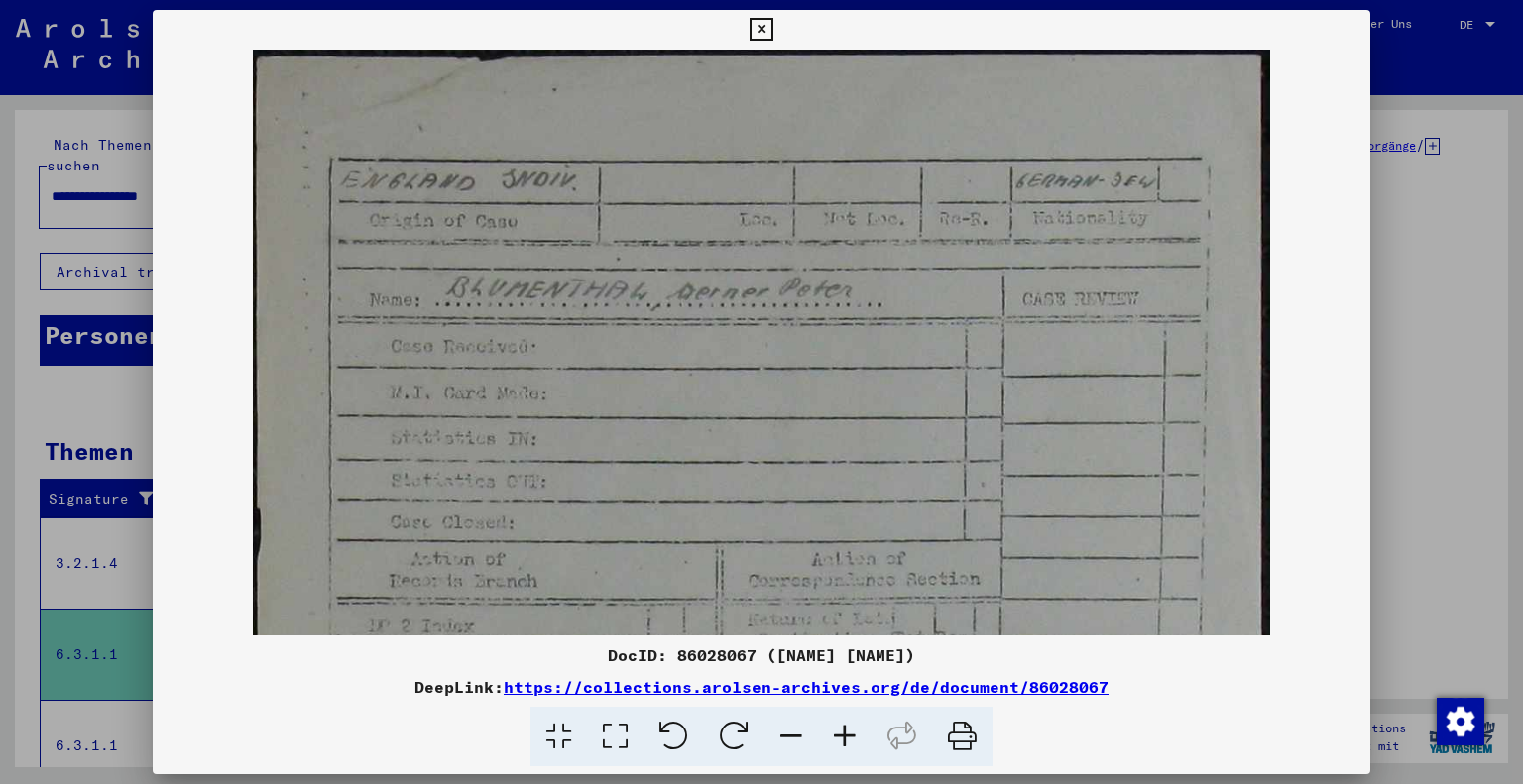 click at bounding box center [845, 736] 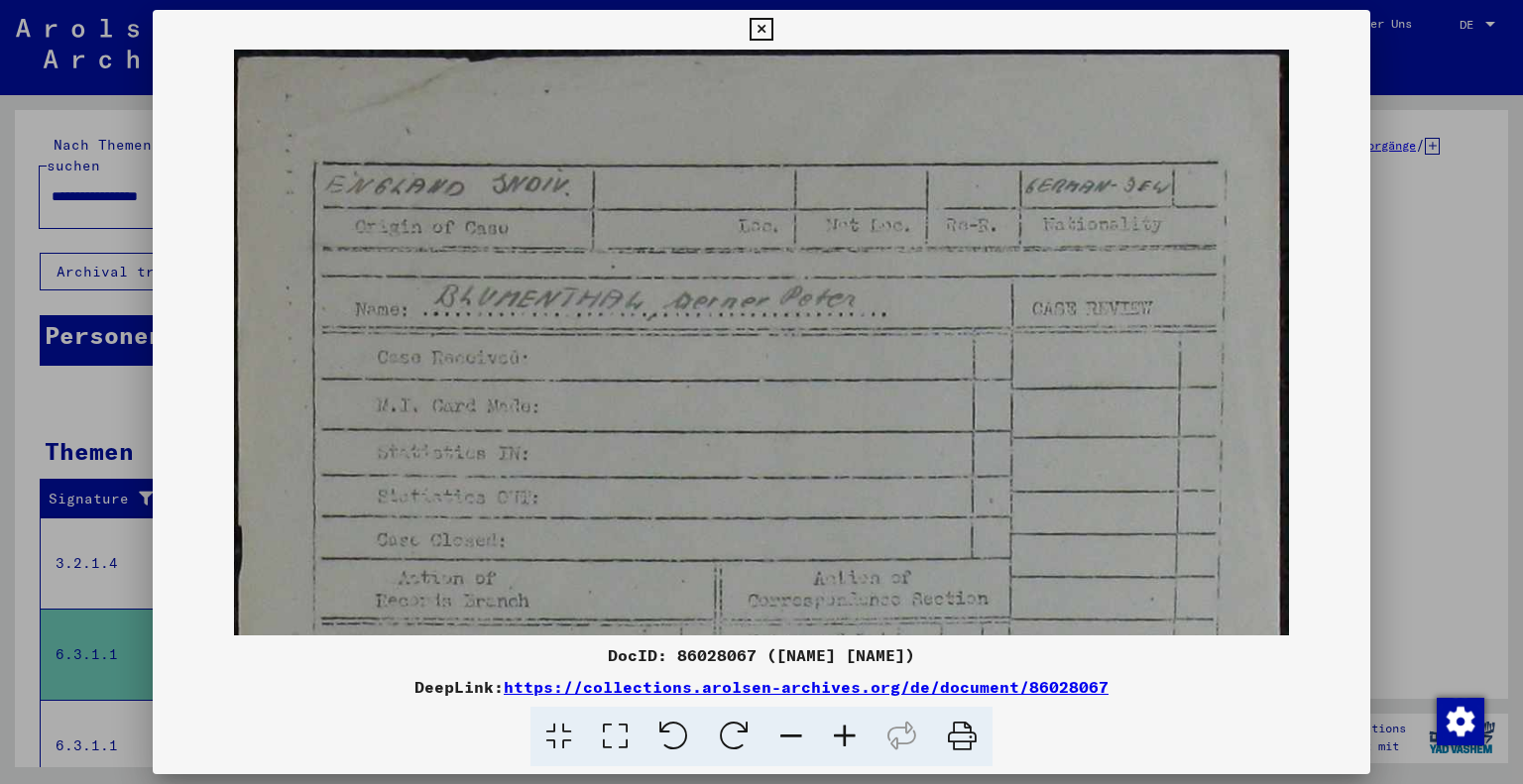 click at bounding box center (845, 736) 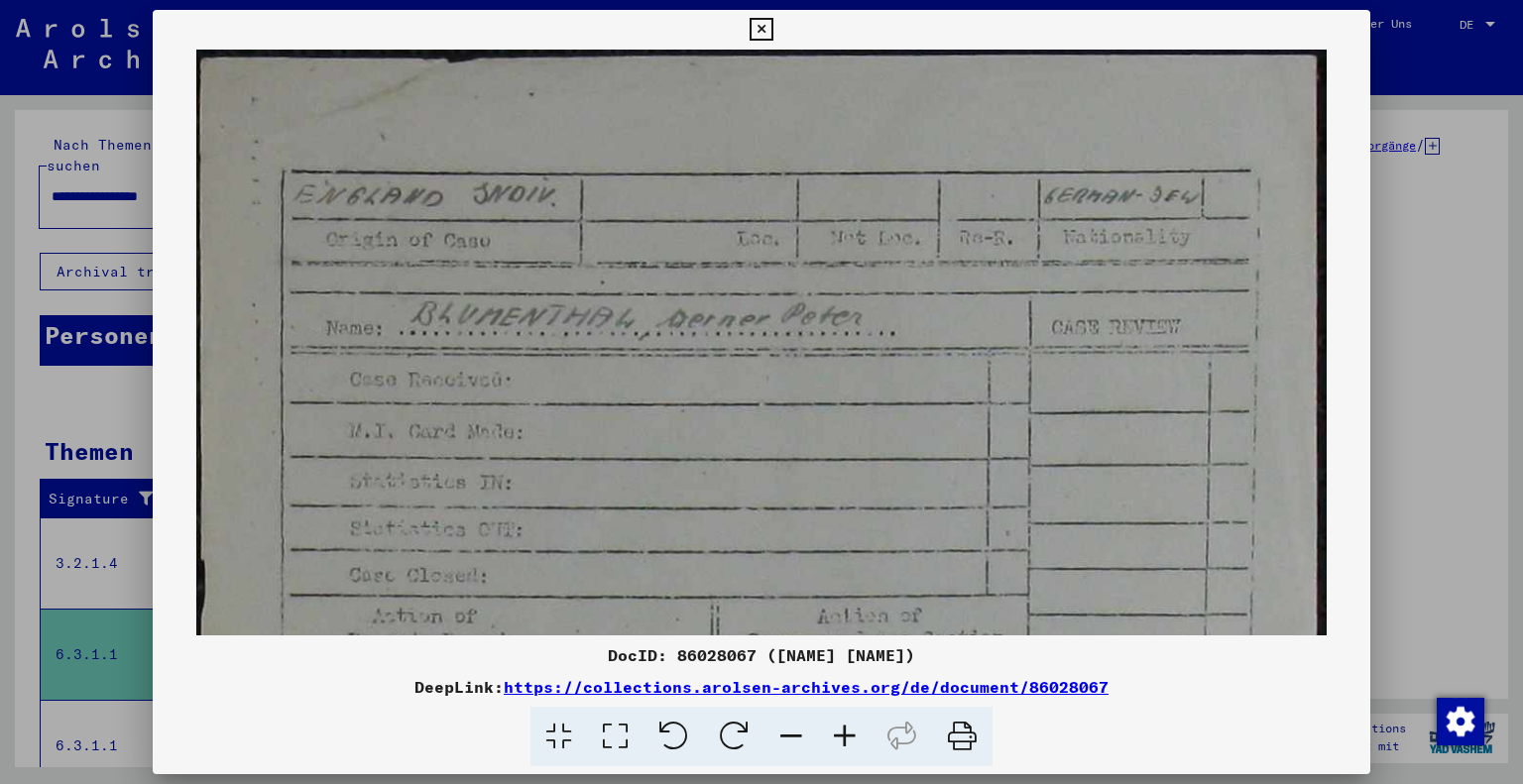 click at bounding box center [845, 736] 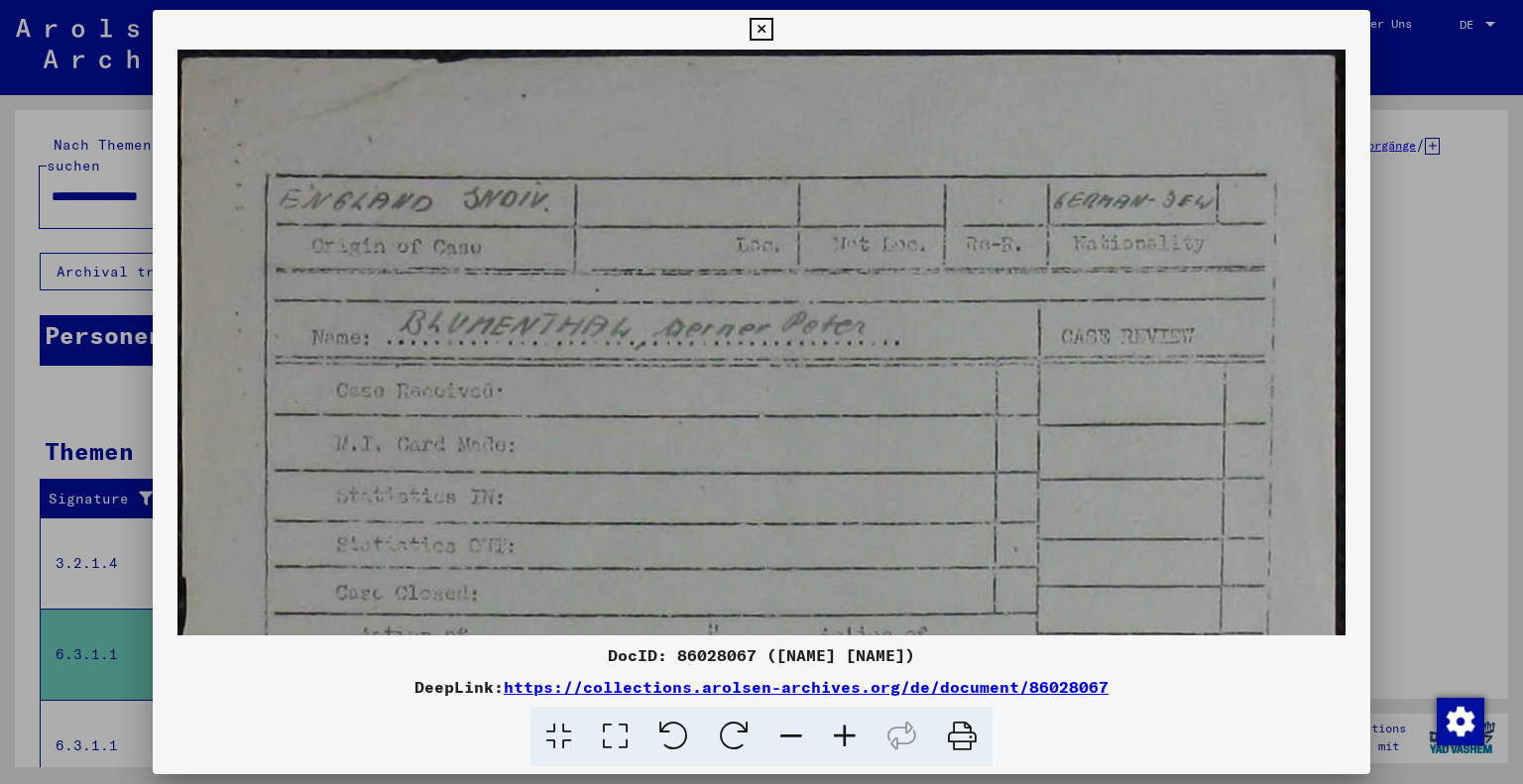 click at bounding box center (845, 736) 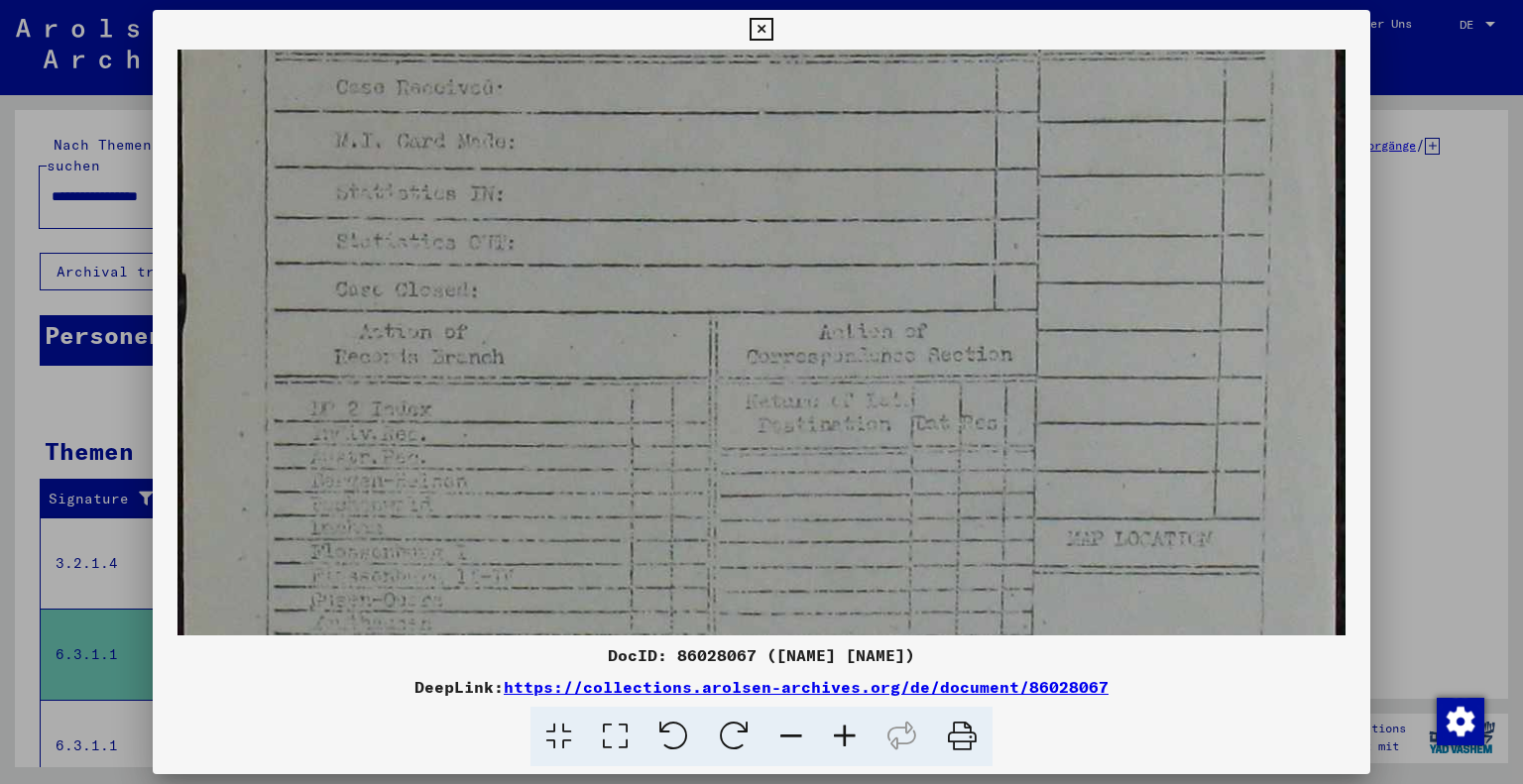 scroll, scrollTop: 424, scrollLeft: 0, axis: vertical 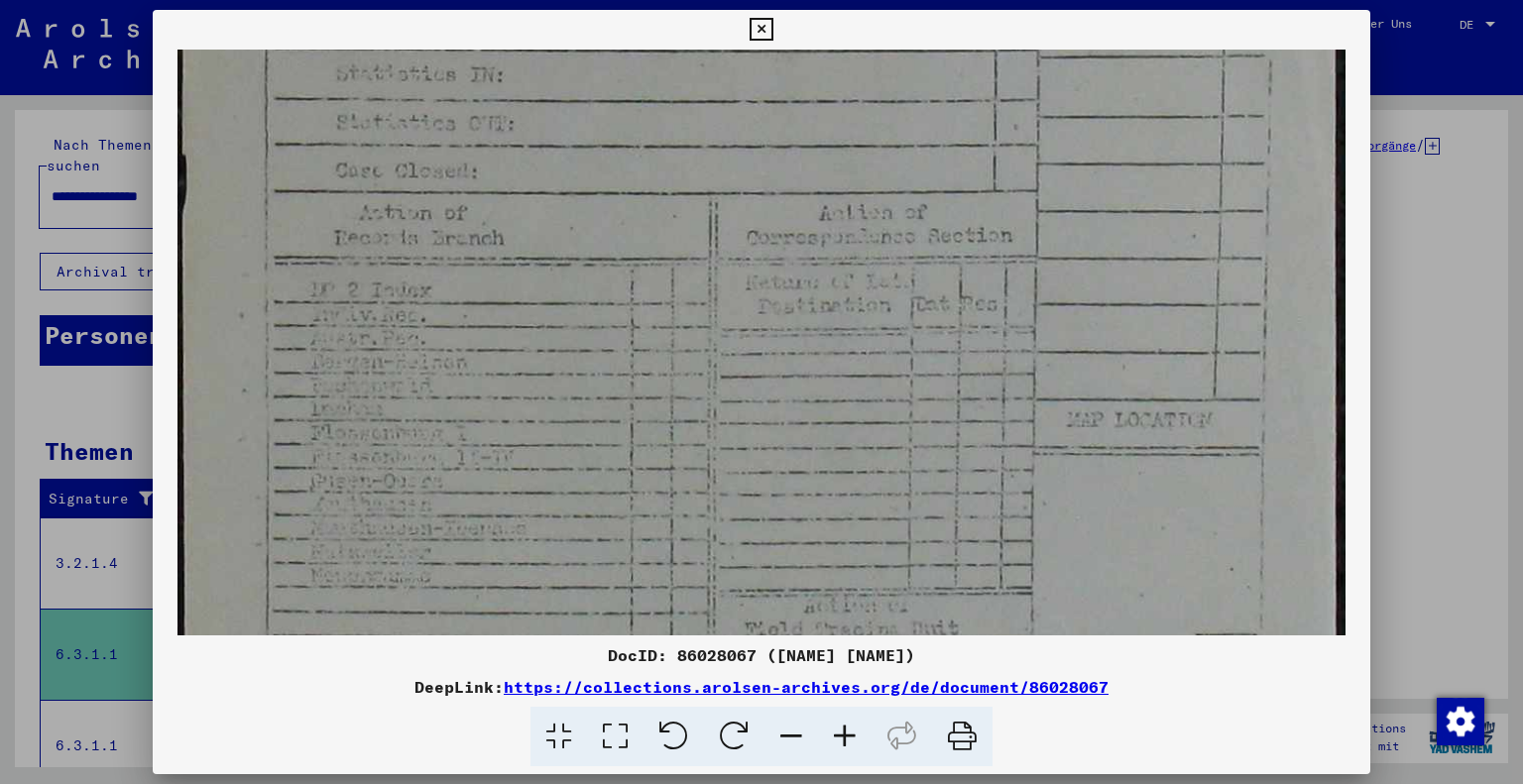 drag, startPoint x: 821, startPoint y: 558, endPoint x: 896, endPoint y: 162, distance: 403.0397 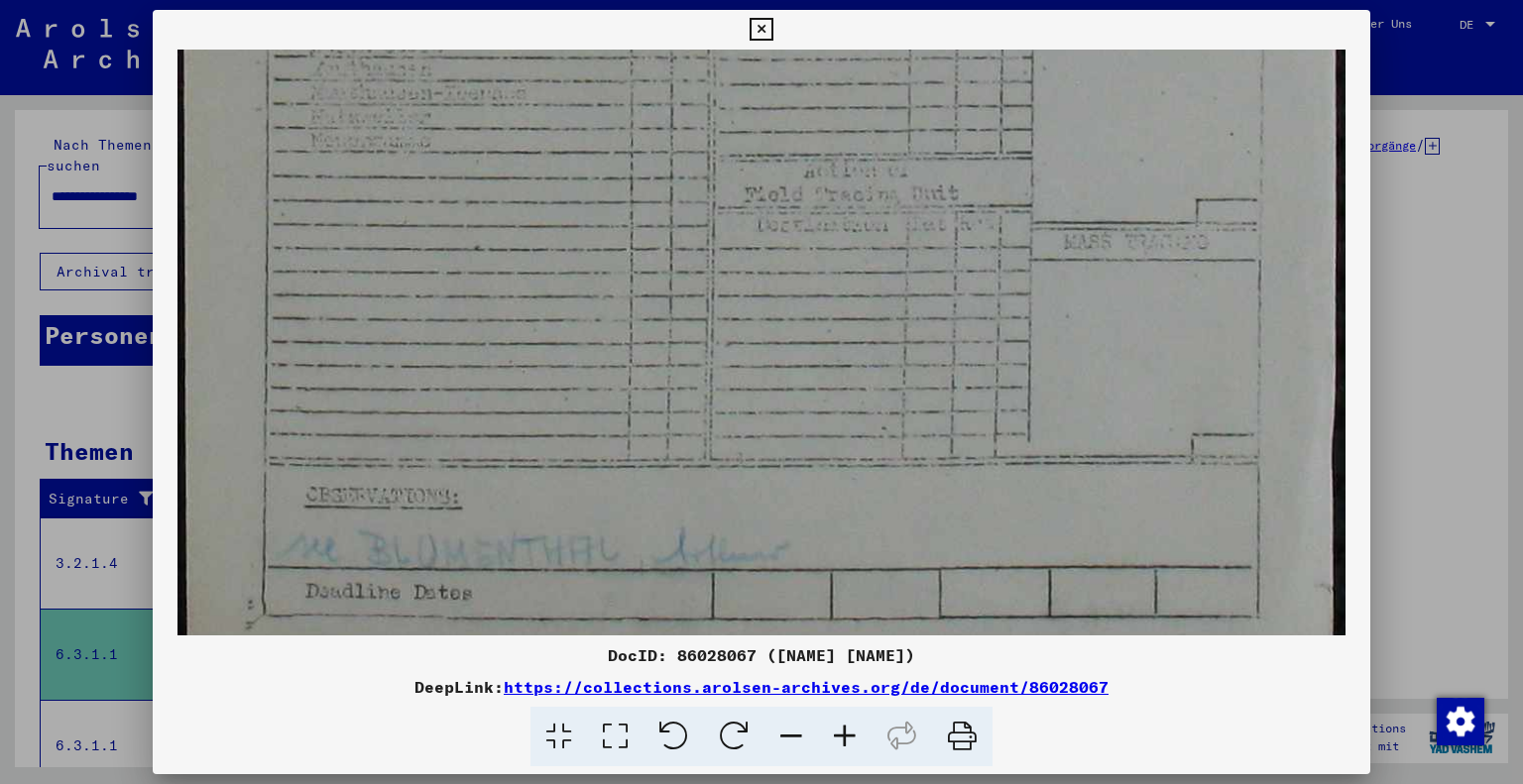 scroll, scrollTop: 941, scrollLeft: 0, axis: vertical 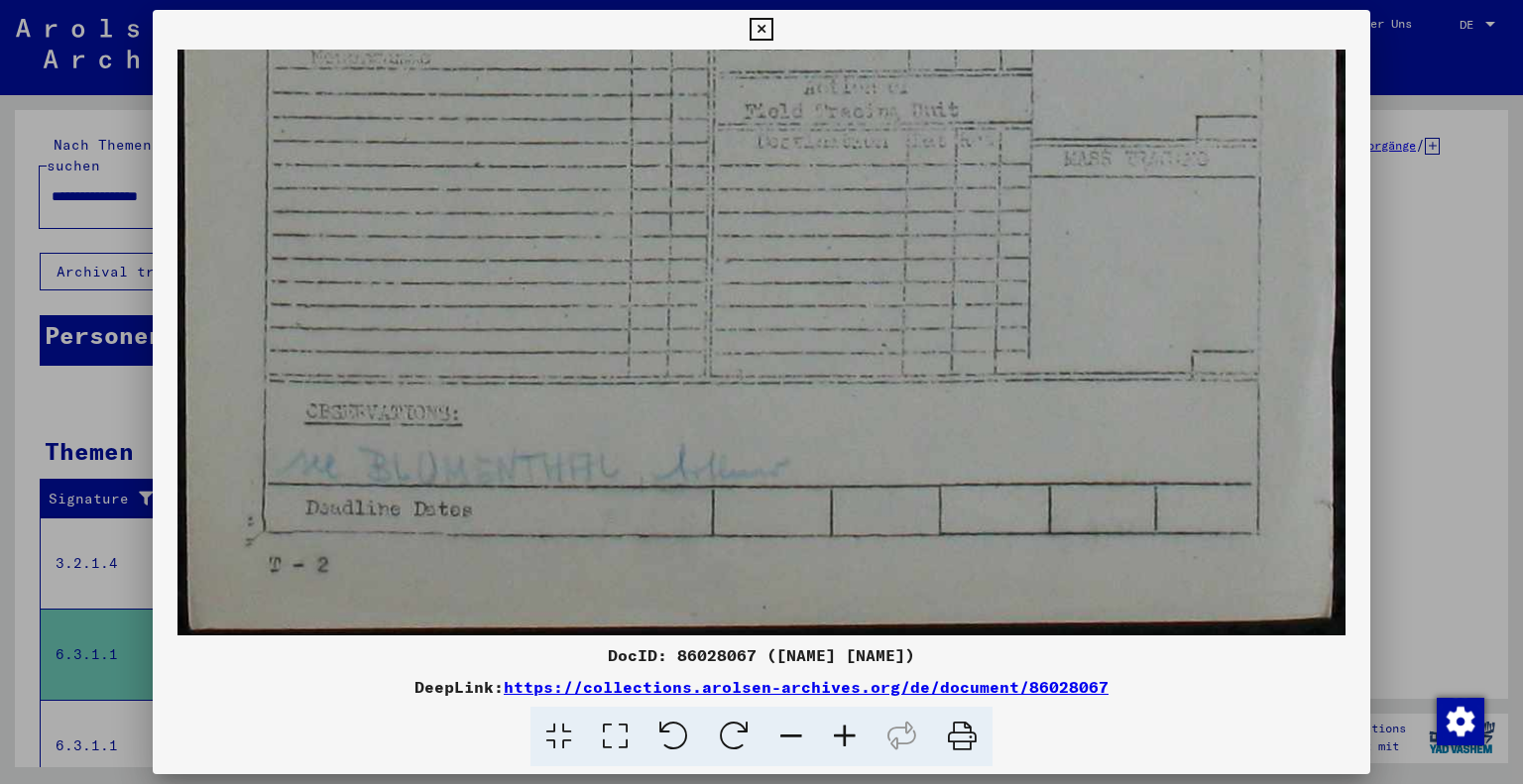 drag, startPoint x: 1056, startPoint y: 451, endPoint x: 1100, endPoint y: -120, distance: 572.6928 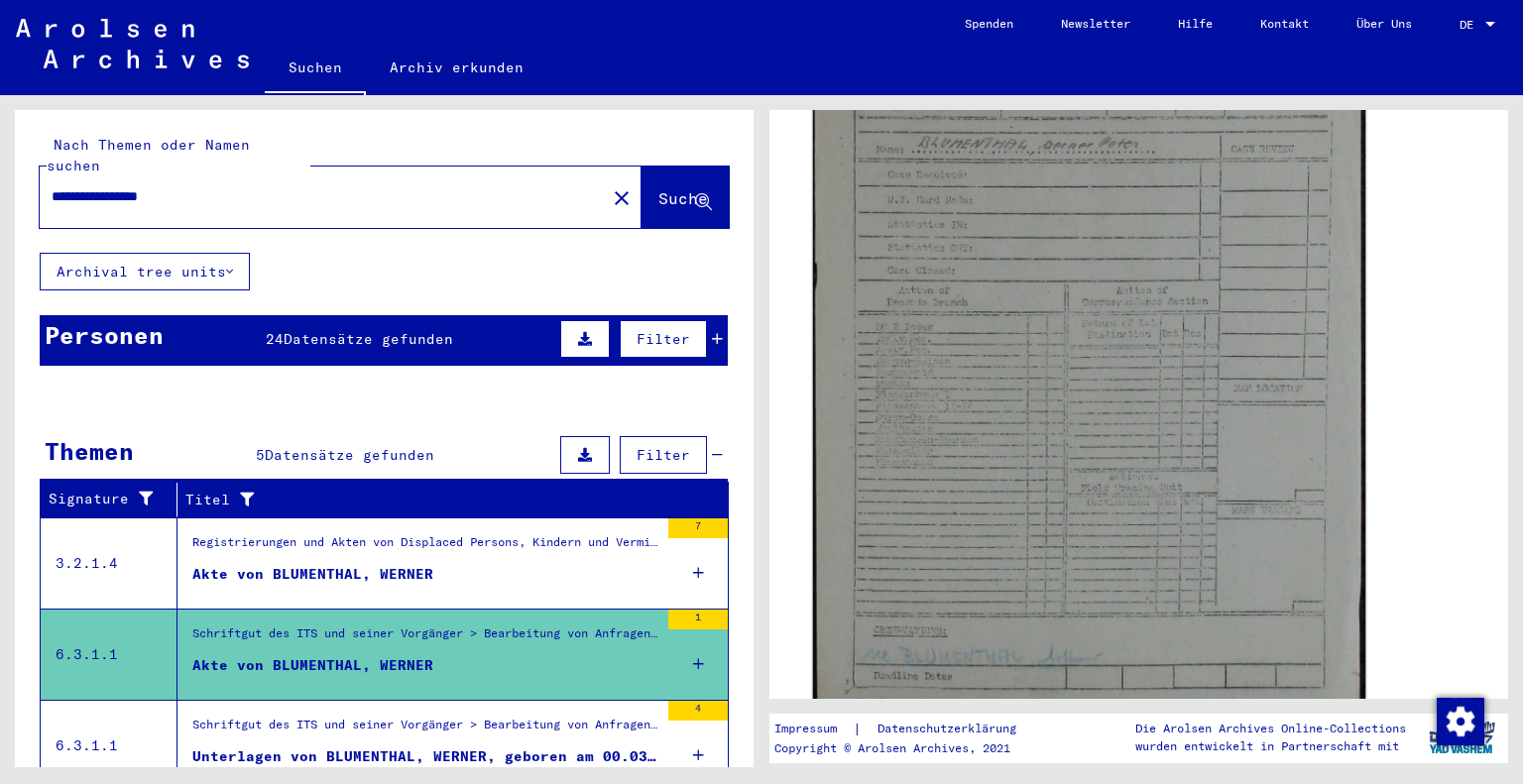 scroll, scrollTop: 694, scrollLeft: 0, axis: vertical 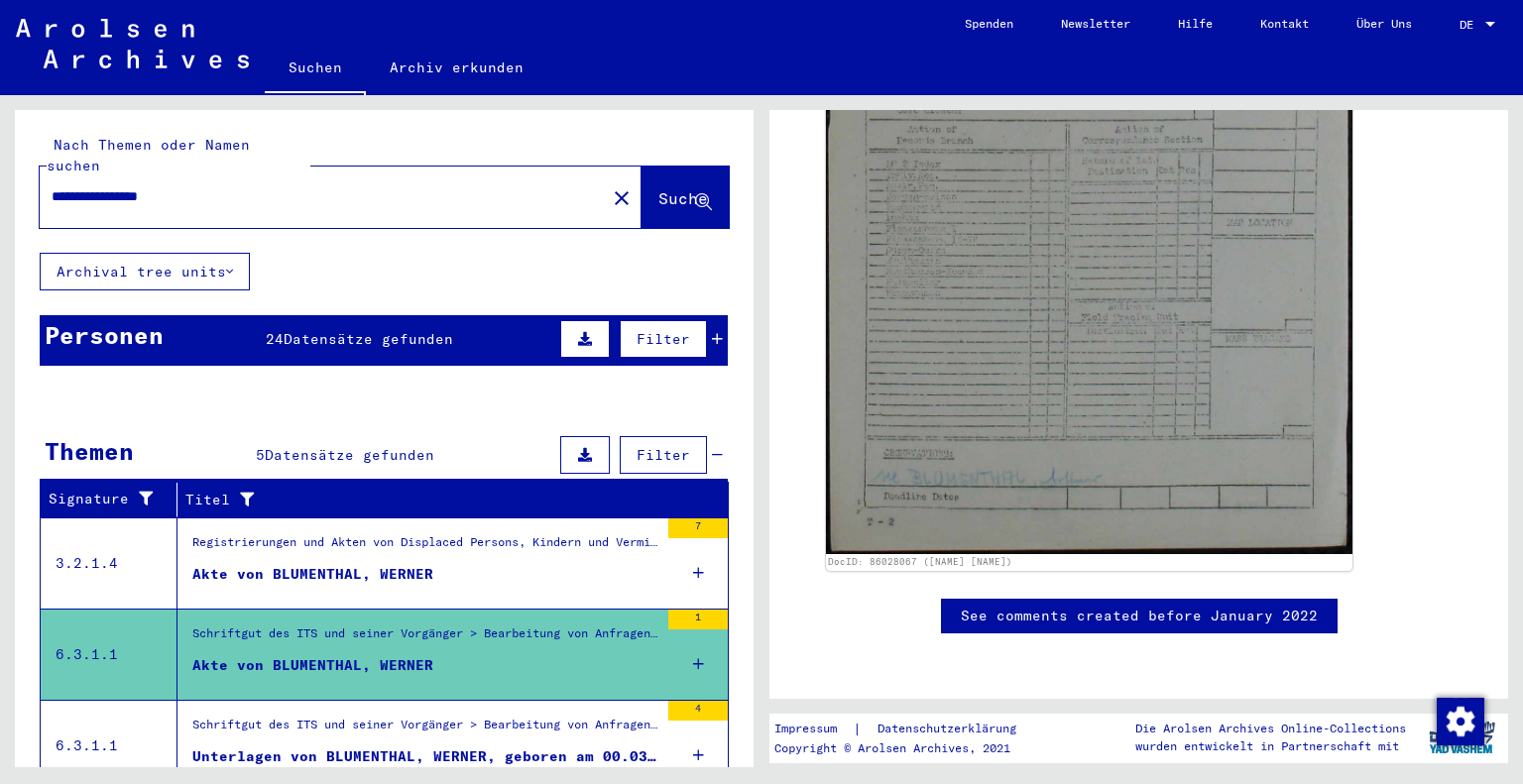 click on "Unterlagen von BLUMENTHAL, WERNER, geboren am 00.03.1919 und von weiteren Personen" at bounding box center (425, 756) 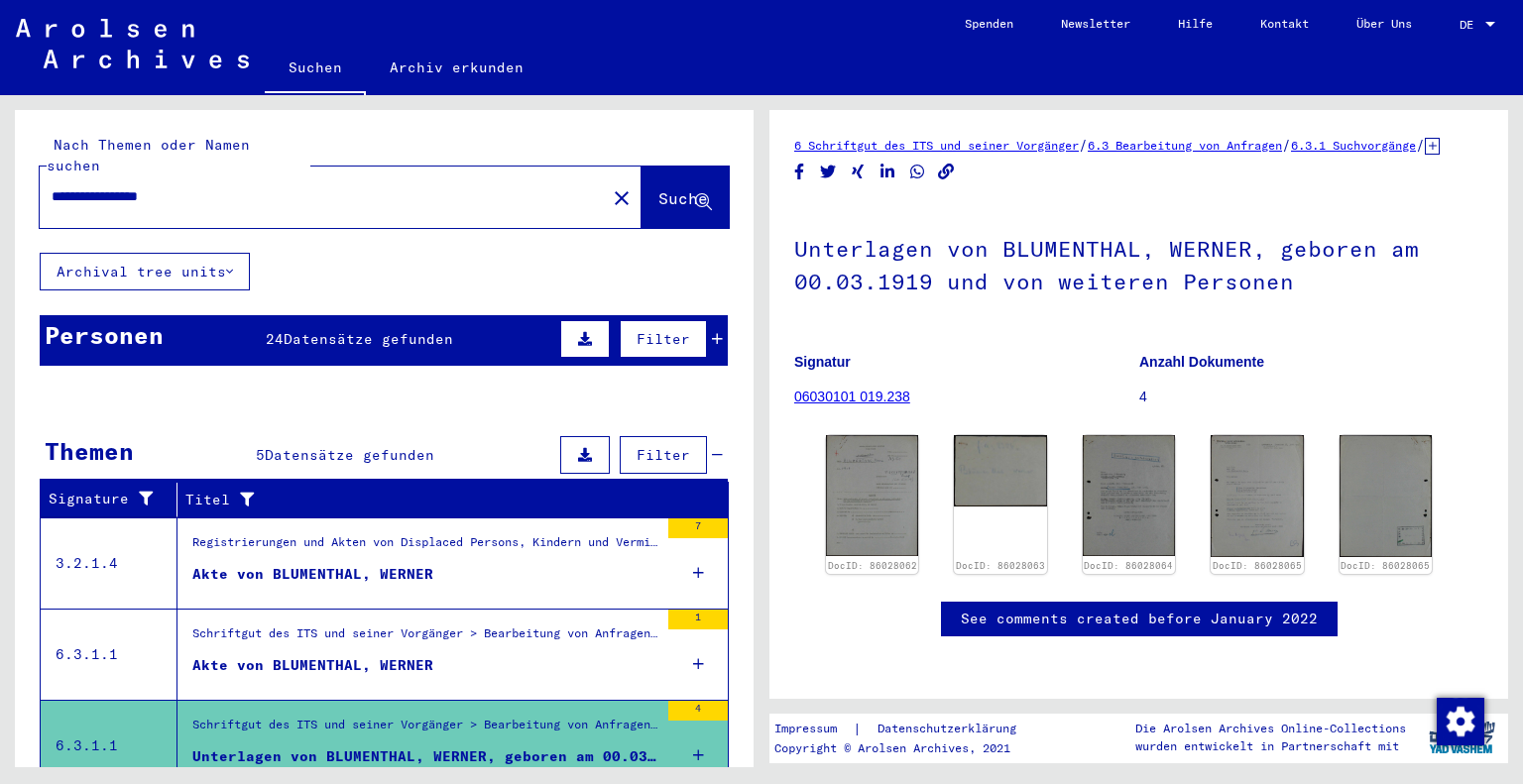 scroll, scrollTop: 0, scrollLeft: 0, axis: both 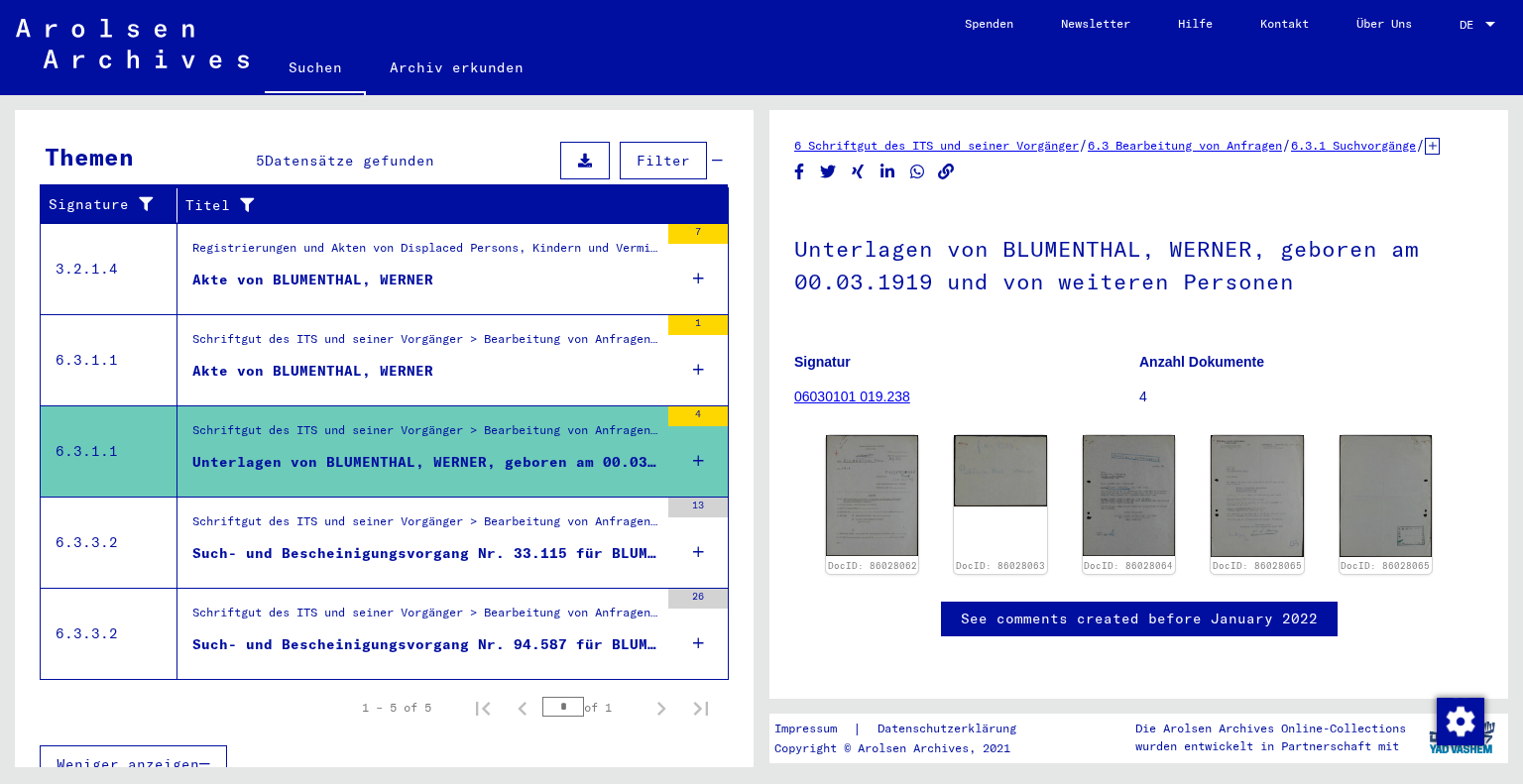 click on "Such- und Bescheinigungsvorgang Nr. 33.115 für BLUMENTHAL, WERNER" at bounding box center [425, 553] 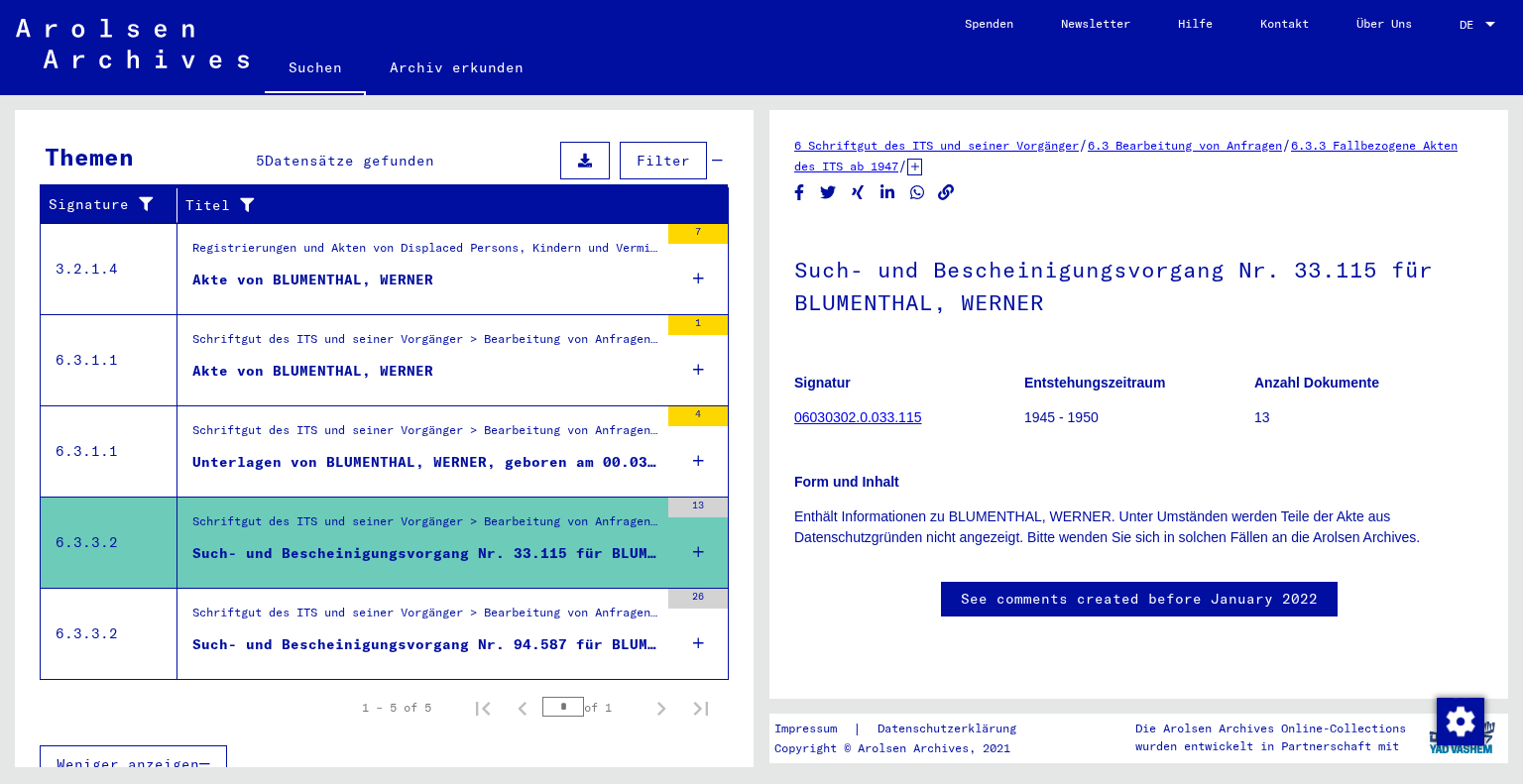 scroll, scrollTop: 0, scrollLeft: 0, axis: both 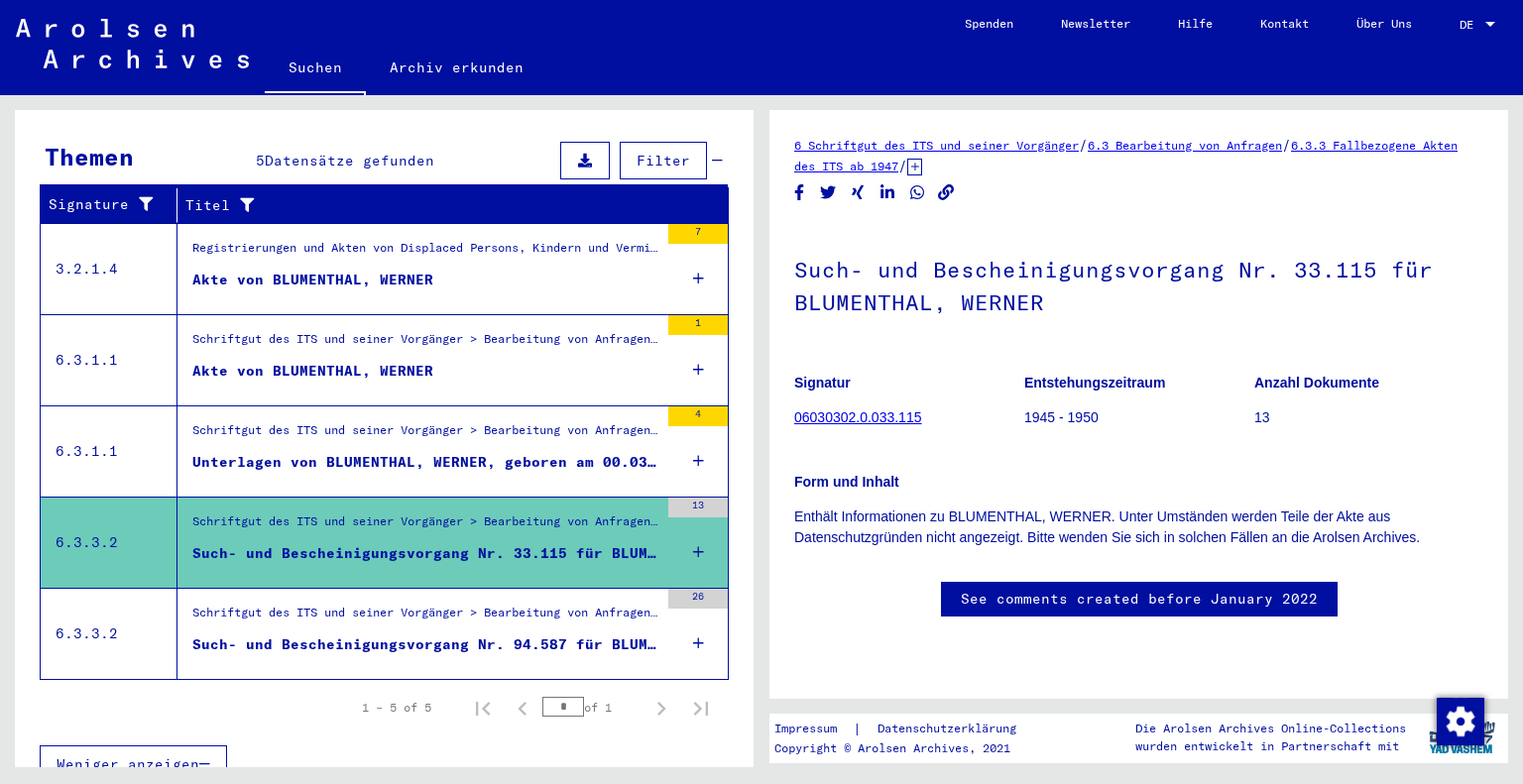 click on "Such- und Bescheinigungsvorgang Nr. 94.587 für BLUMENTHAL, HEINZ geboren 02.05.1926" at bounding box center [425, 644] 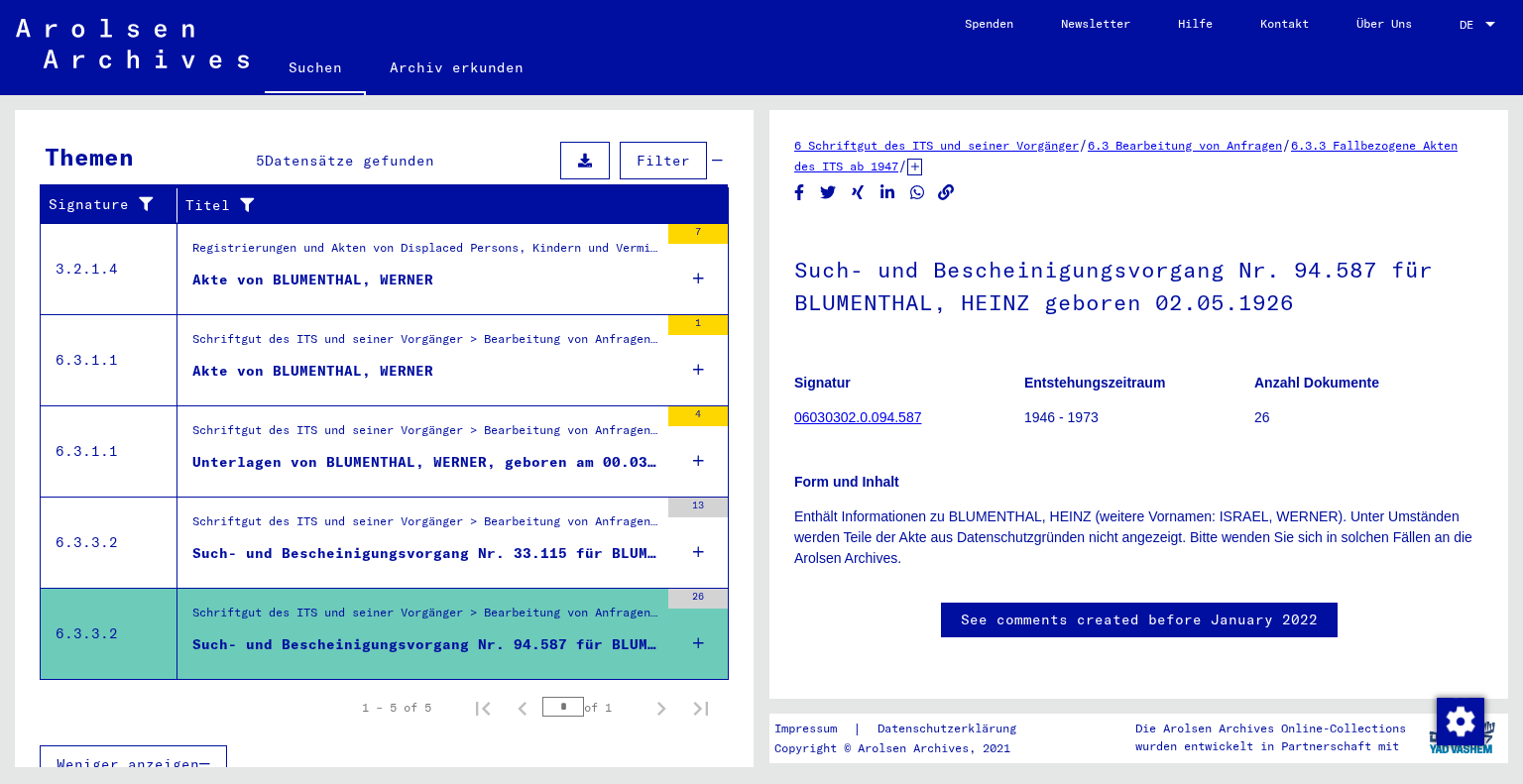 scroll, scrollTop: 0, scrollLeft: 0, axis: both 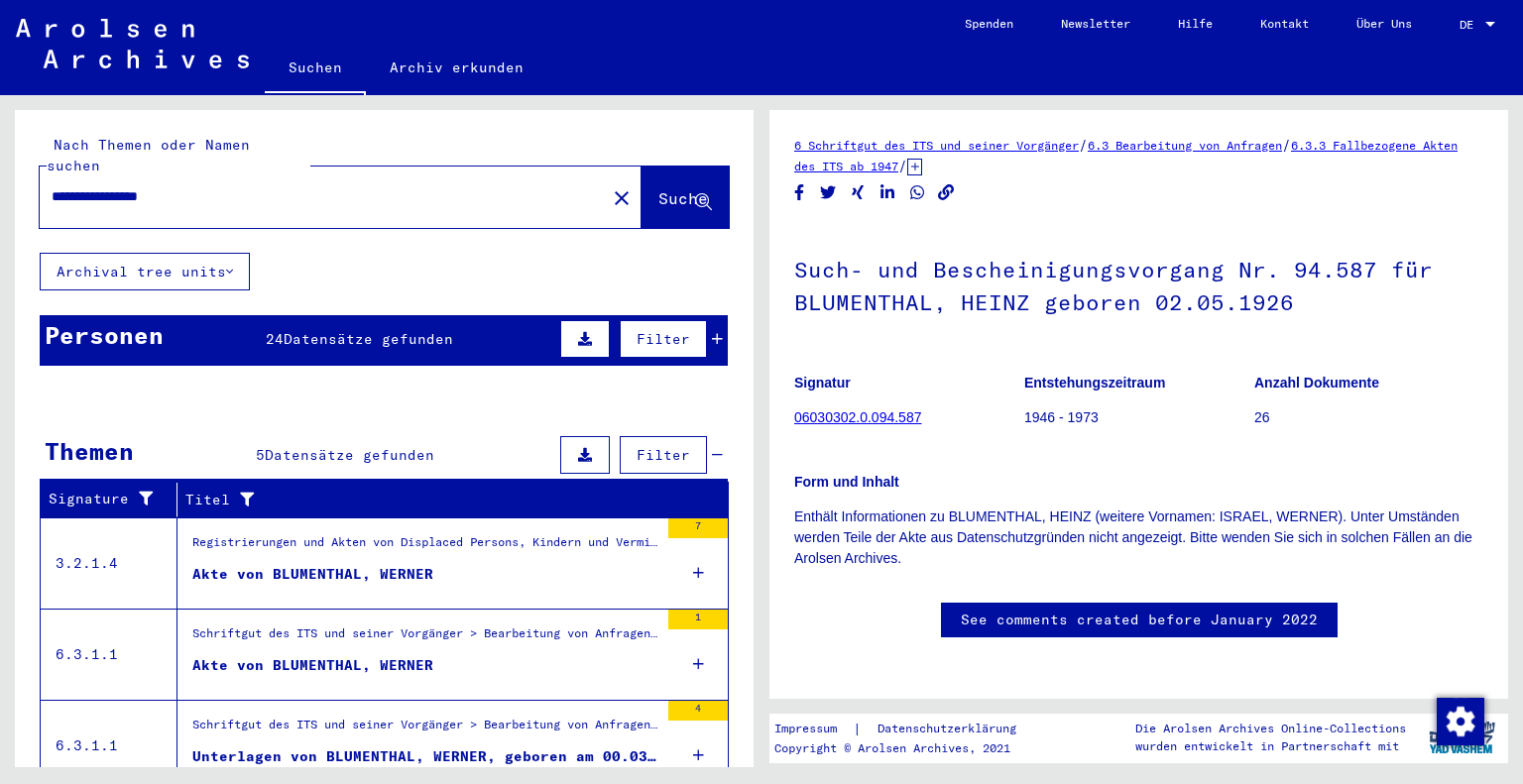 click on "Akte von BLUMENTHAL, WERNER" at bounding box center [312, 574] 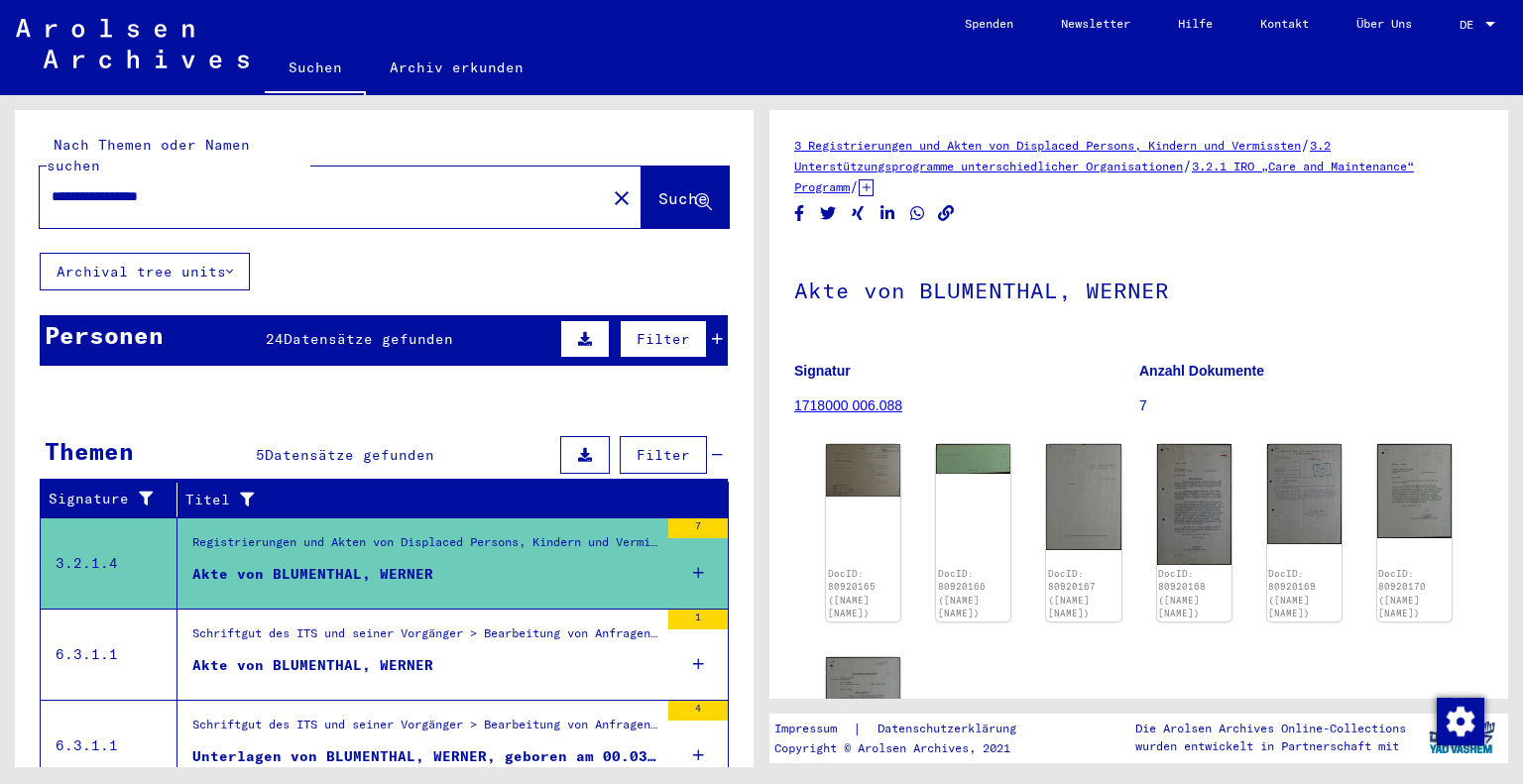 scroll, scrollTop: 0, scrollLeft: 0, axis: both 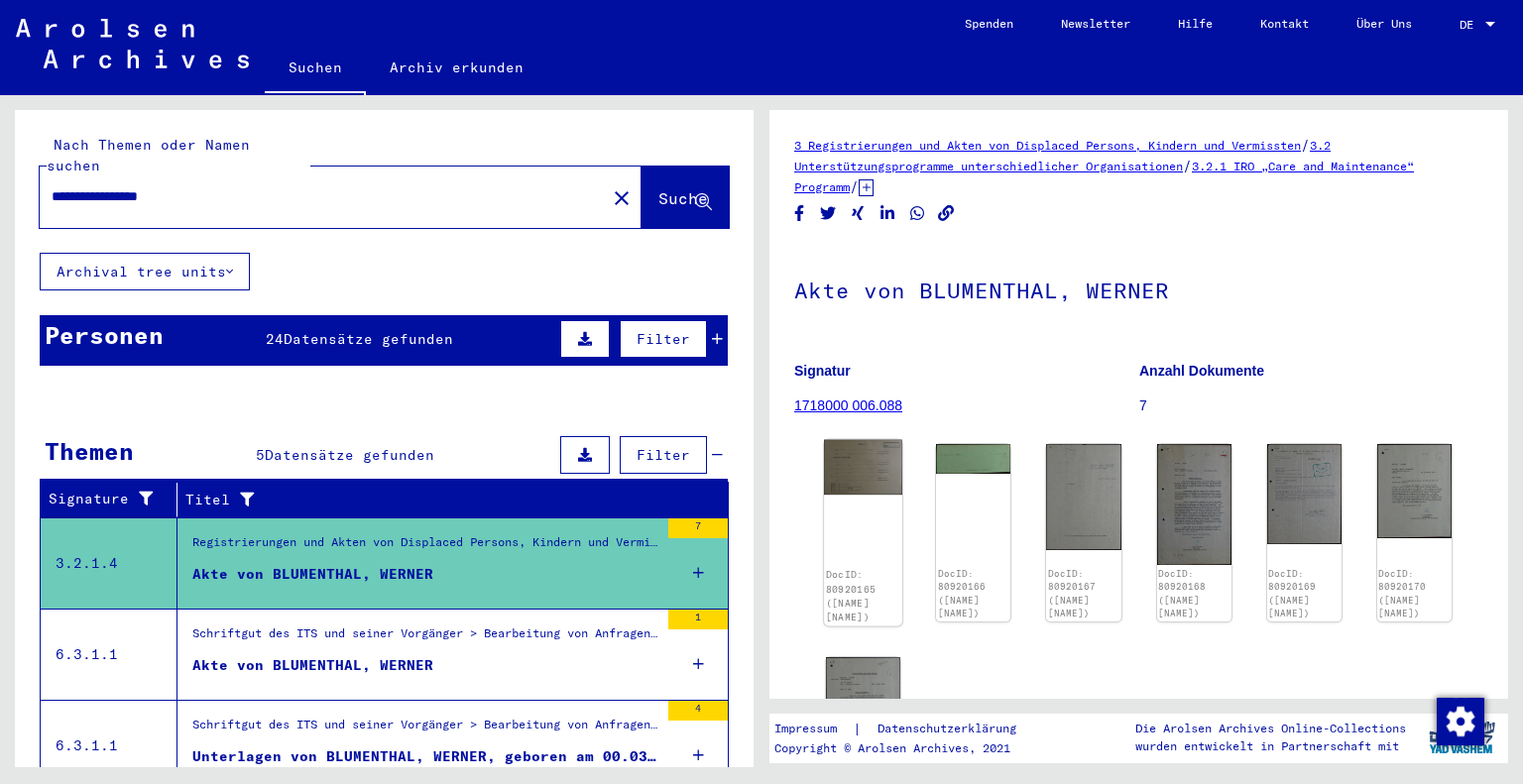 click 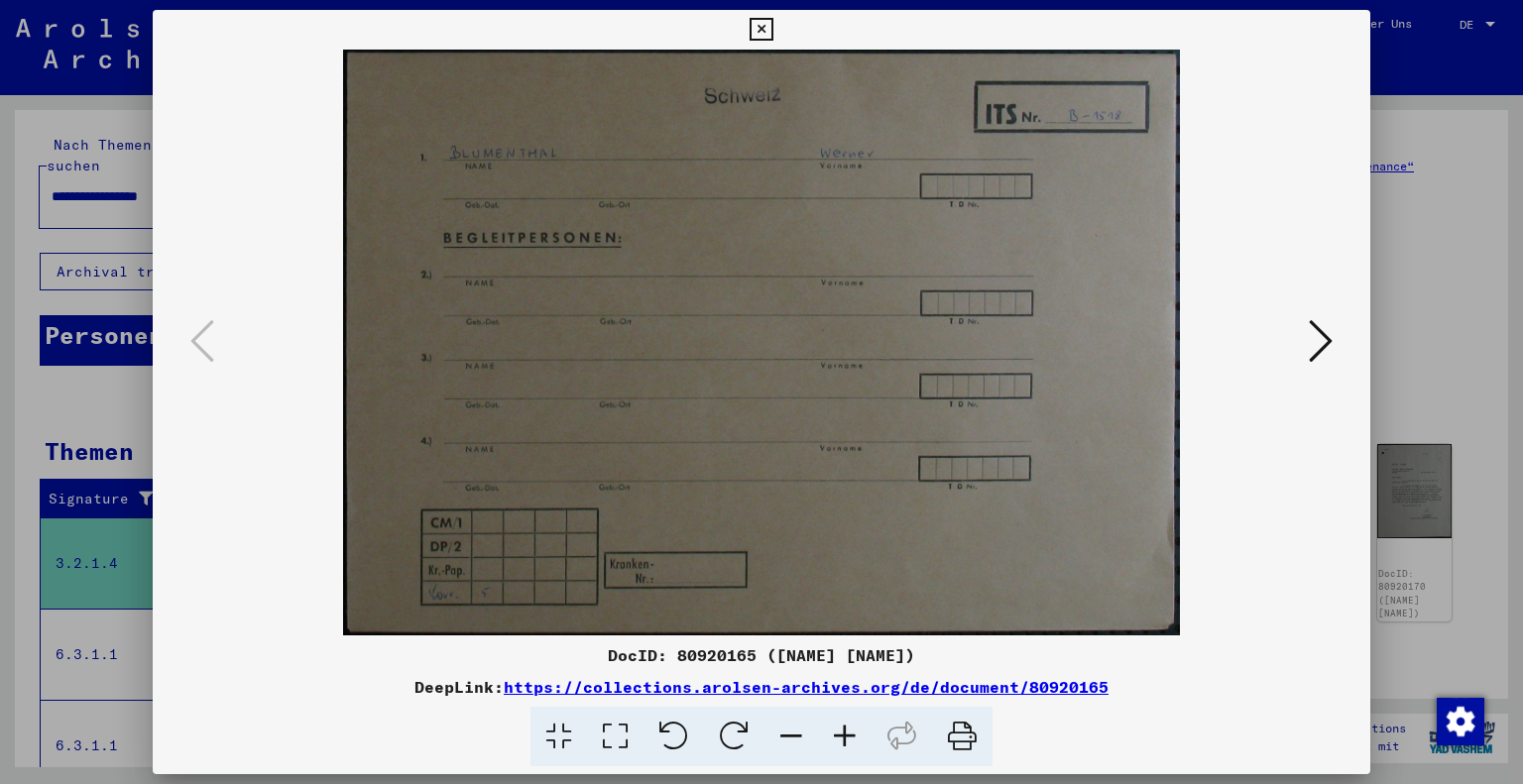 click at bounding box center (1321, 341) 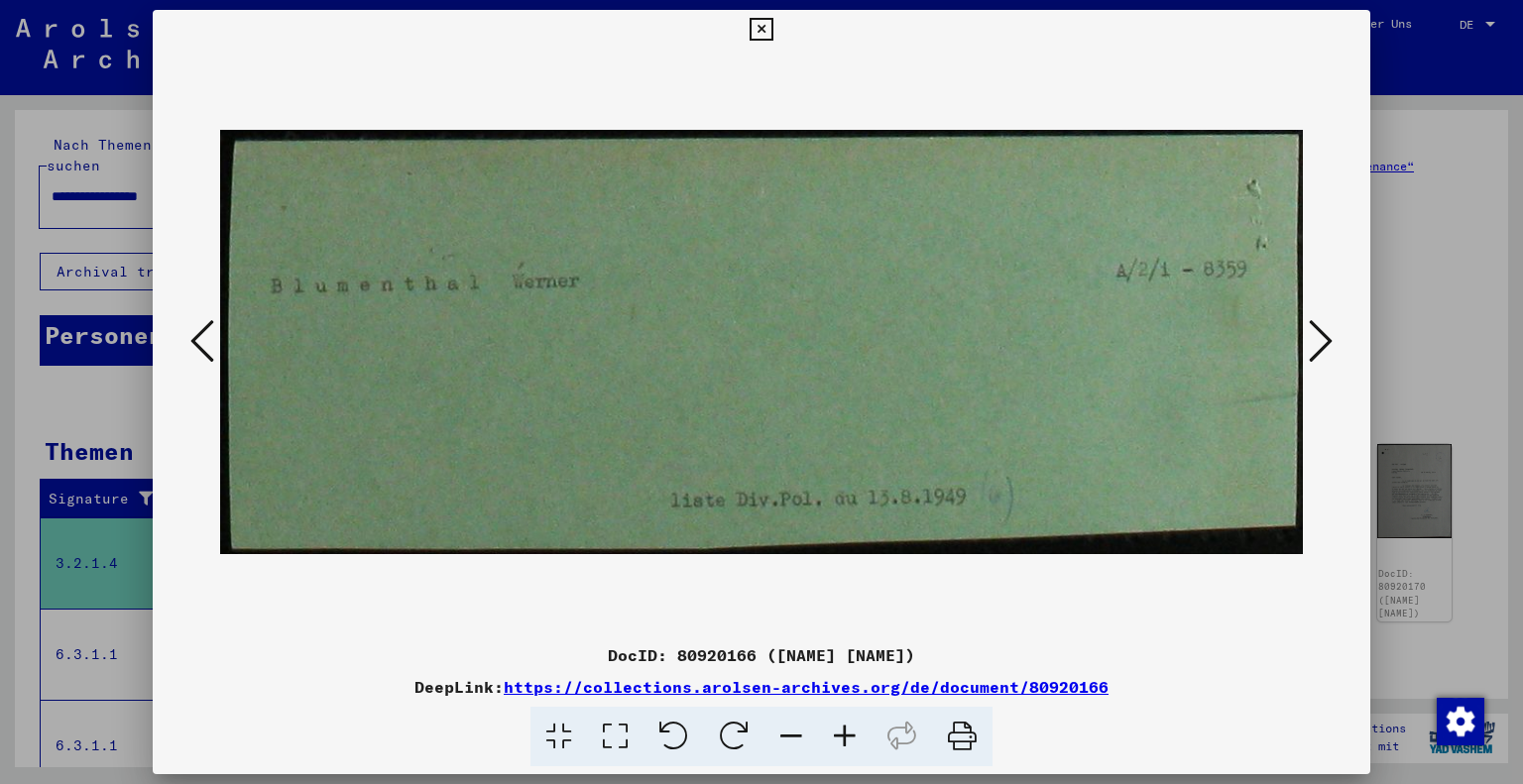 click at bounding box center [1321, 341] 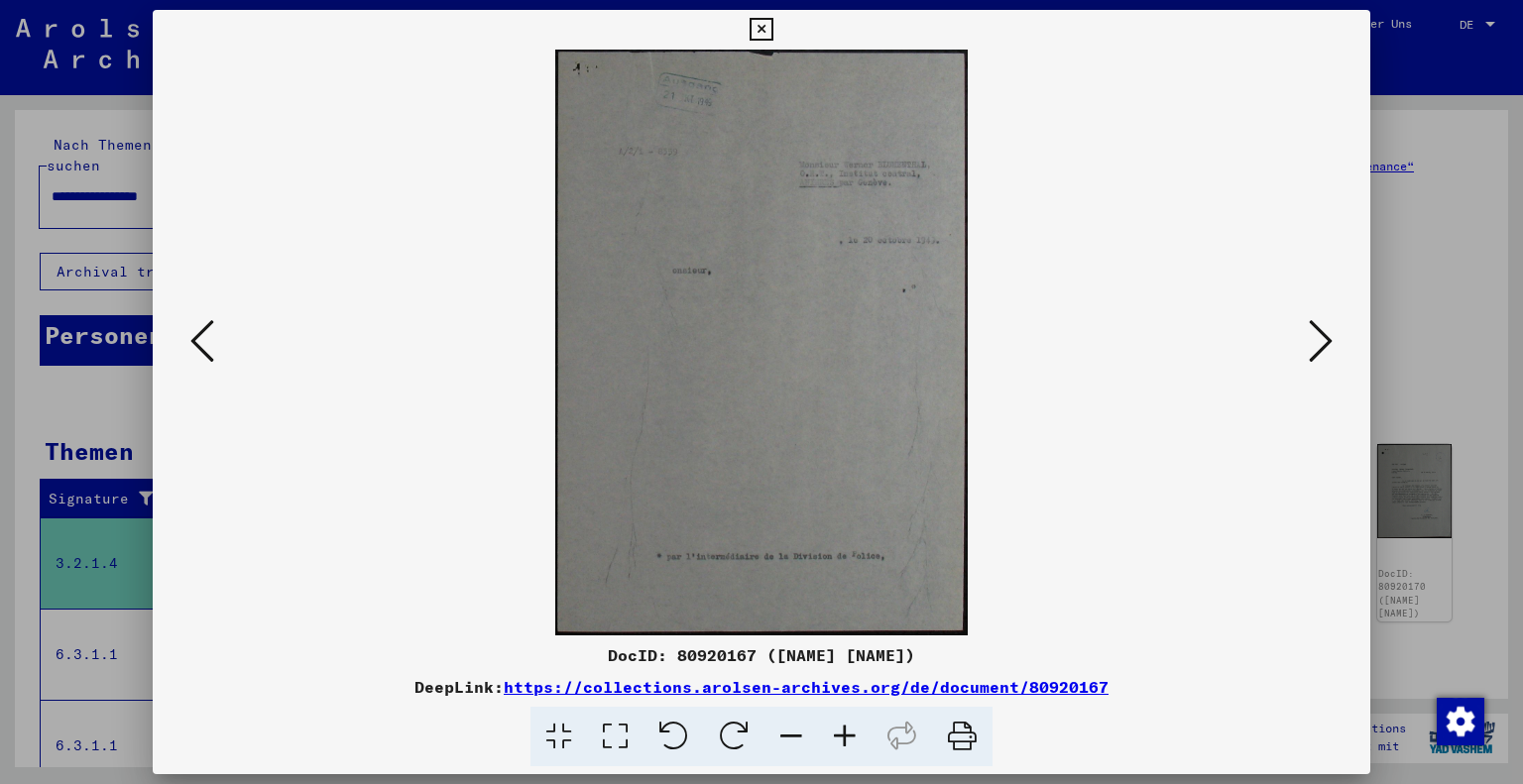 click at bounding box center (1321, 341) 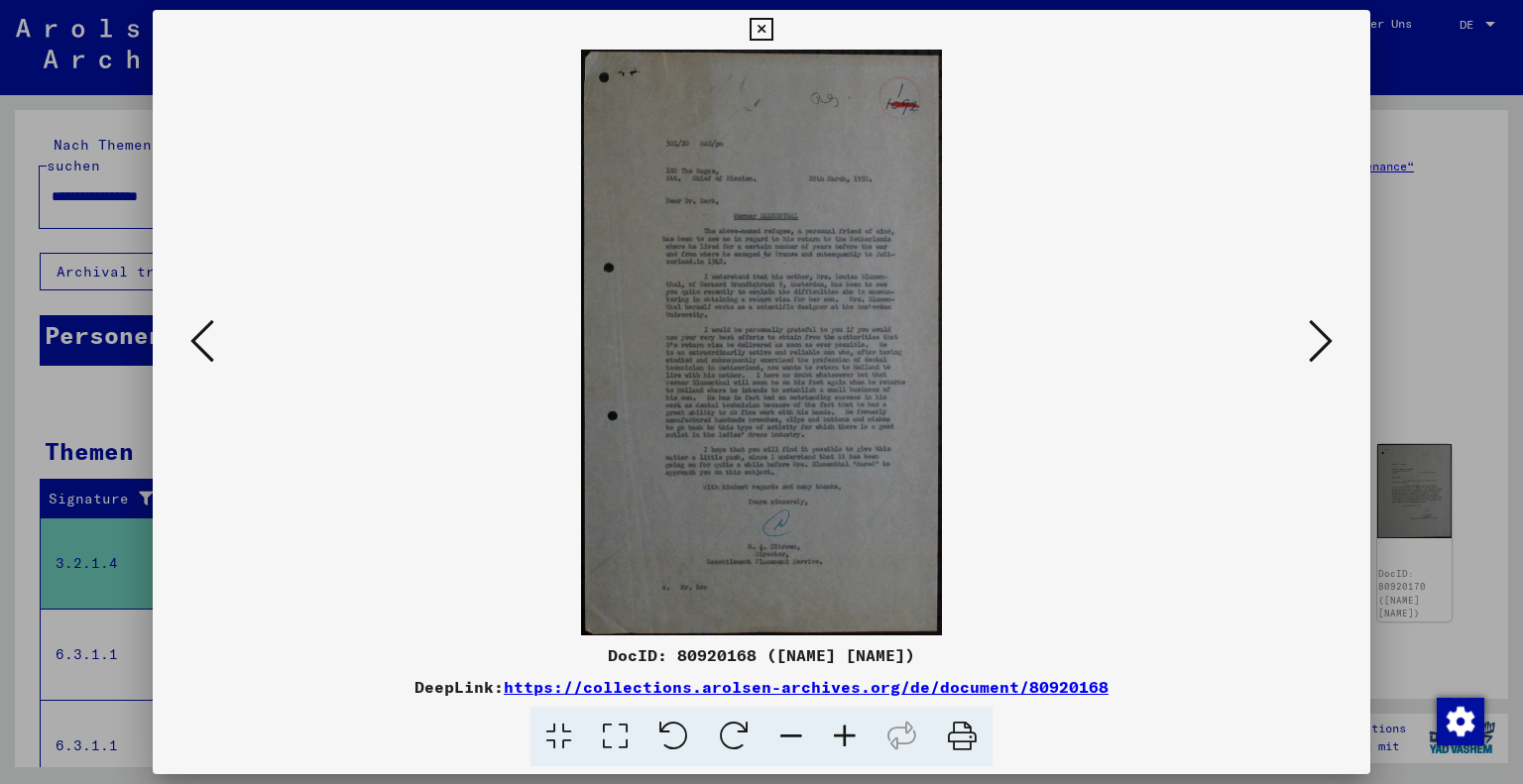 click at bounding box center (1321, 341) 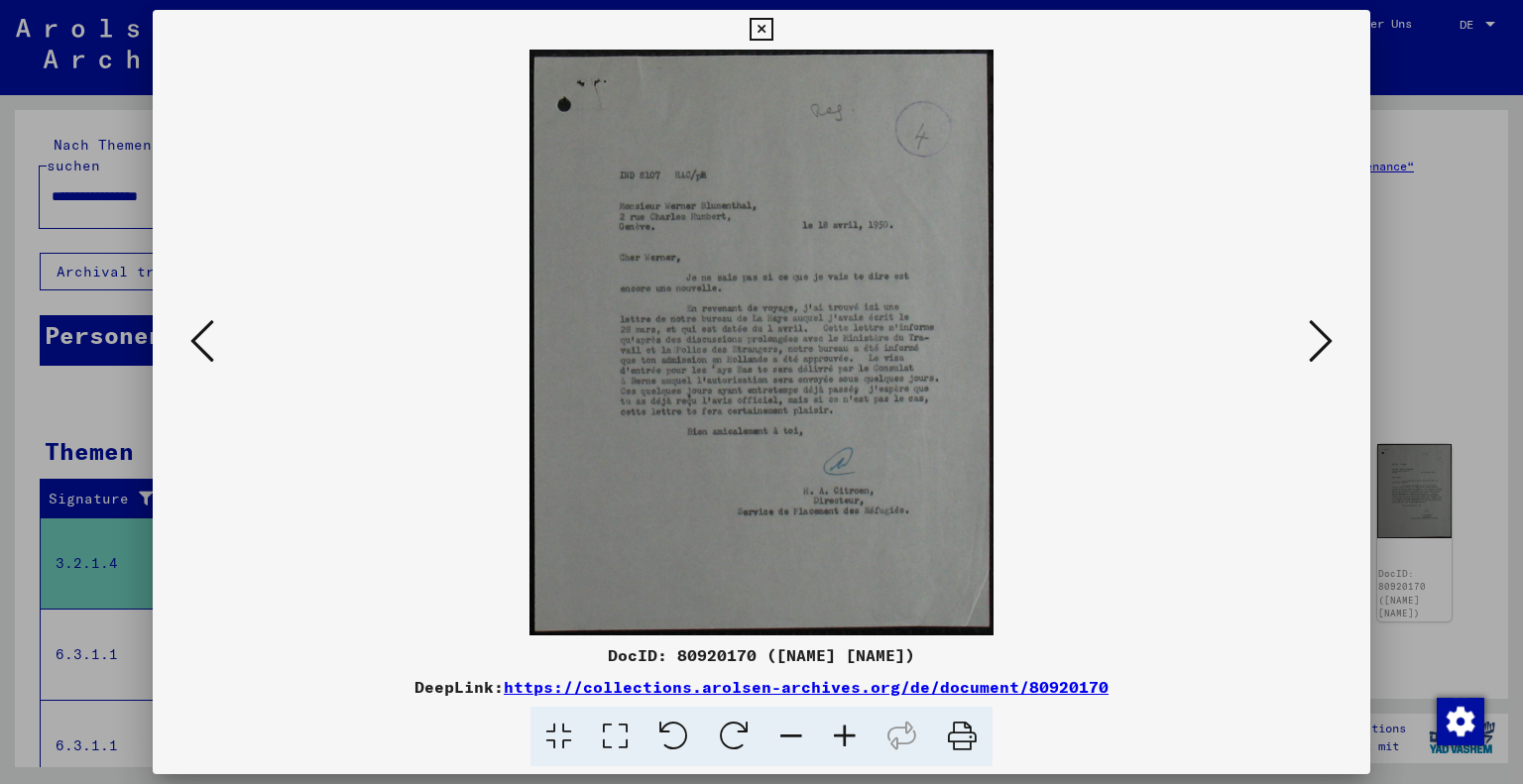click at bounding box center [1321, 341] 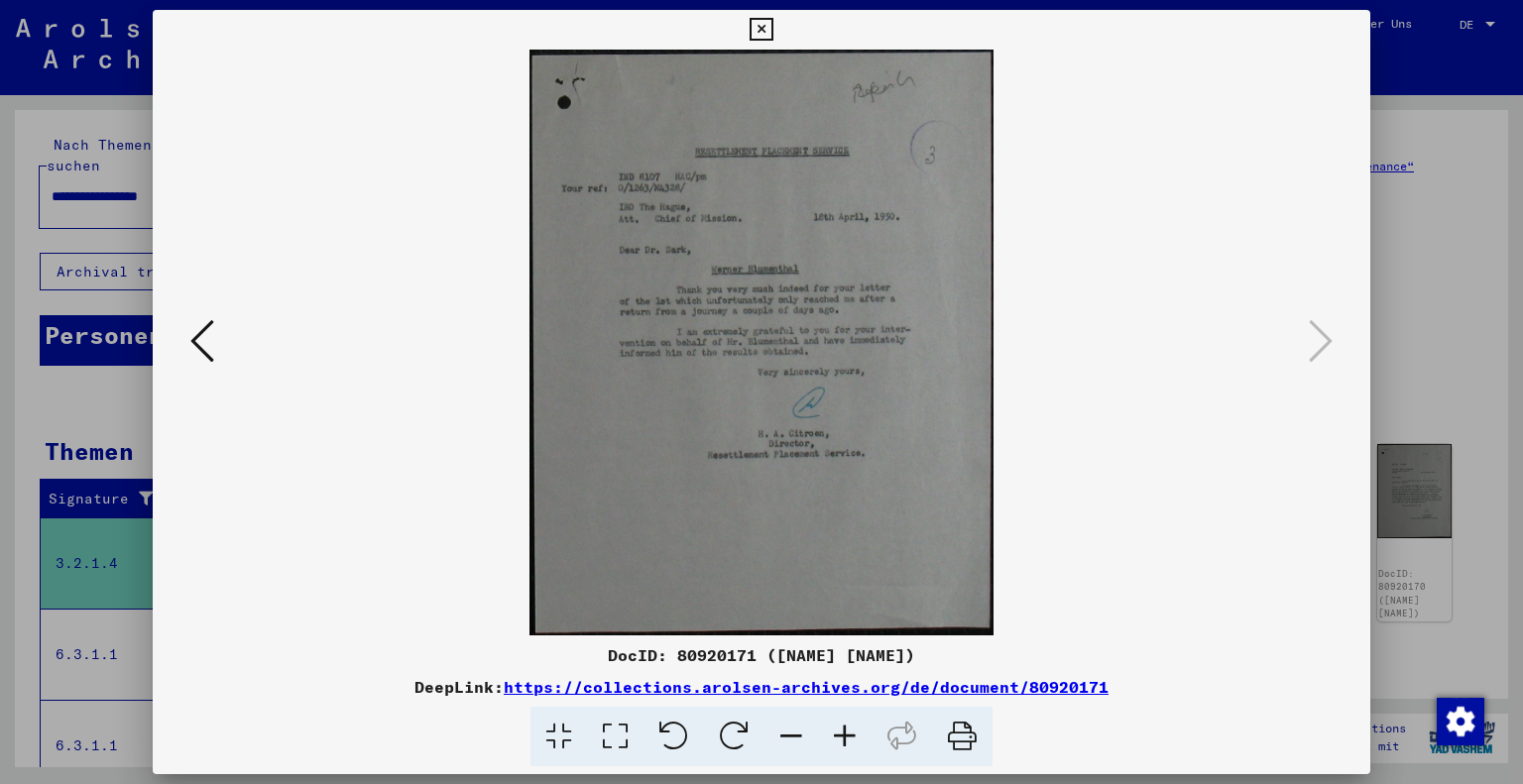 click at bounding box center (762, 392) 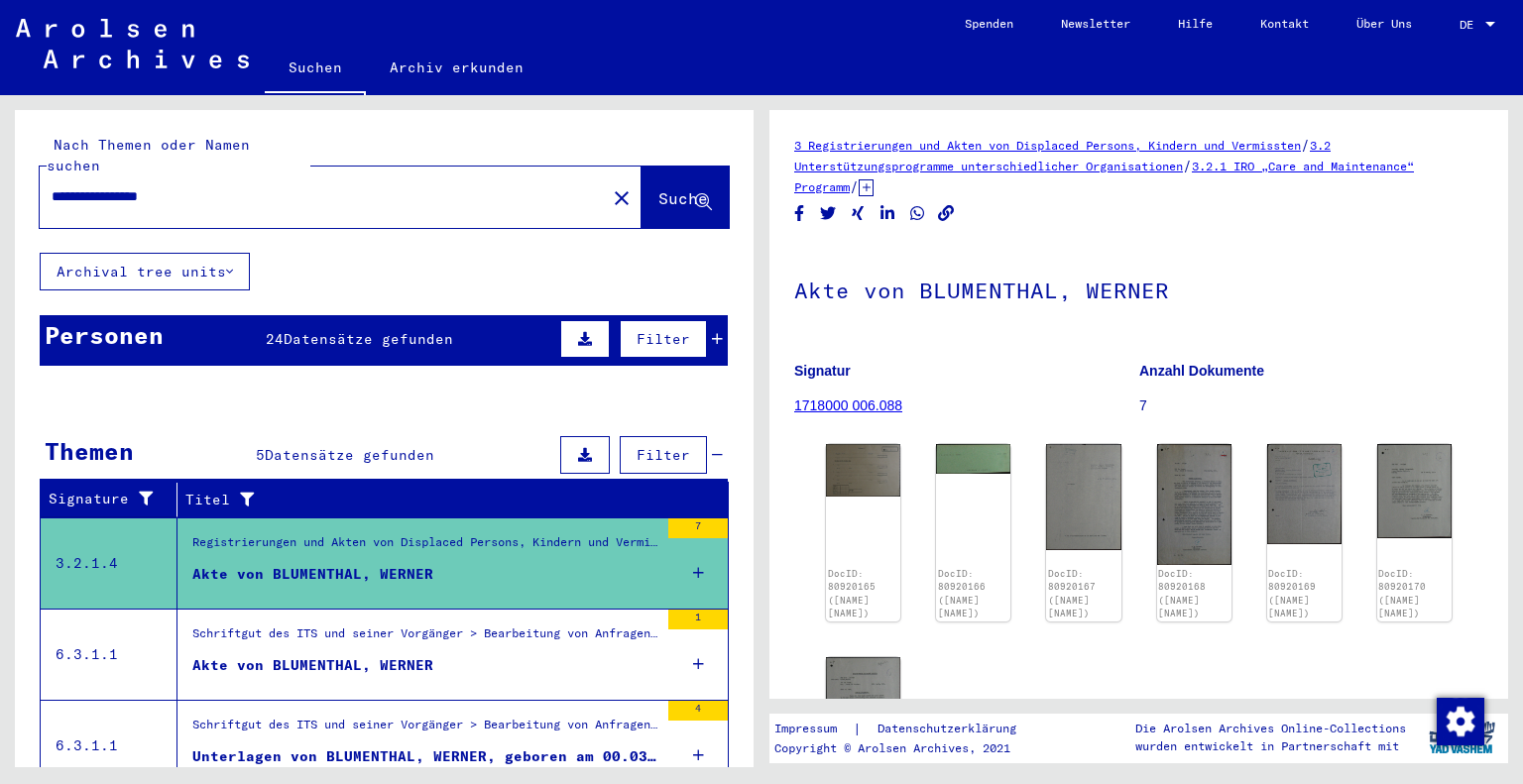 click on "**********" at bounding box center [322, 196] 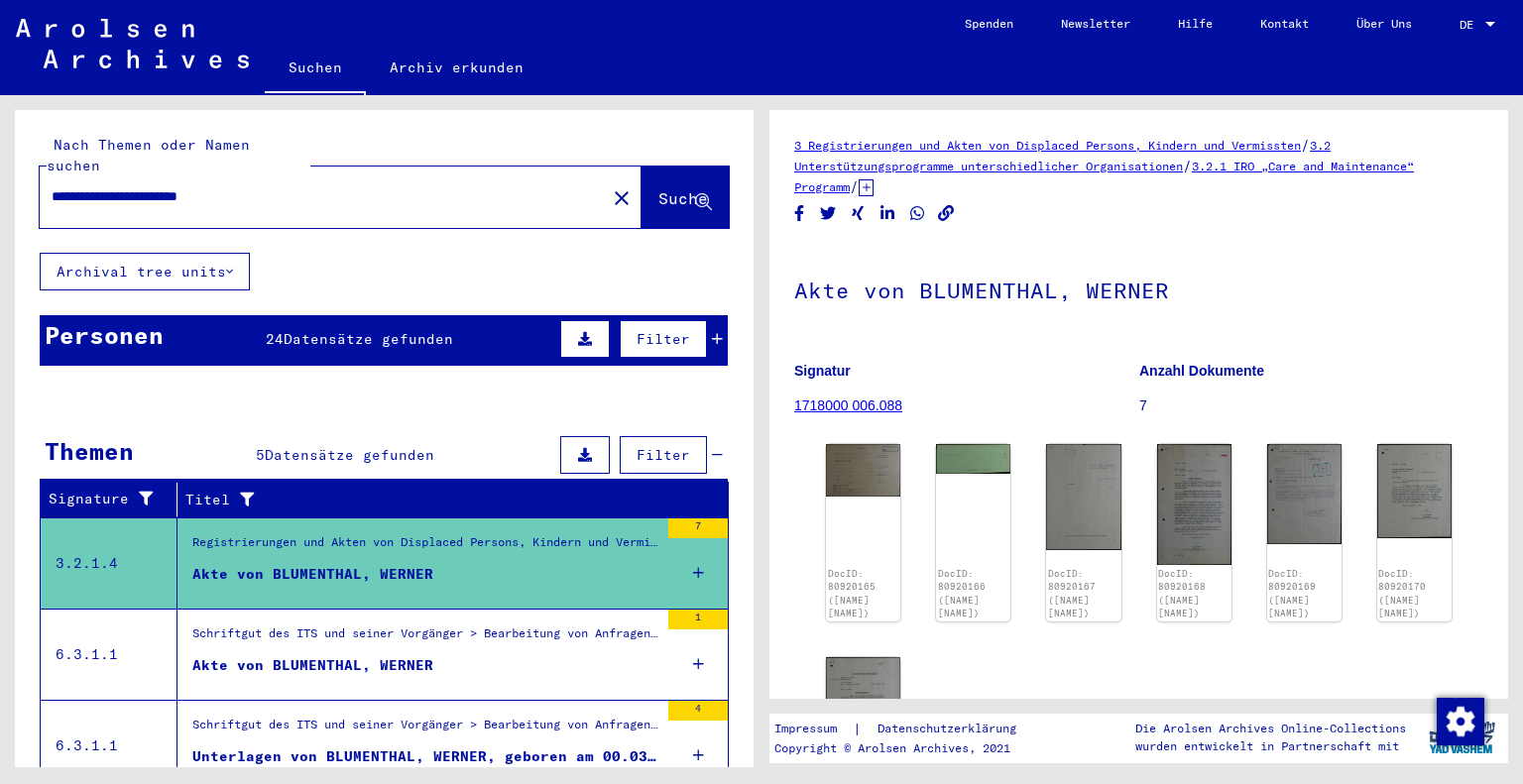 type on "**********" 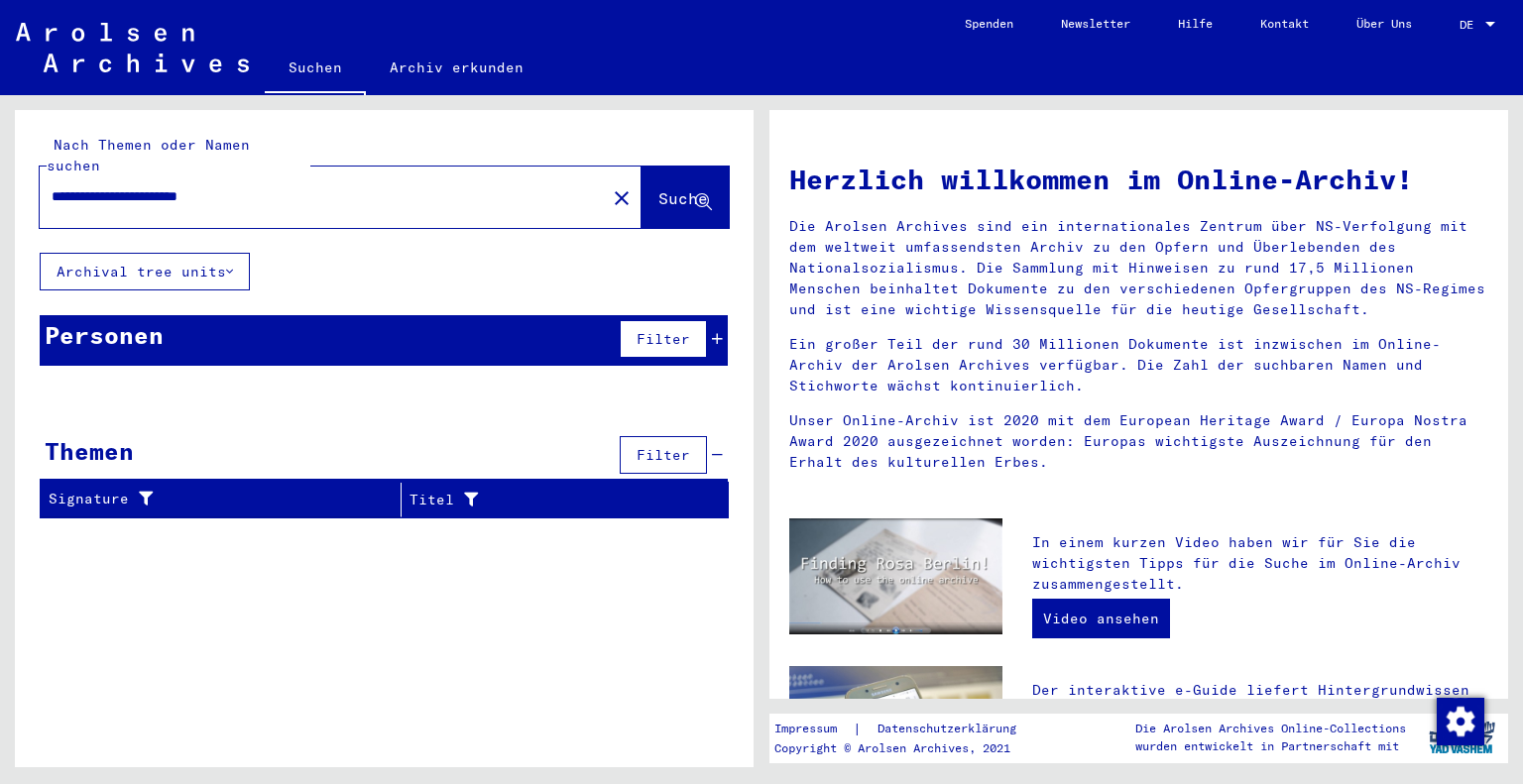 click on "Geburt‏" at bounding box center [416, 393] 